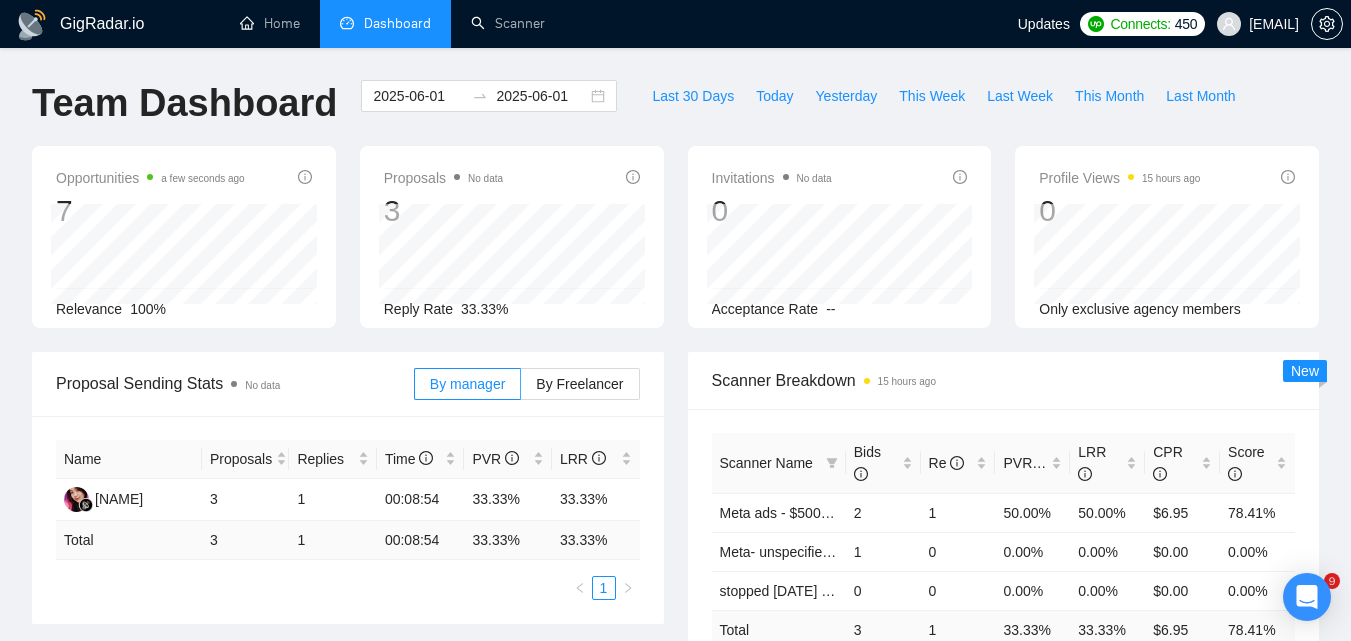 scroll, scrollTop: 0, scrollLeft: 0, axis: both 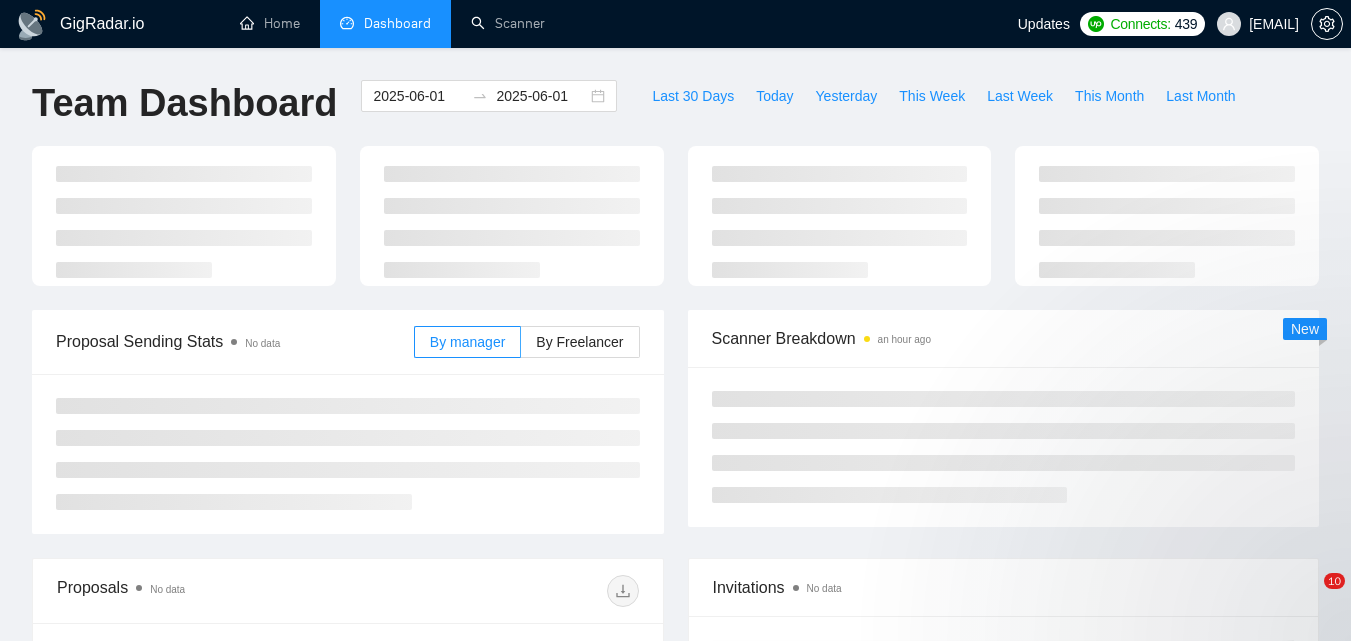 click on "2025-06-01" at bounding box center [418, 96] 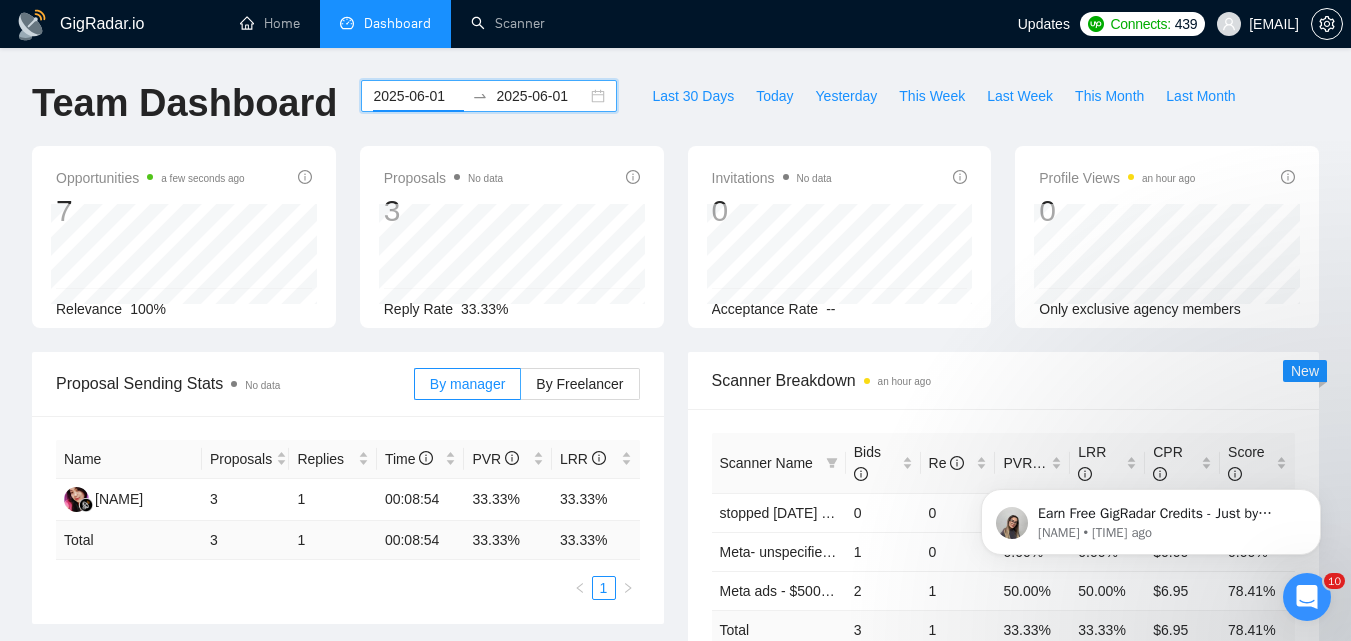 scroll, scrollTop: 0, scrollLeft: 0, axis: both 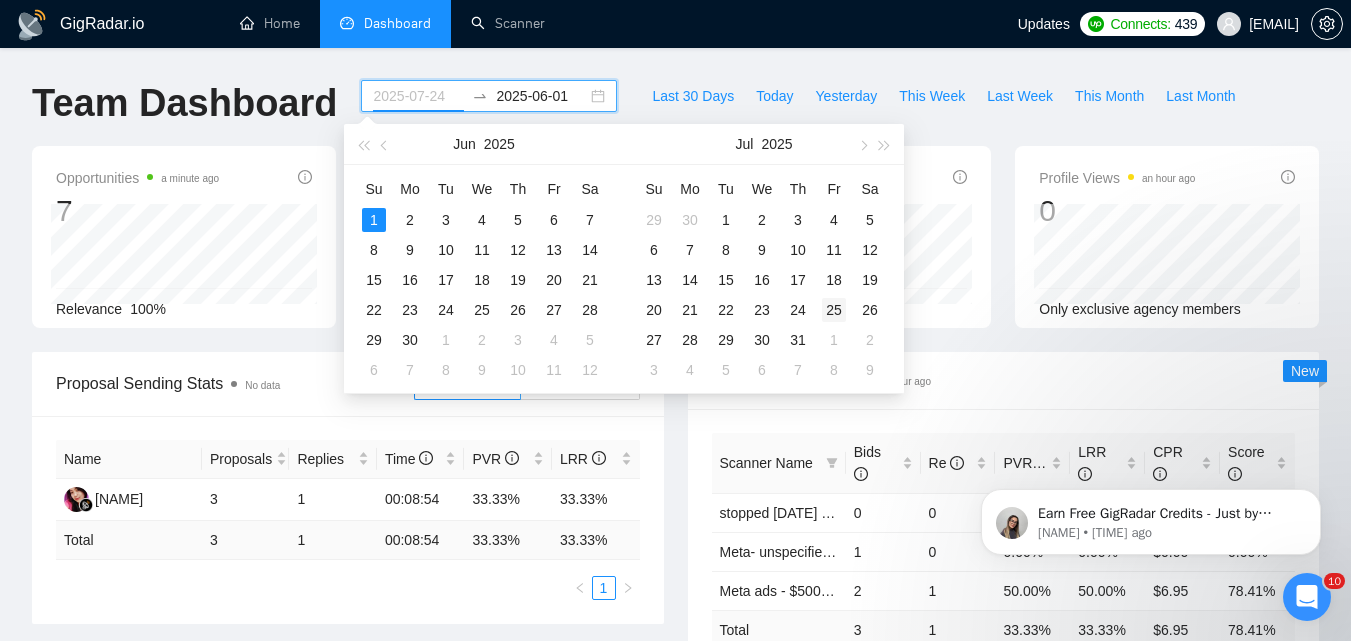 type on "2025-07-25" 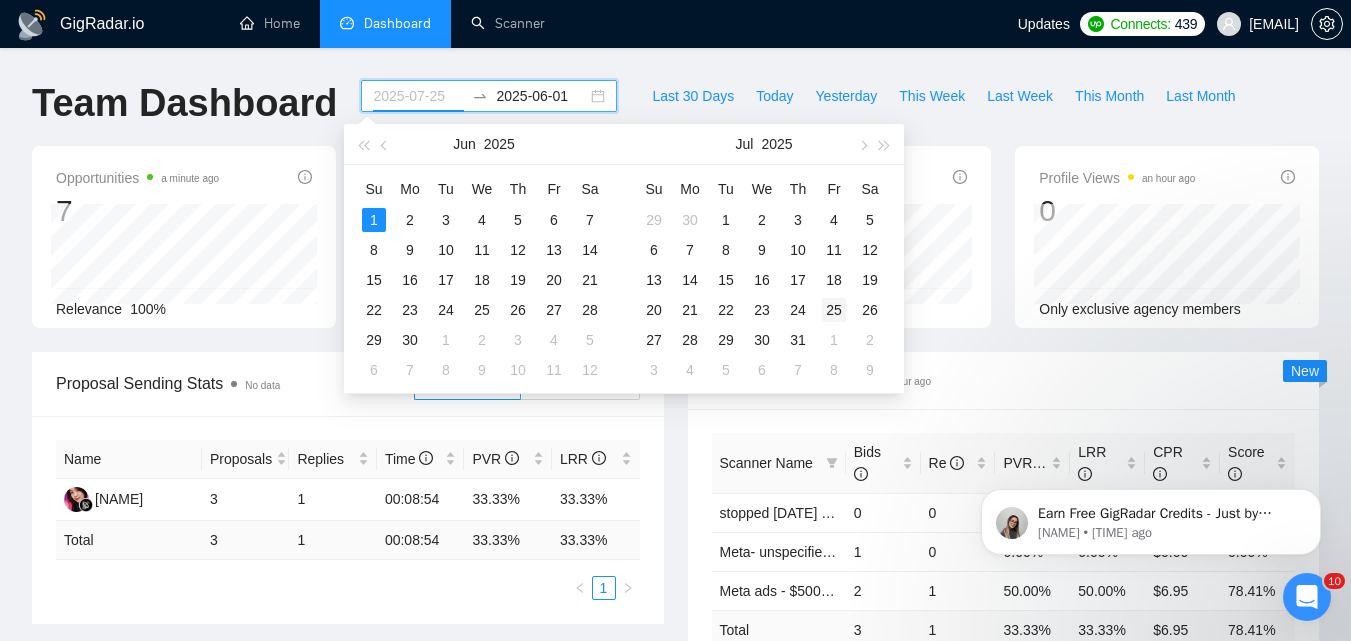click on "25" at bounding box center (834, 310) 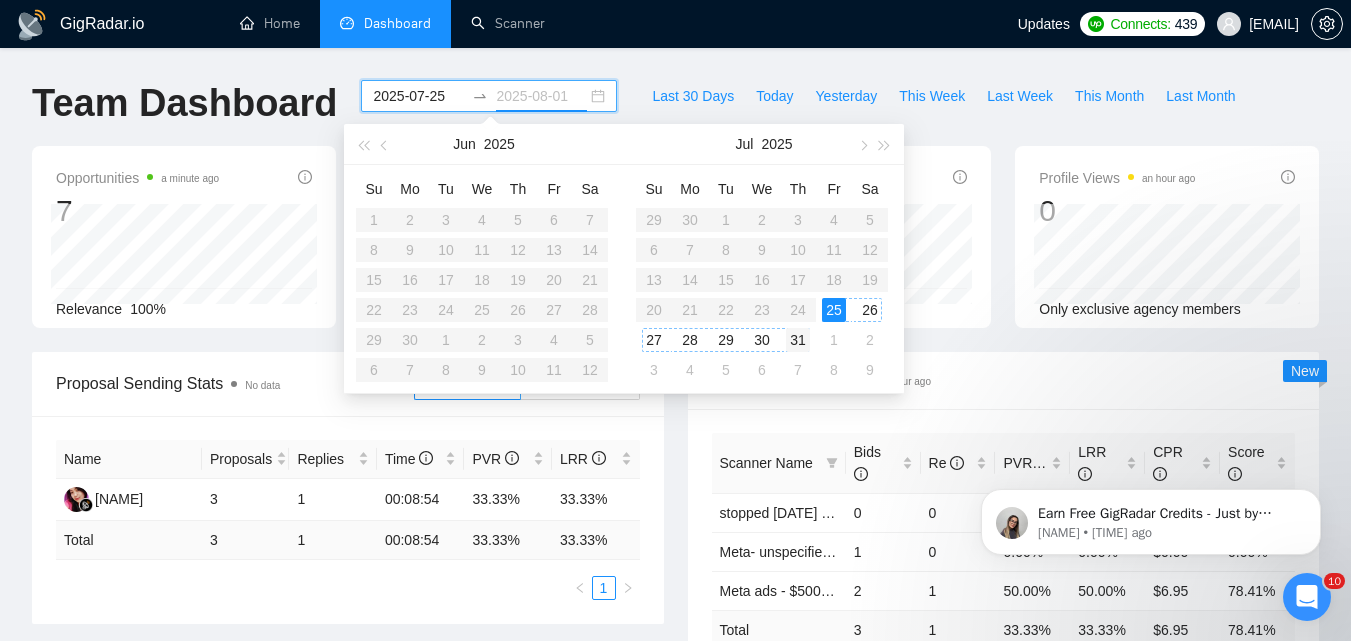 type on "2025-07-31" 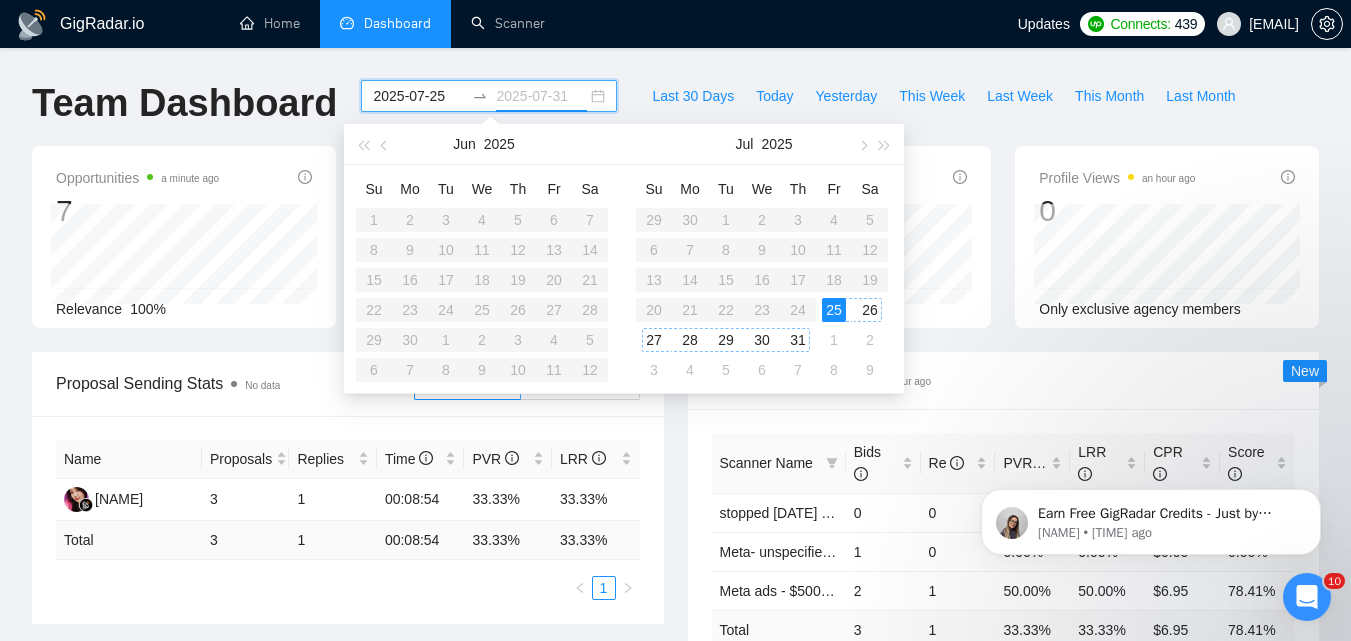 click on "31" at bounding box center (798, 340) 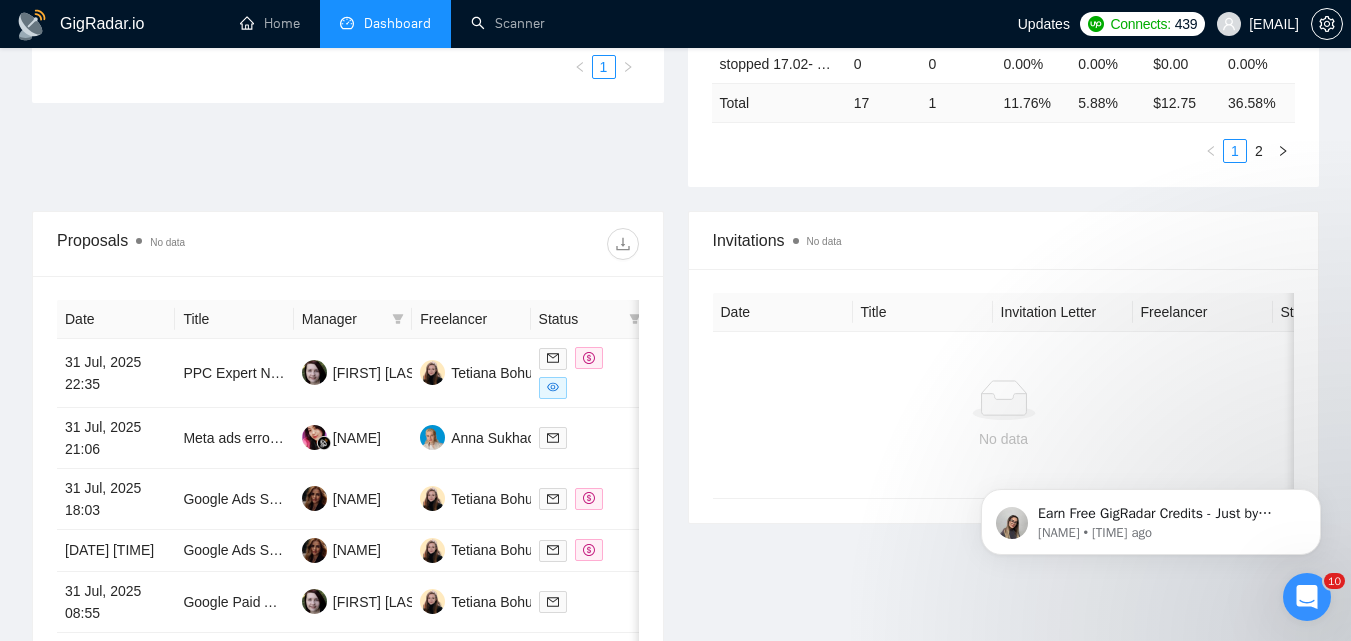 scroll, scrollTop: 600, scrollLeft: 0, axis: vertical 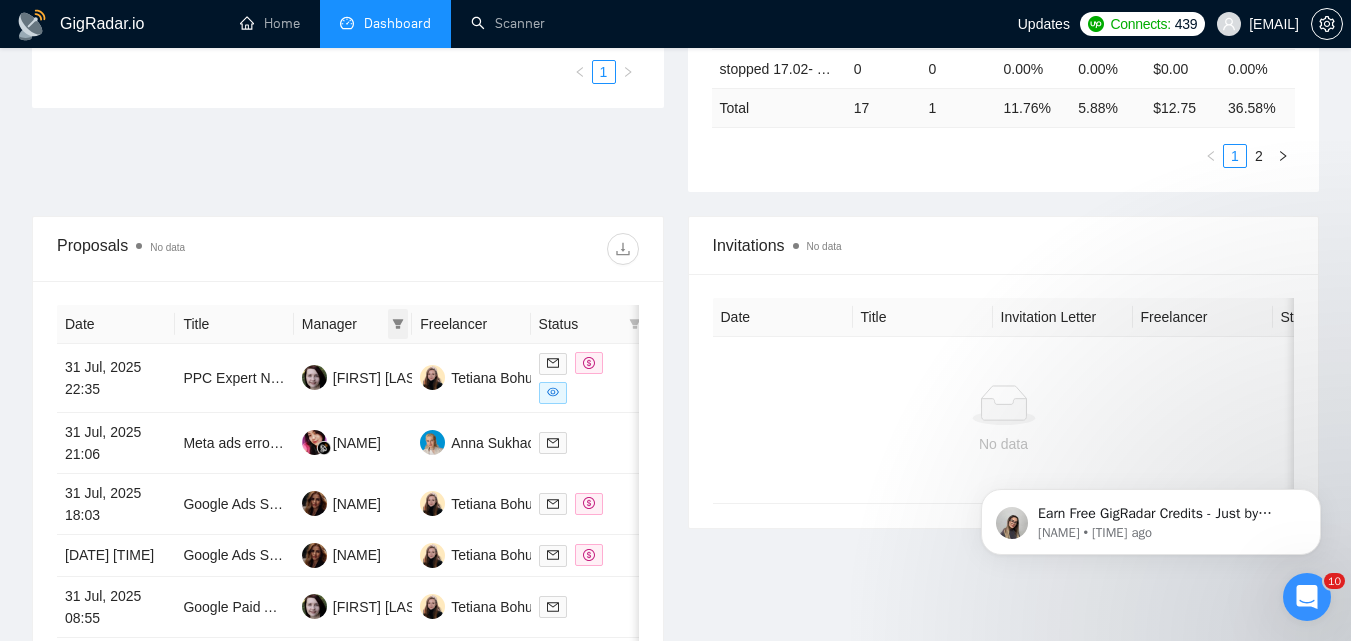 click at bounding box center [398, 324] 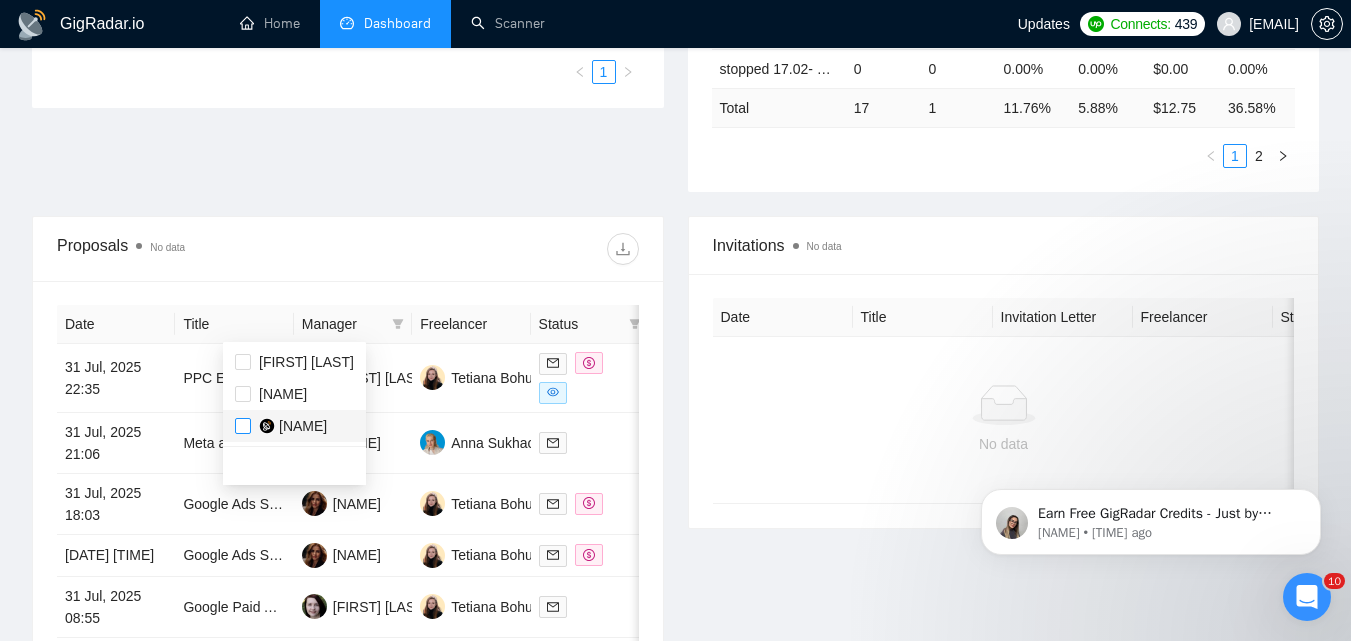 click at bounding box center (243, 426) 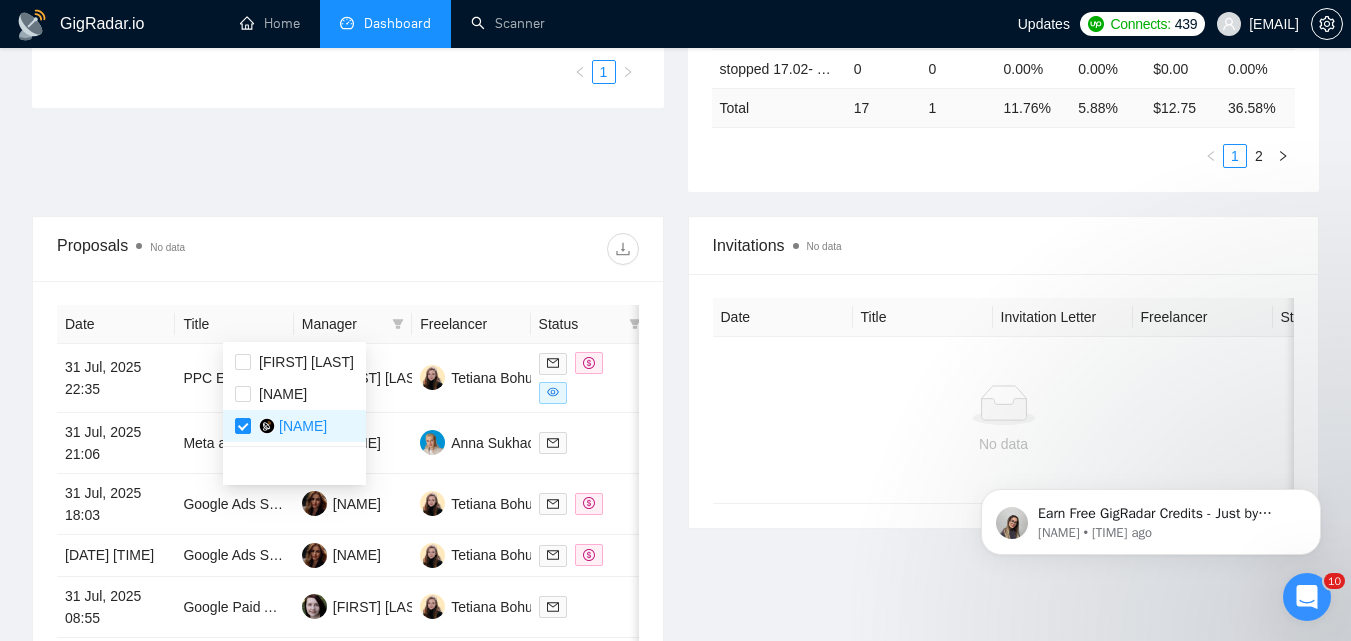 click at bounding box center (493, 249) 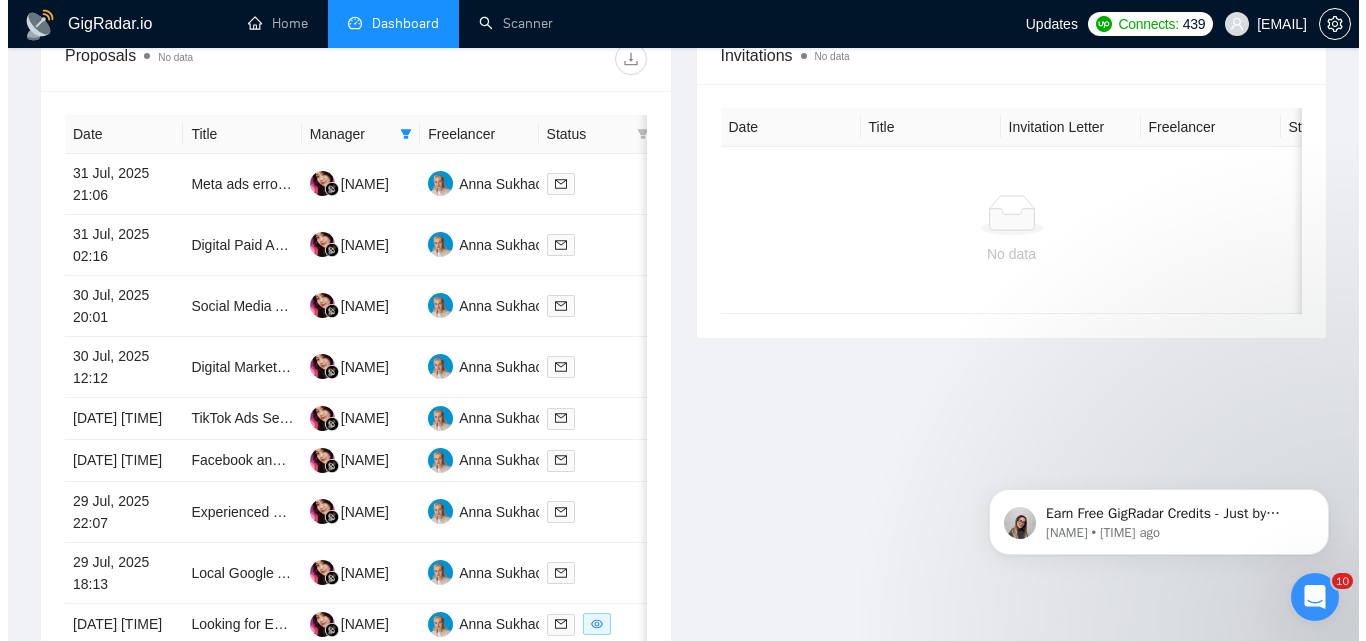 scroll, scrollTop: 771, scrollLeft: 0, axis: vertical 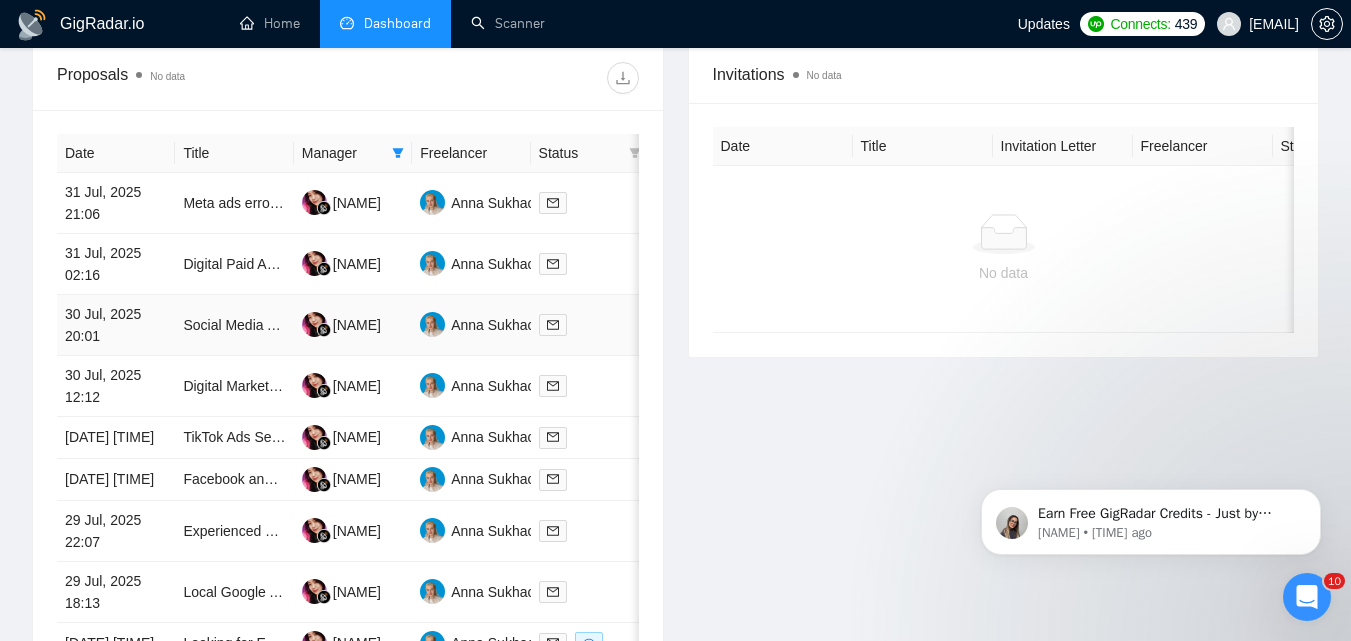 click at bounding box center (590, 325) 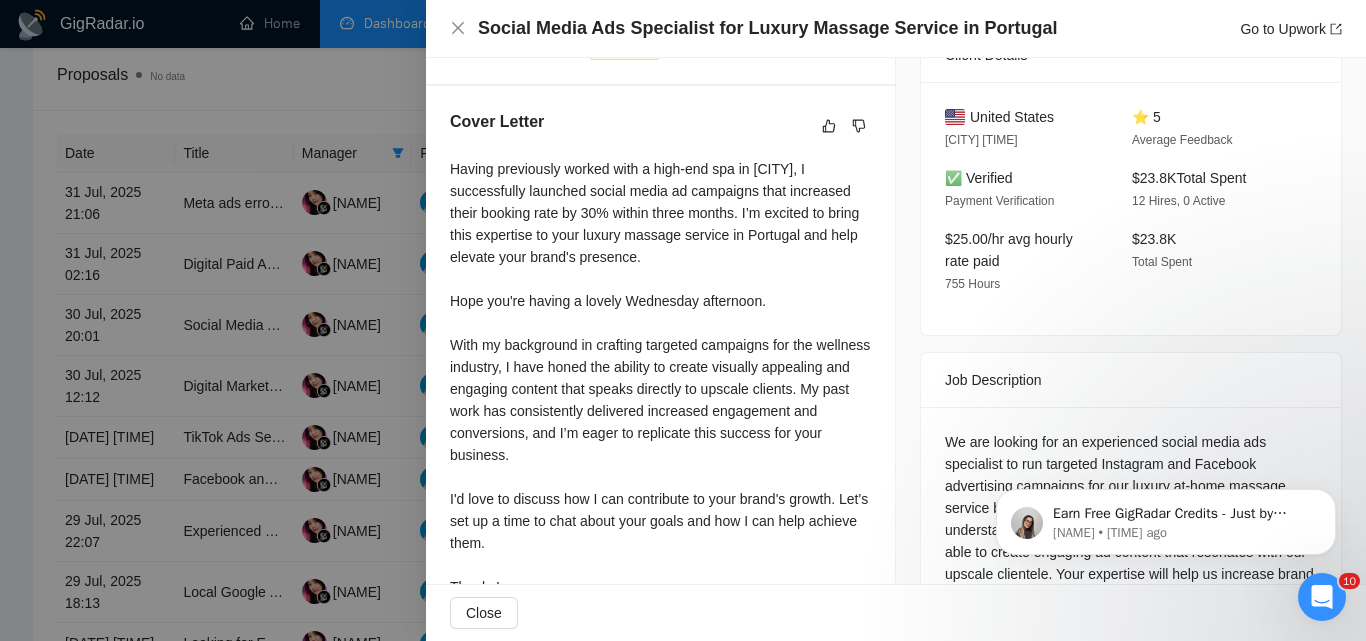 scroll, scrollTop: 500, scrollLeft: 0, axis: vertical 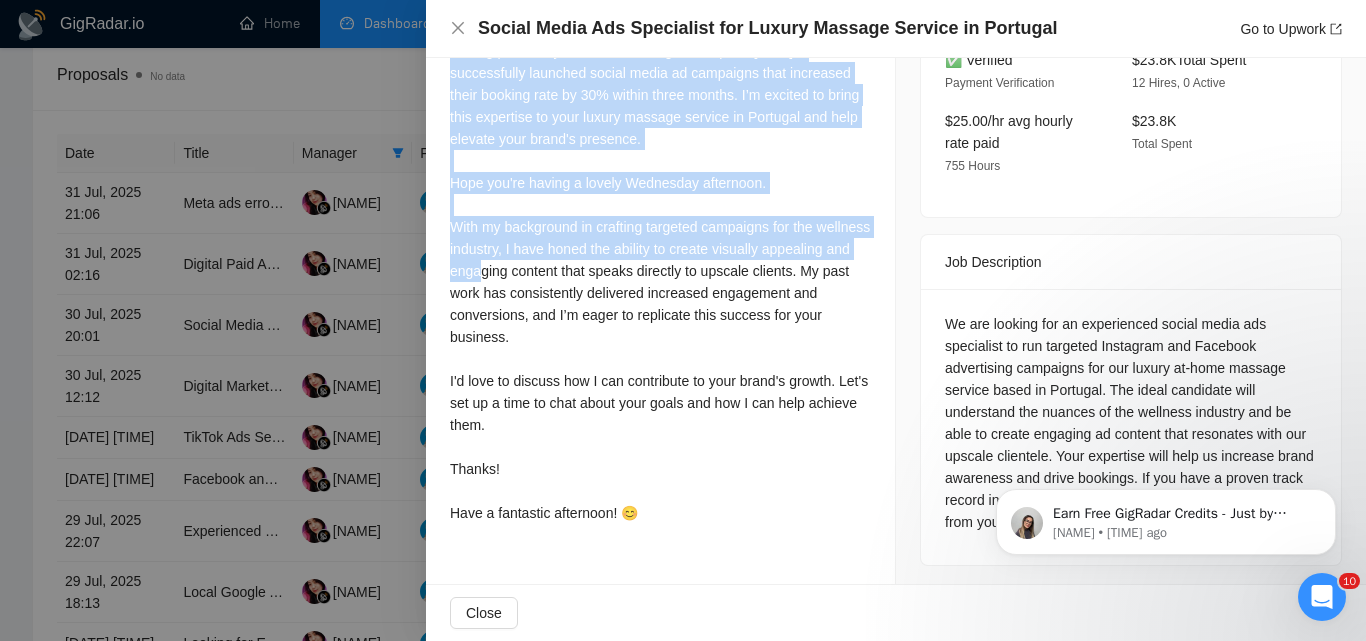 drag, startPoint x: 440, startPoint y: 145, endPoint x: 672, endPoint y: 529, distance: 448.6424 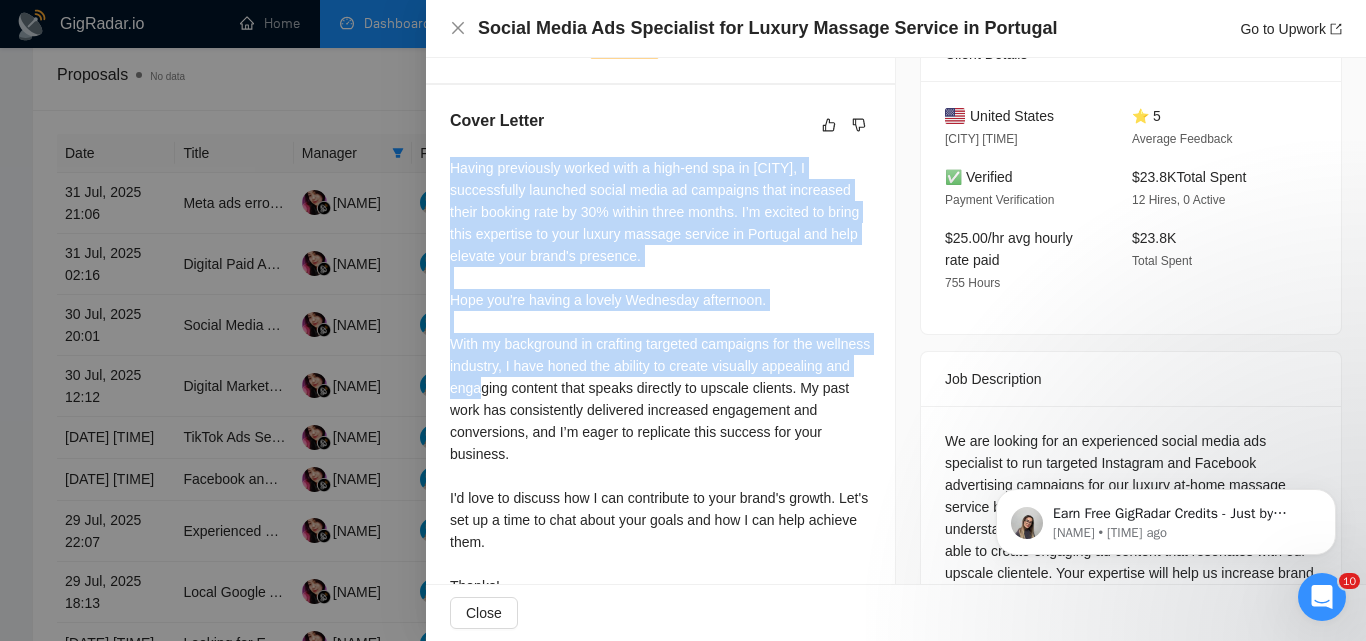 scroll, scrollTop: 214, scrollLeft: 0, axis: vertical 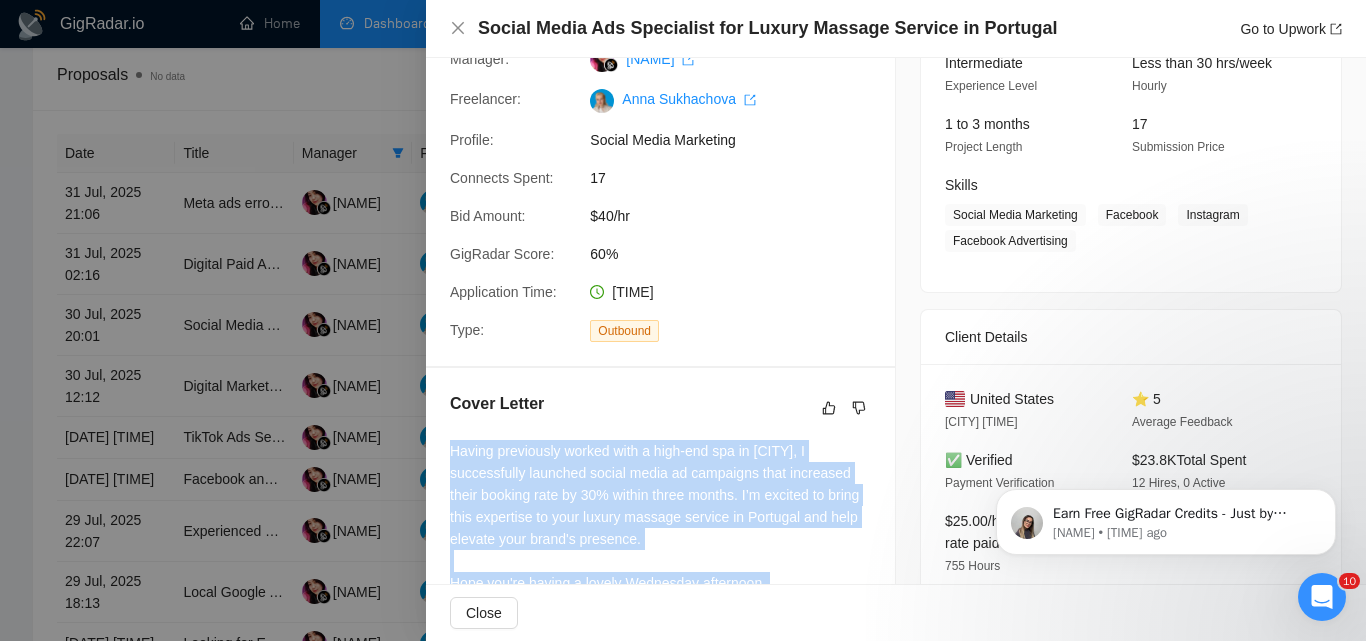 click on "Having previously worked with a high-end spa in [CITY], I successfully launched social media ad campaigns that increased their booking rate by 30% within three months. I’m excited to bring this expertise to your luxury massage service in Portugal and help elevate your brand's presence.
Hope you're having a lovely Wednesday afternoon.
With my background in crafting targeted campaigns for the wellness industry, I have honed the ability to create visually appealing and engaging content that speaks directly to upscale clients. My past work has consistently delivered increased engagement and conversions, and I’m eager to replicate this success for your business.
I'd love to discuss how I can contribute to your brand's growth. Let's set up a time to chat about your goals and how I can help achieve them.
Thanks!
Have a fantastic afternoon! 😊" at bounding box center (660, 682) 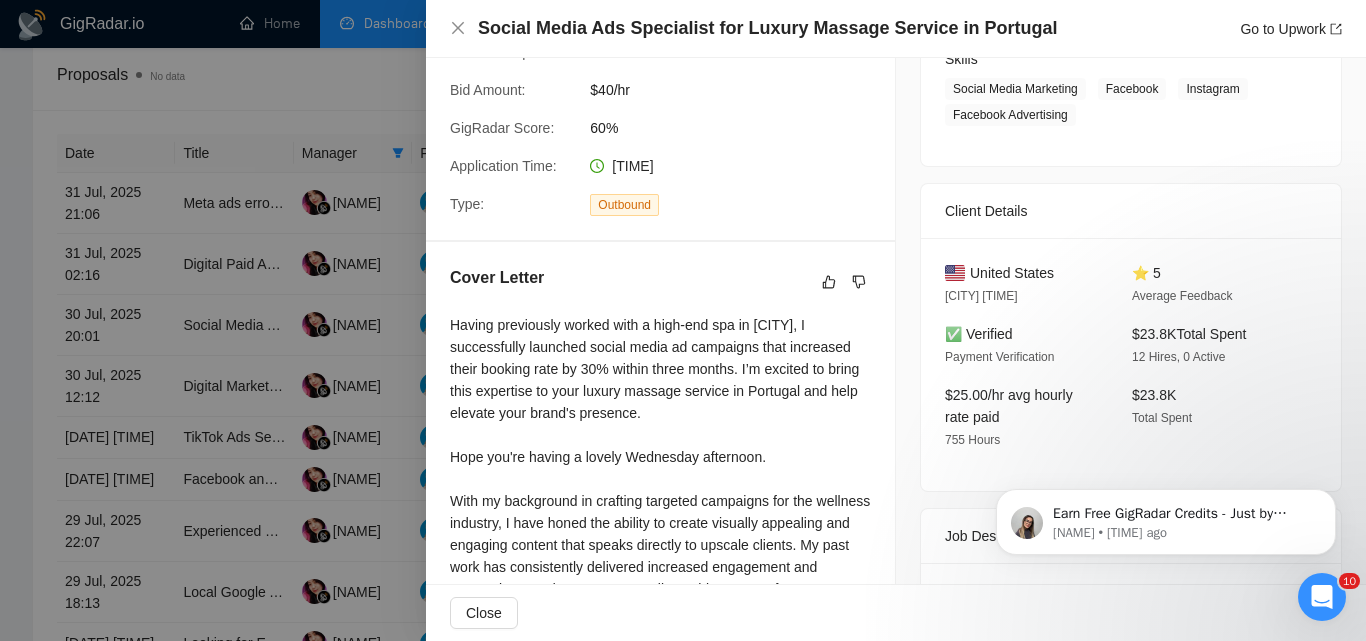 scroll, scrollTop: 614, scrollLeft: 0, axis: vertical 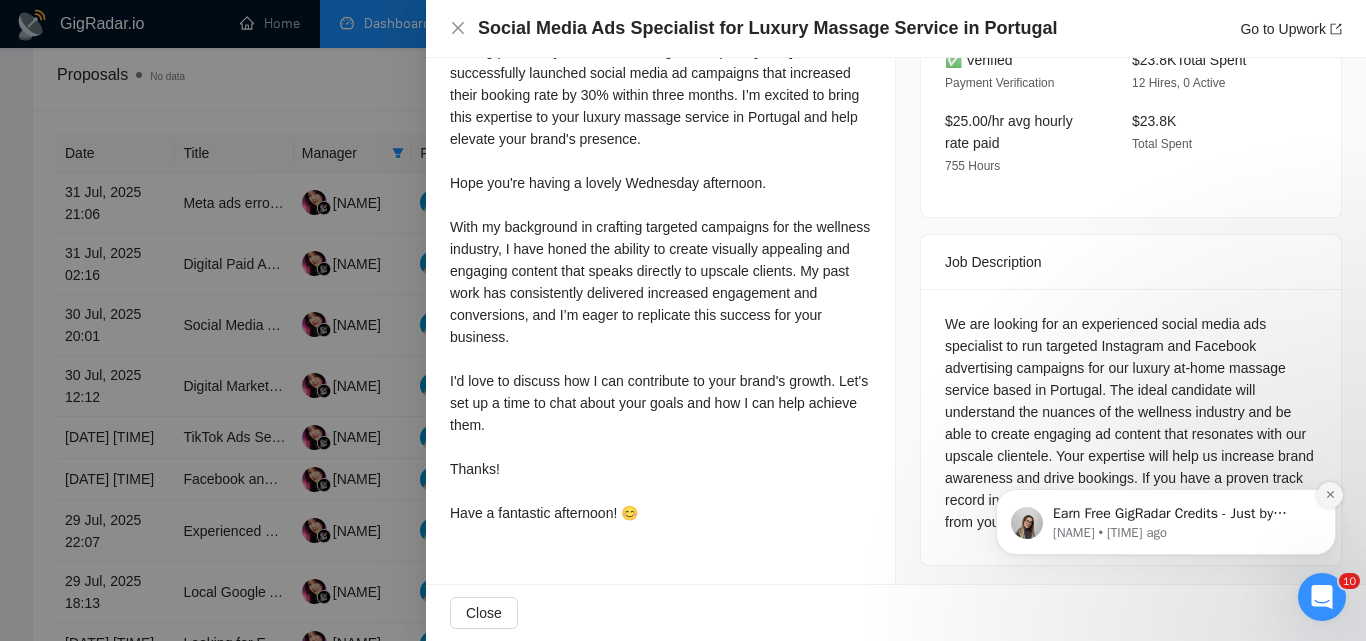 click 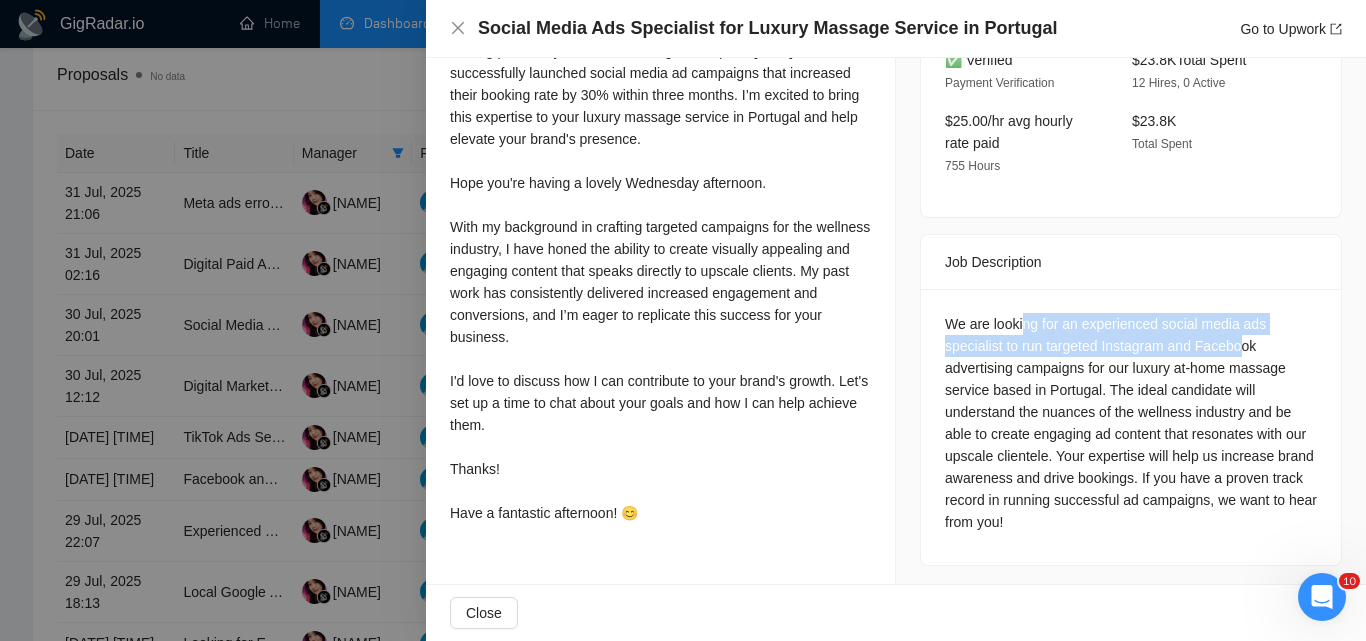 drag, startPoint x: 1018, startPoint y: 319, endPoint x: 1233, endPoint y: 351, distance: 217.36835 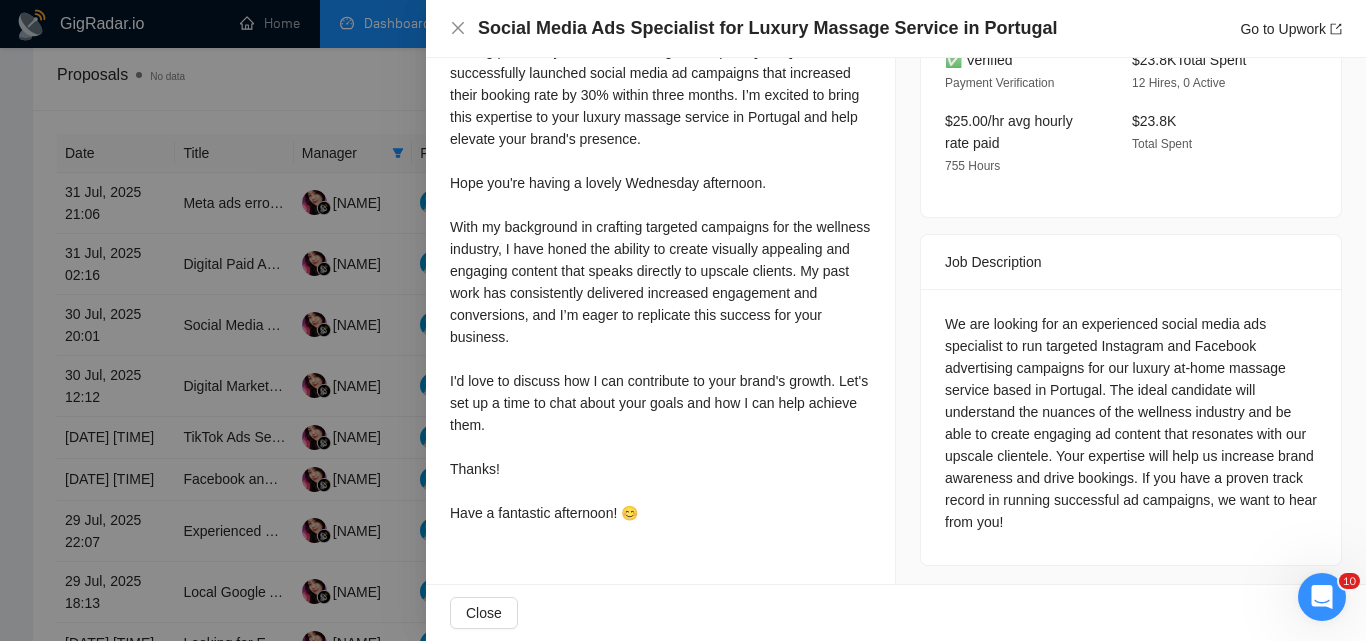 click on "We are looking for an experienced social media ads specialist to run targeted Instagram and Facebook advertising campaigns for our luxury at-home massage service based in Portugal. The ideal candidate will understand the nuances of the wellness industry and be able to create engaging ad content that resonates with our upscale clientele. Your expertise will help us increase brand awareness and drive bookings. If you have a proven track record in running successful ad campaigns, we want to hear from you!" at bounding box center (1131, 423) 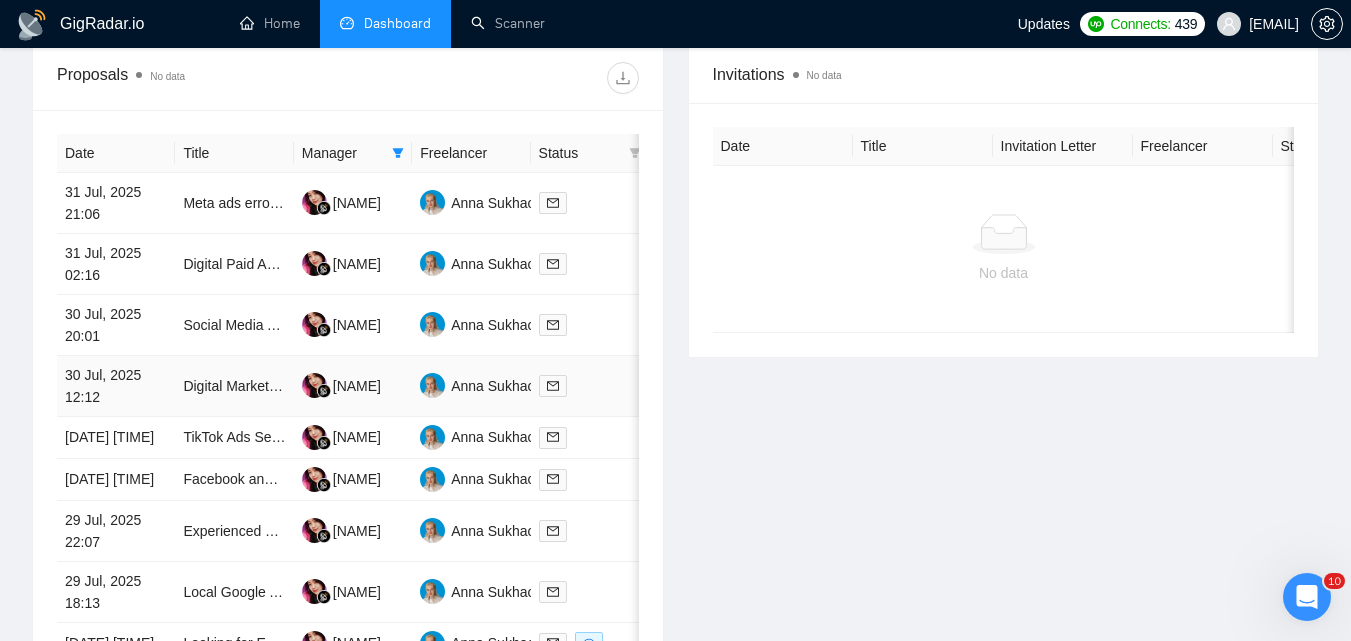 click at bounding box center (590, 386) 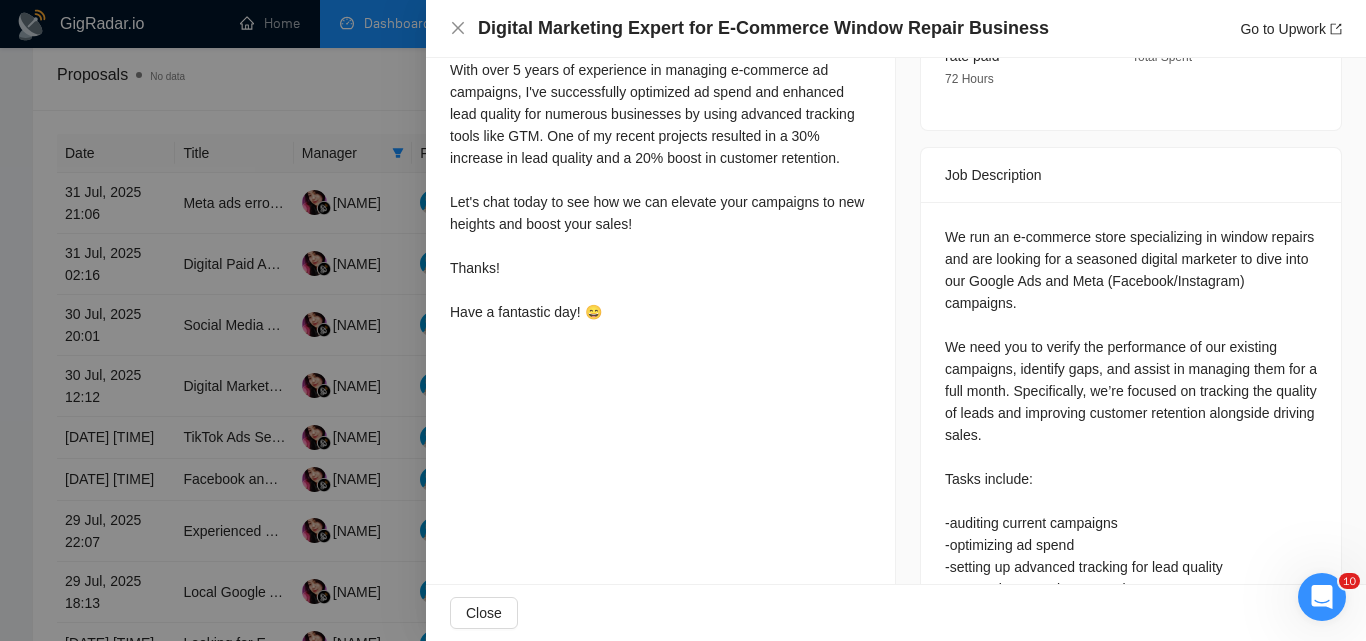 scroll, scrollTop: 726, scrollLeft: 0, axis: vertical 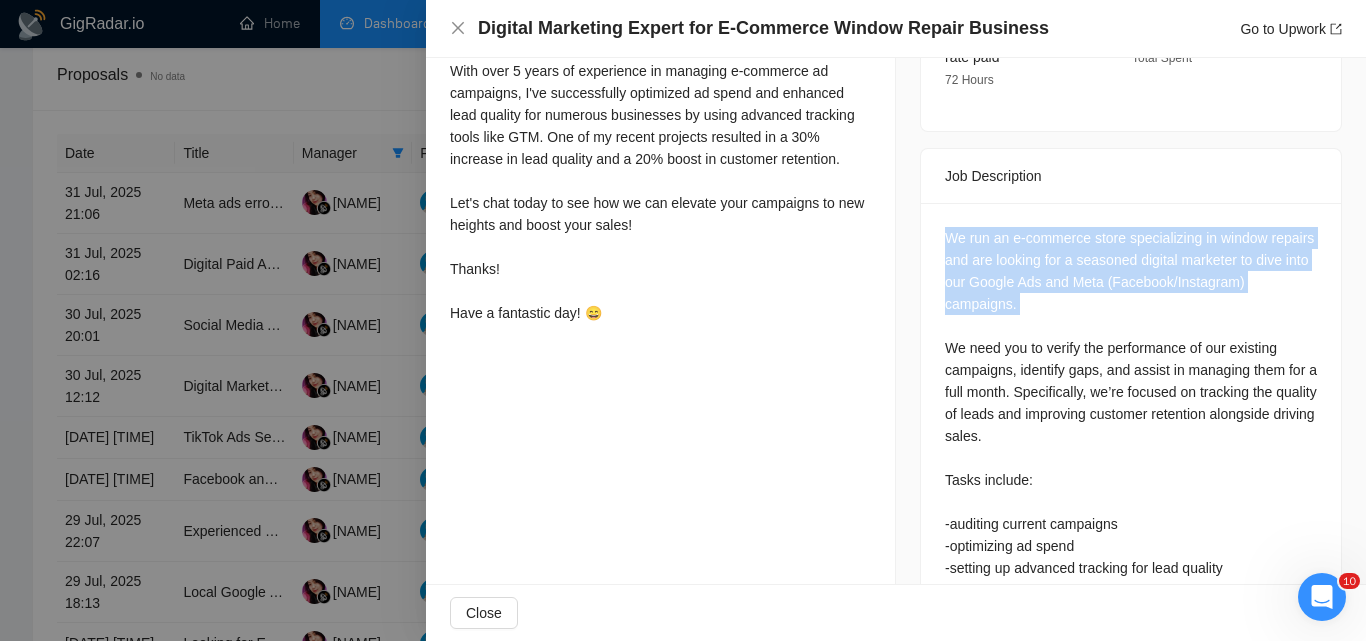 drag, startPoint x: 943, startPoint y: 225, endPoint x: 1296, endPoint y: 317, distance: 364.79172 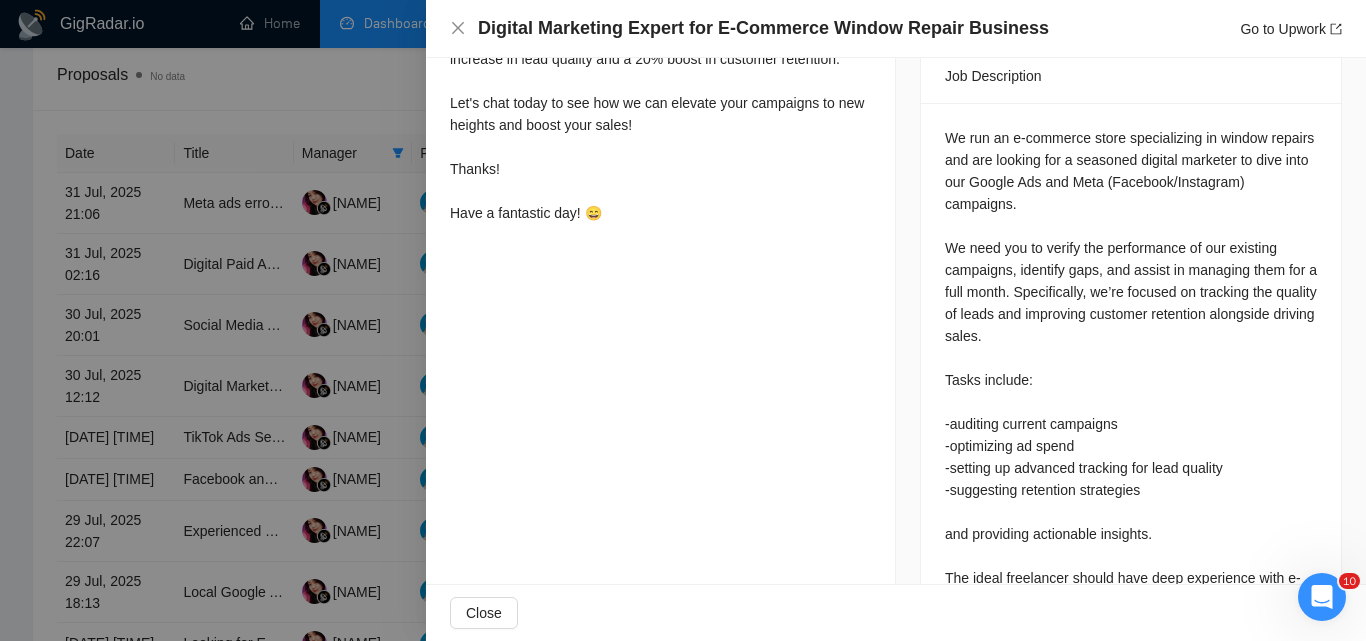 scroll, scrollTop: 926, scrollLeft: 0, axis: vertical 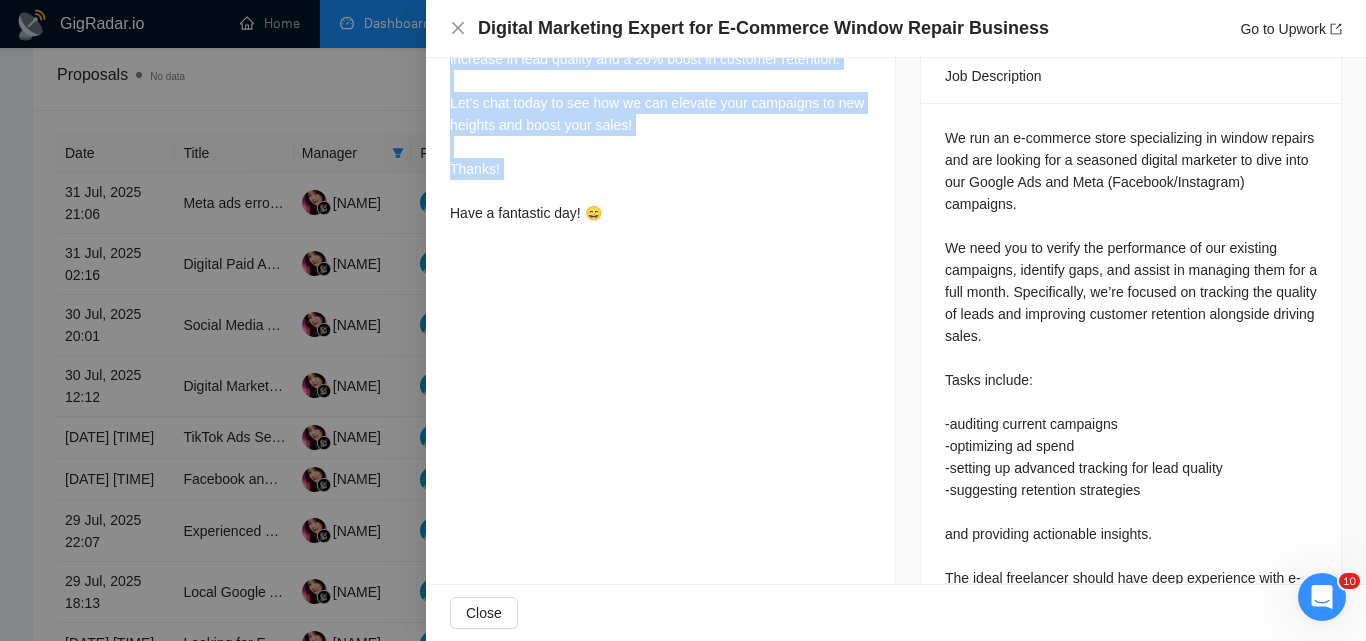 drag, startPoint x: 441, startPoint y: 324, endPoint x: 628, endPoint y: 195, distance: 227.17834 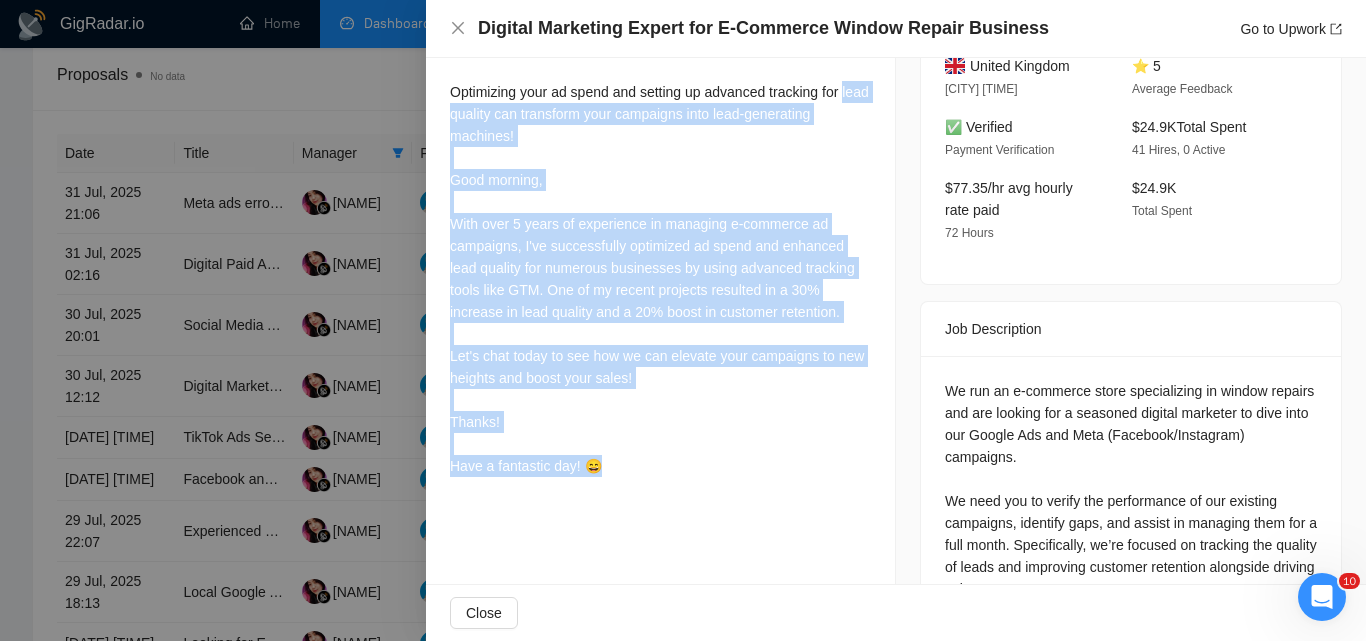 scroll, scrollTop: 526, scrollLeft: 0, axis: vertical 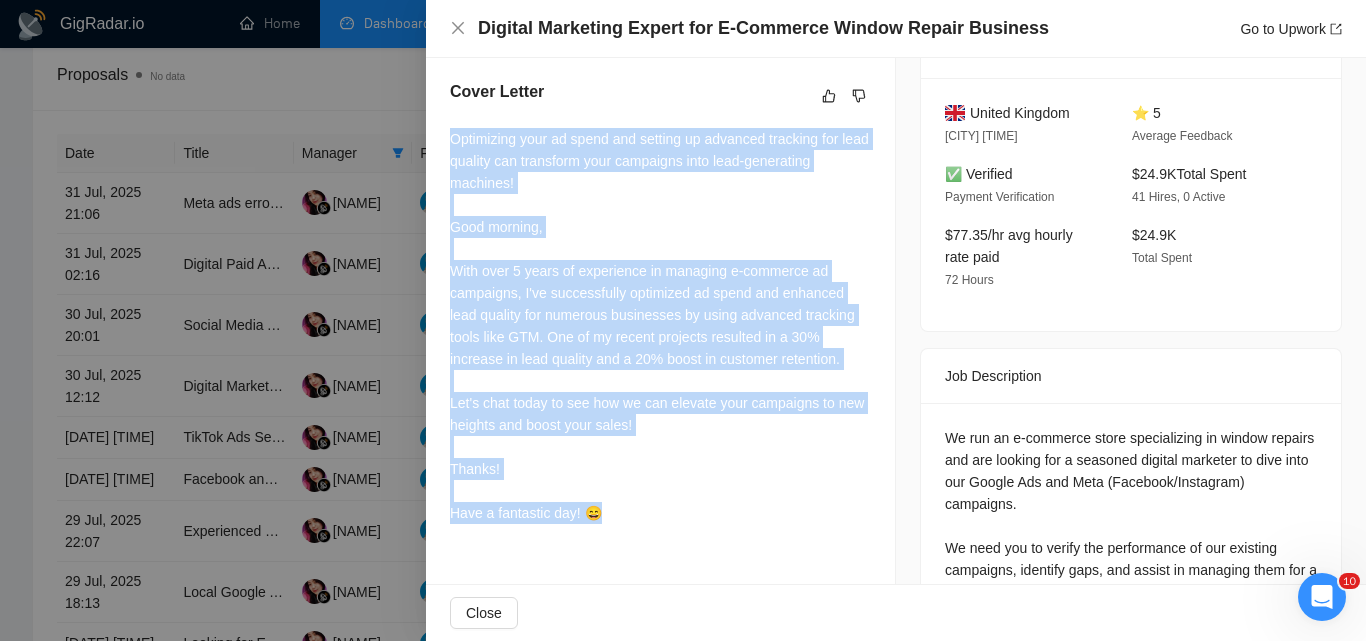 drag, startPoint x: 608, startPoint y: 210, endPoint x: 451, endPoint y: 136, distance: 173.56555 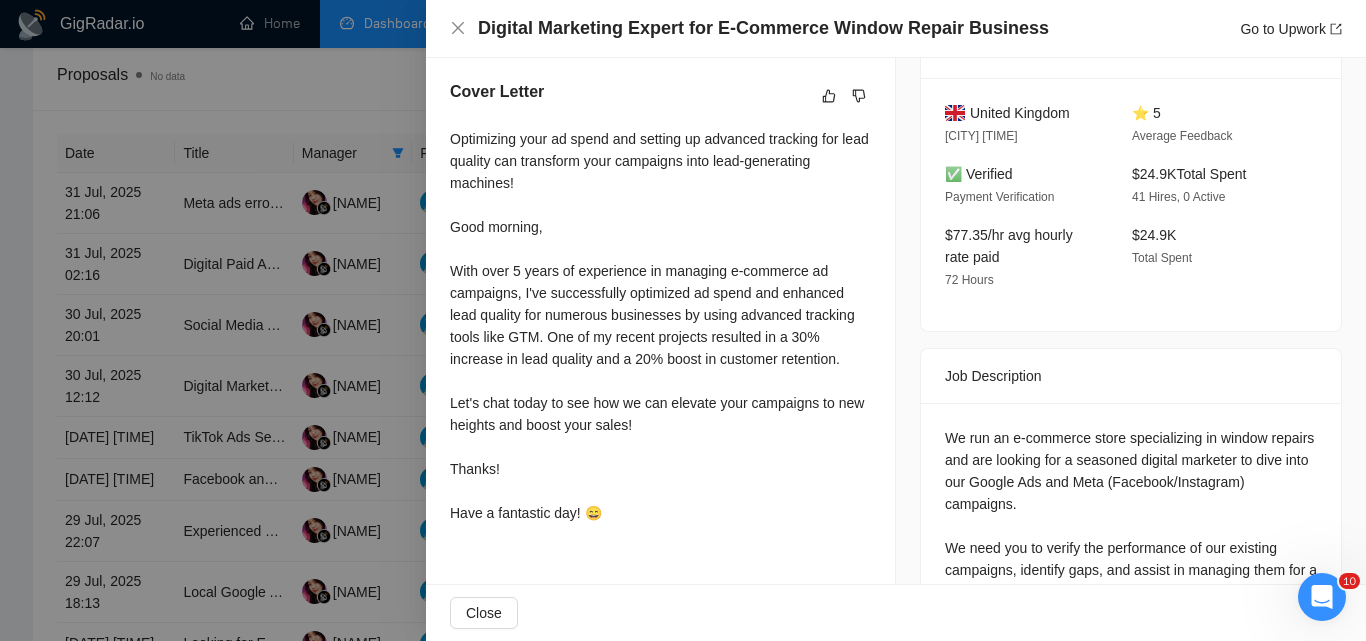 click at bounding box center [683, 320] 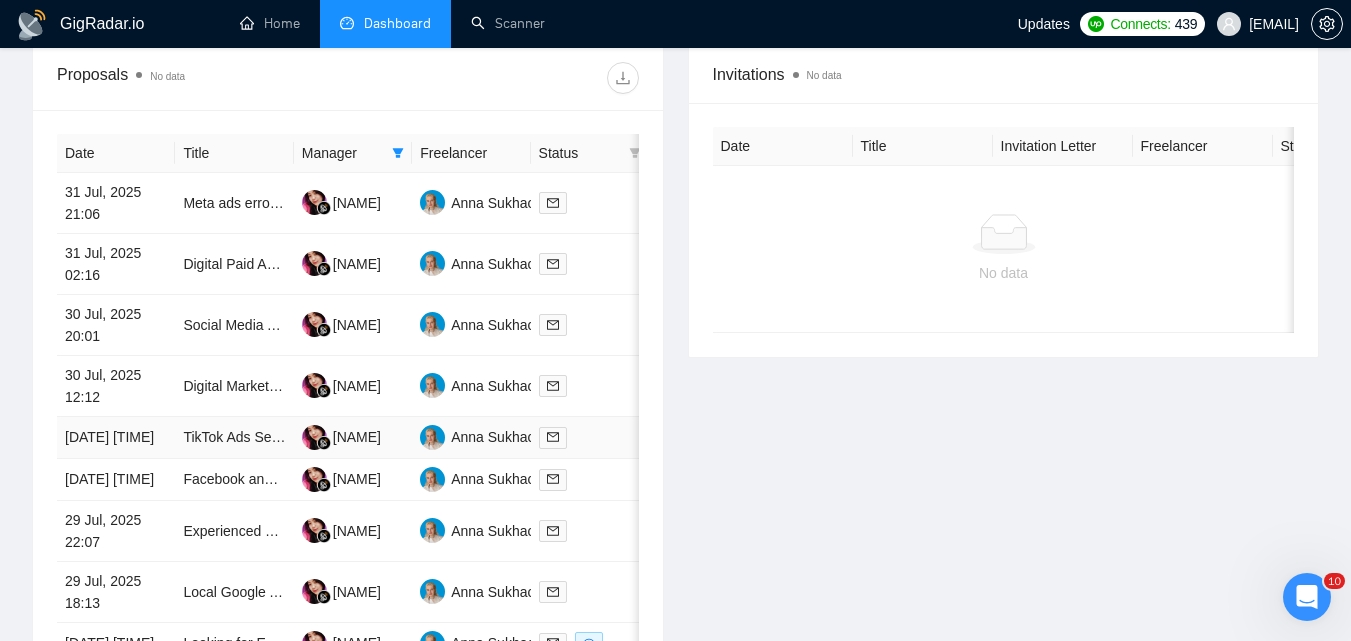 click at bounding box center [590, 437] 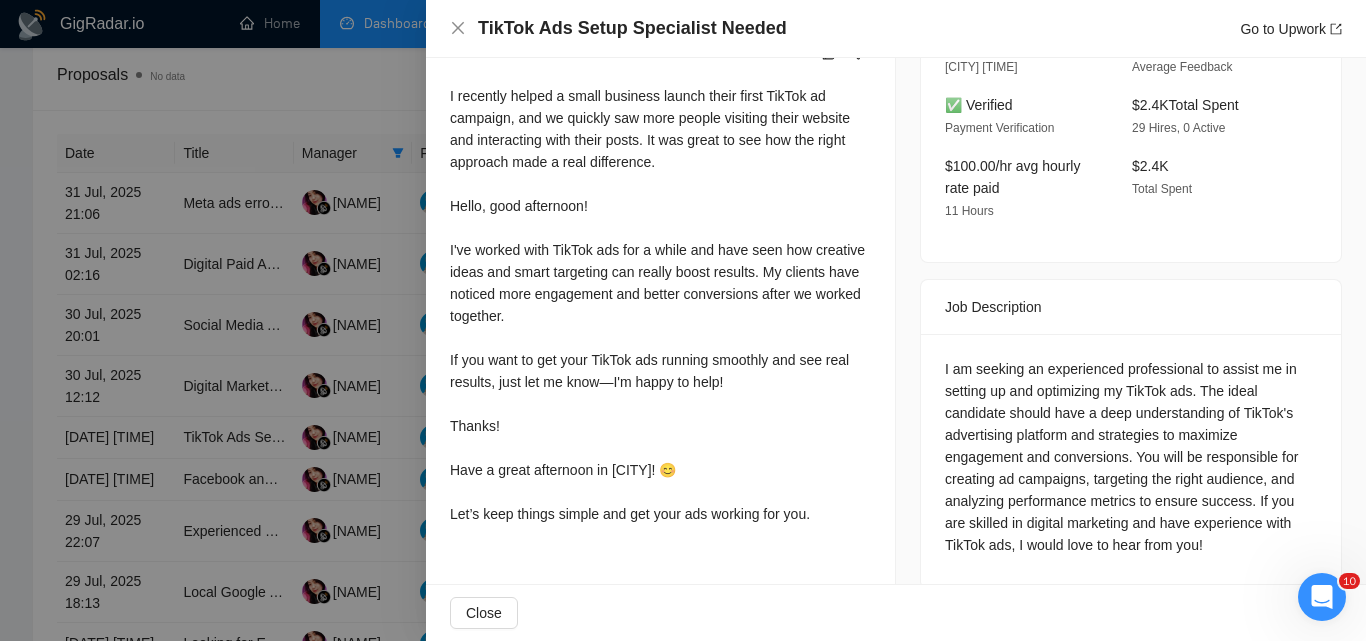 scroll, scrollTop: 592, scrollLeft: 0, axis: vertical 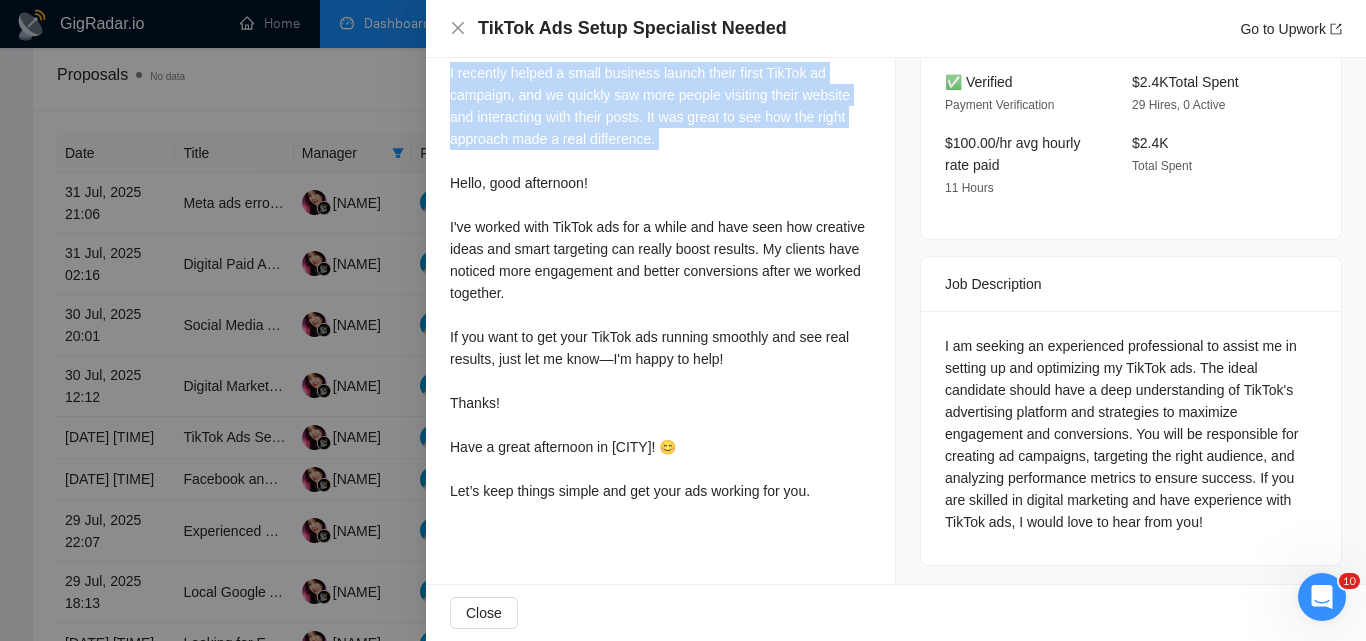 drag, startPoint x: 434, startPoint y: 266, endPoint x: 827, endPoint y: 515, distance: 465.24188 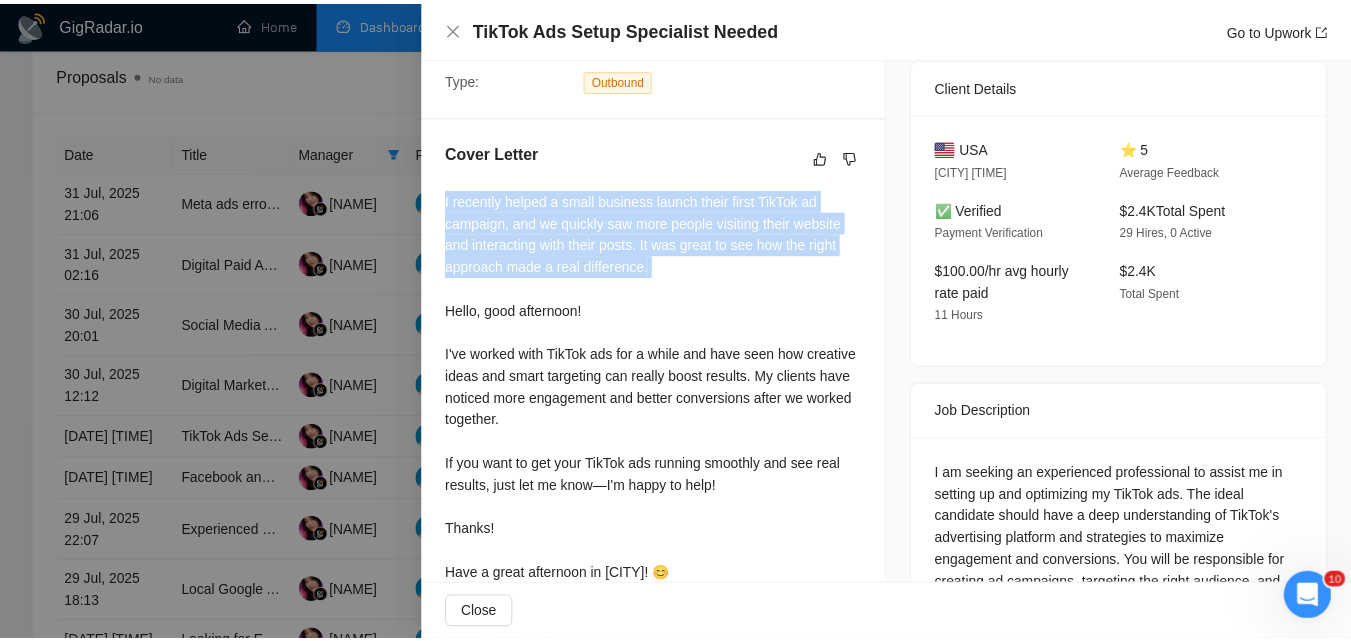 scroll, scrollTop: 392, scrollLeft: 0, axis: vertical 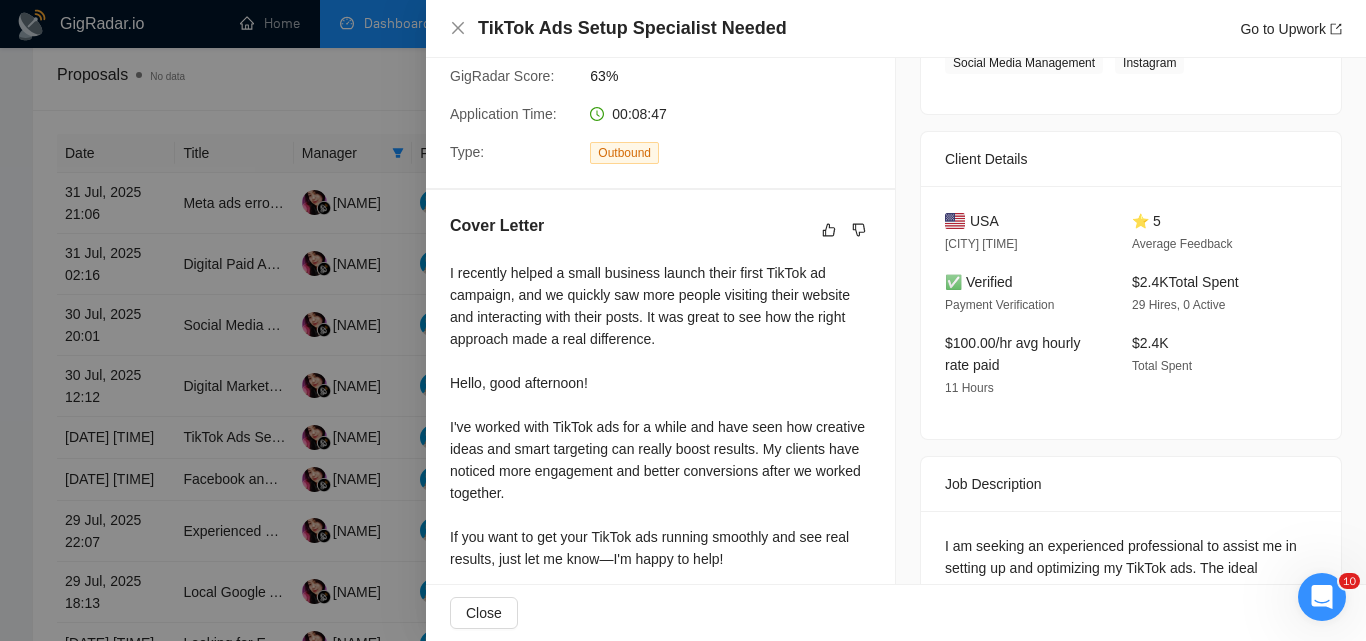 click at bounding box center [683, 320] 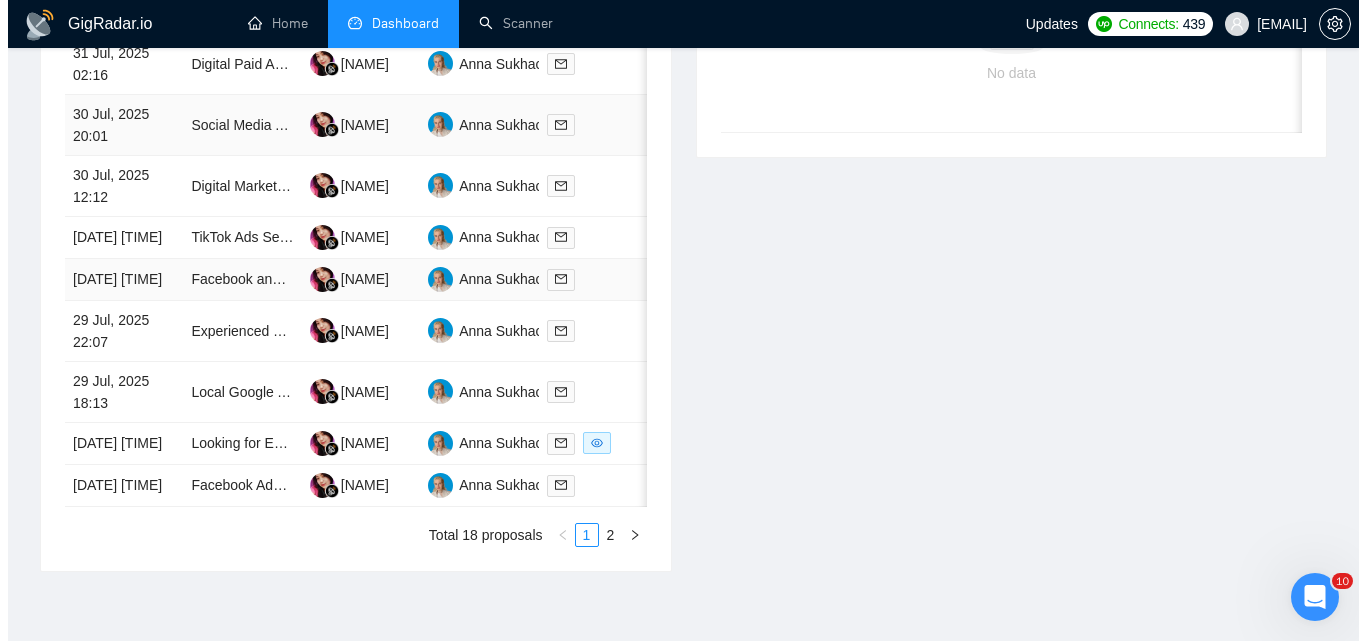 scroll, scrollTop: 871, scrollLeft: 0, axis: vertical 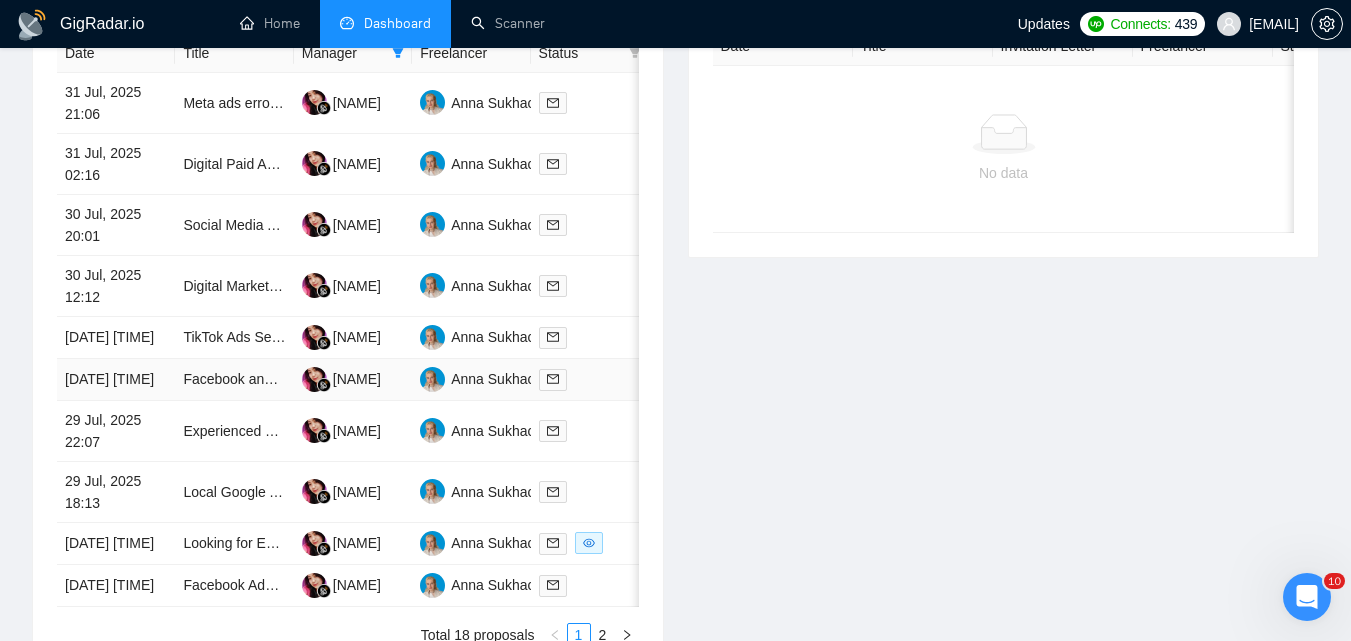click at bounding box center (590, 379) 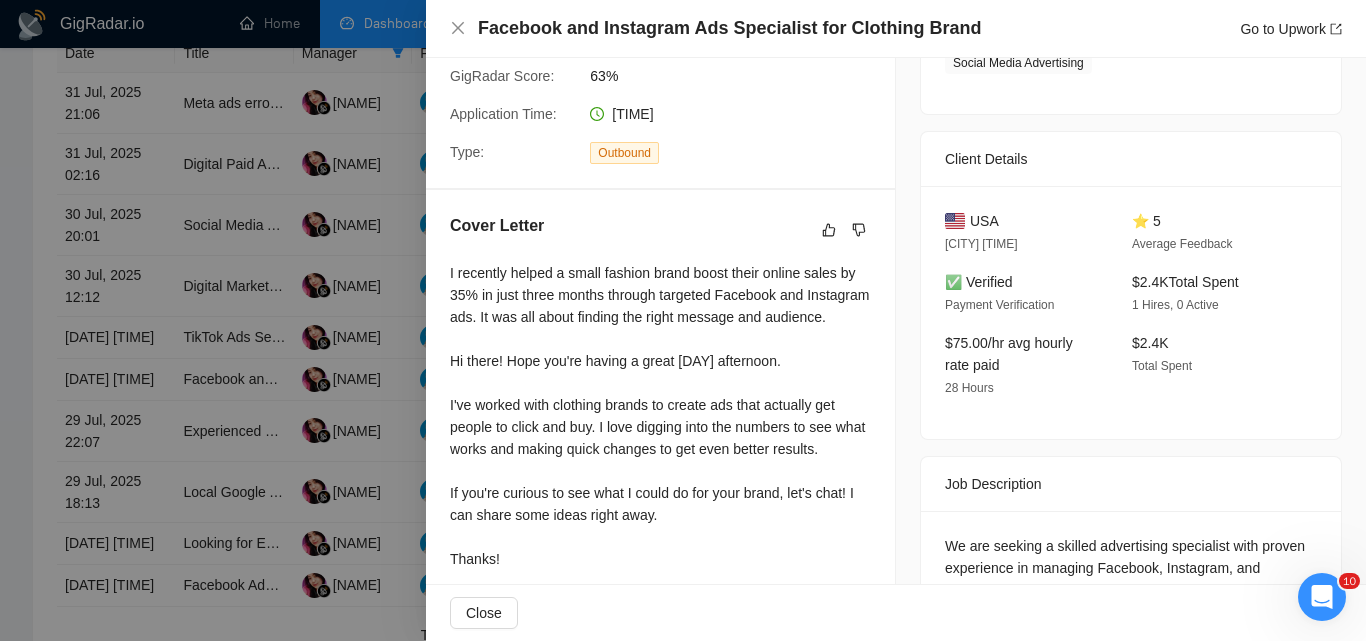 scroll, scrollTop: 492, scrollLeft: 0, axis: vertical 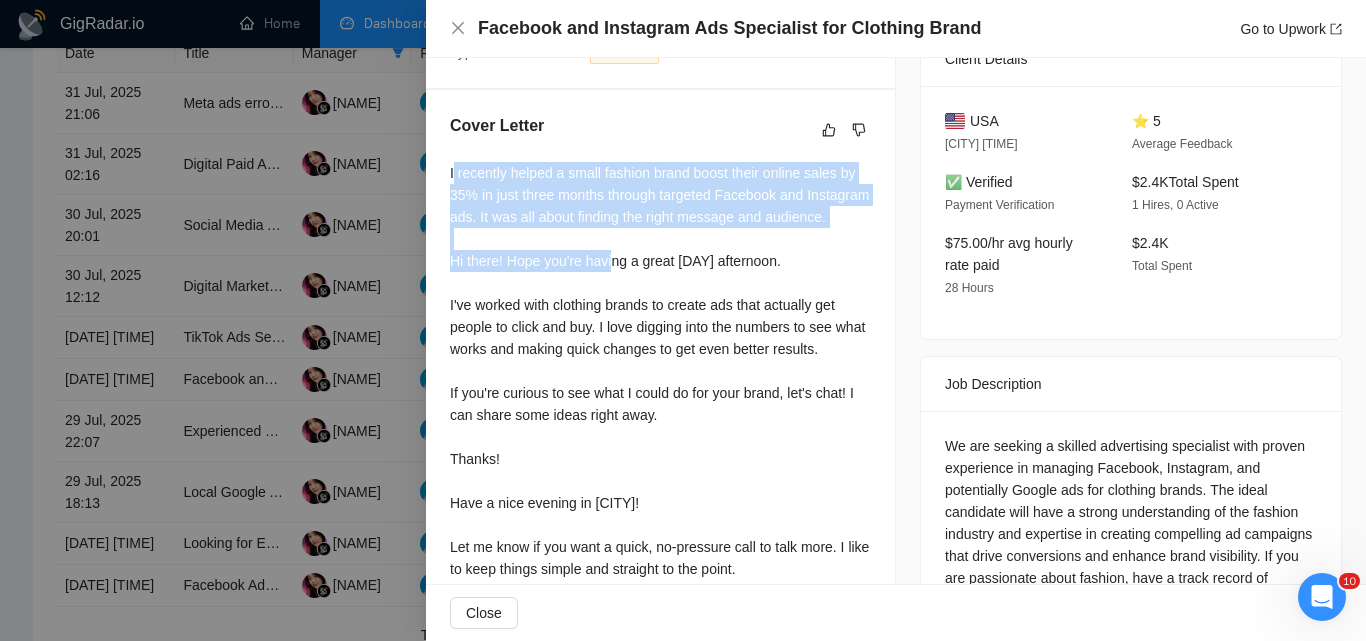 drag, startPoint x: 452, startPoint y: 170, endPoint x: 612, endPoint y: 287, distance: 198.21452 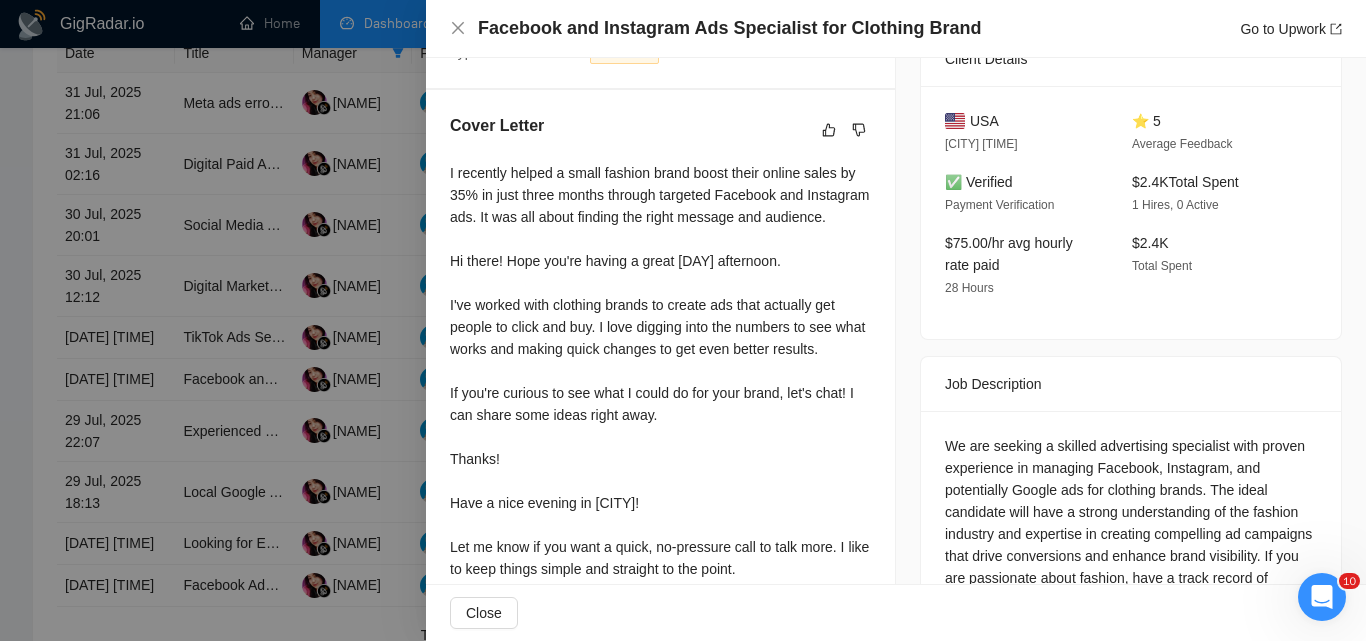 click on "I recently helped a small fashion brand boost their online sales by 35% in just three months through targeted Facebook and Instagram ads. It was all about finding the right message and audience.
Hi there! Hope you're having a great [DAY] afternoon.
I've worked with clothing brands to create ads that actually get people to click and buy. I love digging into the numbers to see what works and making quick changes to get even better results.
If you're curious to see what I could do for your brand, let's chat! I can share some ideas right away.
Thanks!
Have a nice evening in [CITY]!
Let me know if you want a quick, no-pressure call to talk more. I like to keep things simple and straight to the point." at bounding box center [660, 371] 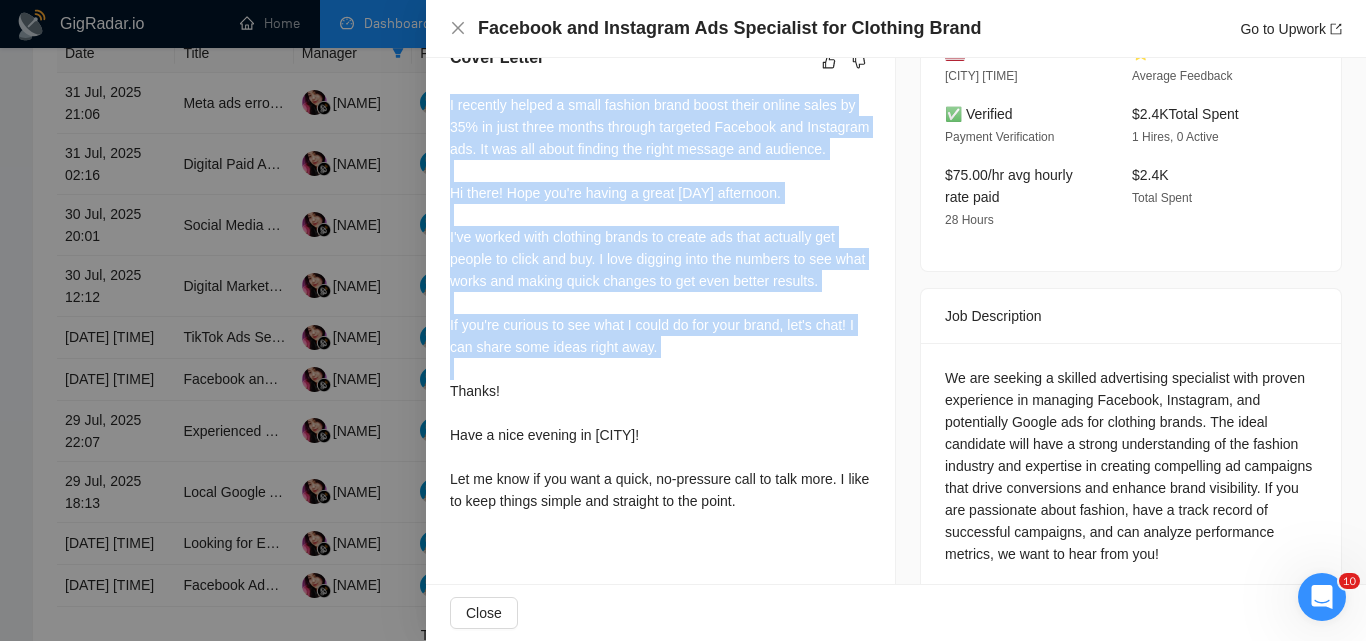 scroll, scrollTop: 592, scrollLeft: 0, axis: vertical 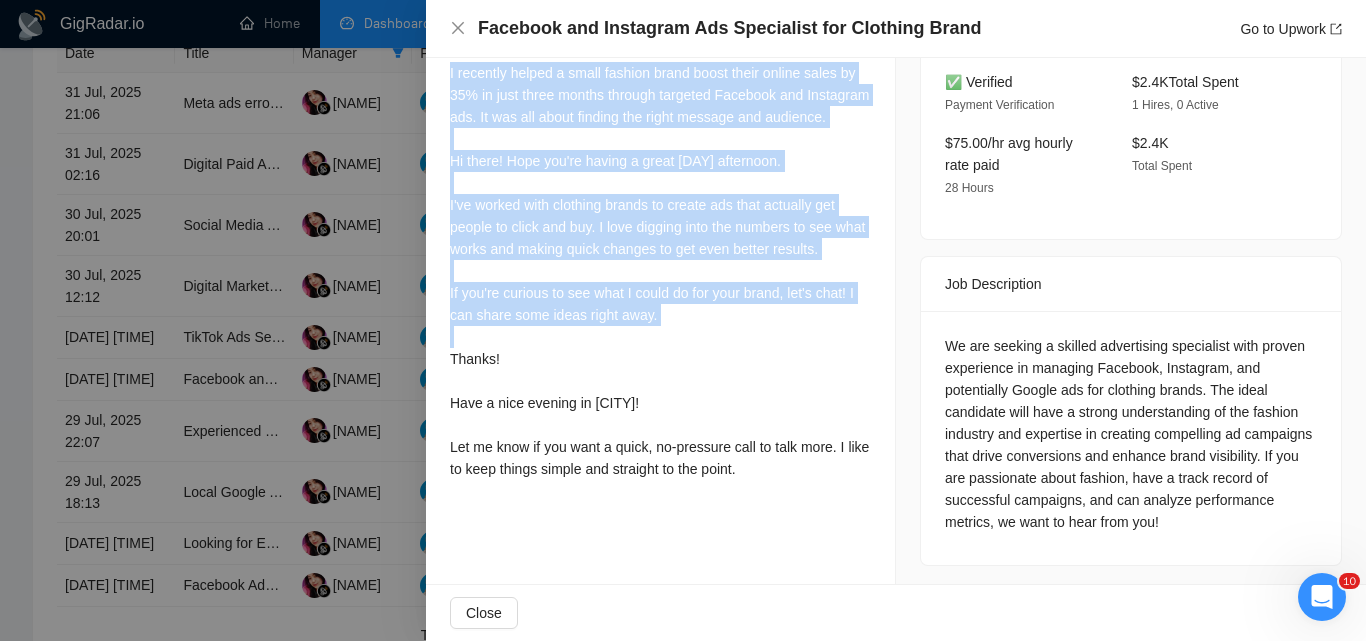 drag, startPoint x: 441, startPoint y: 171, endPoint x: 827, endPoint y: 532, distance: 528.5045 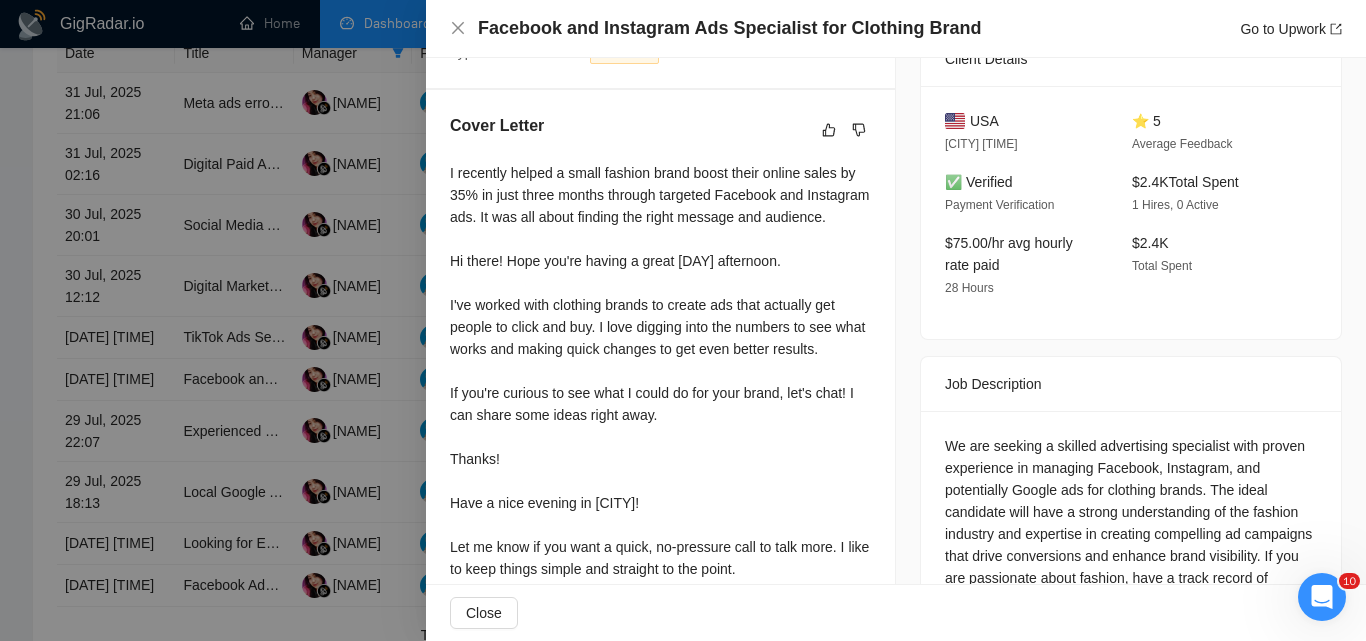 click on "Job Description" at bounding box center (1131, 384) 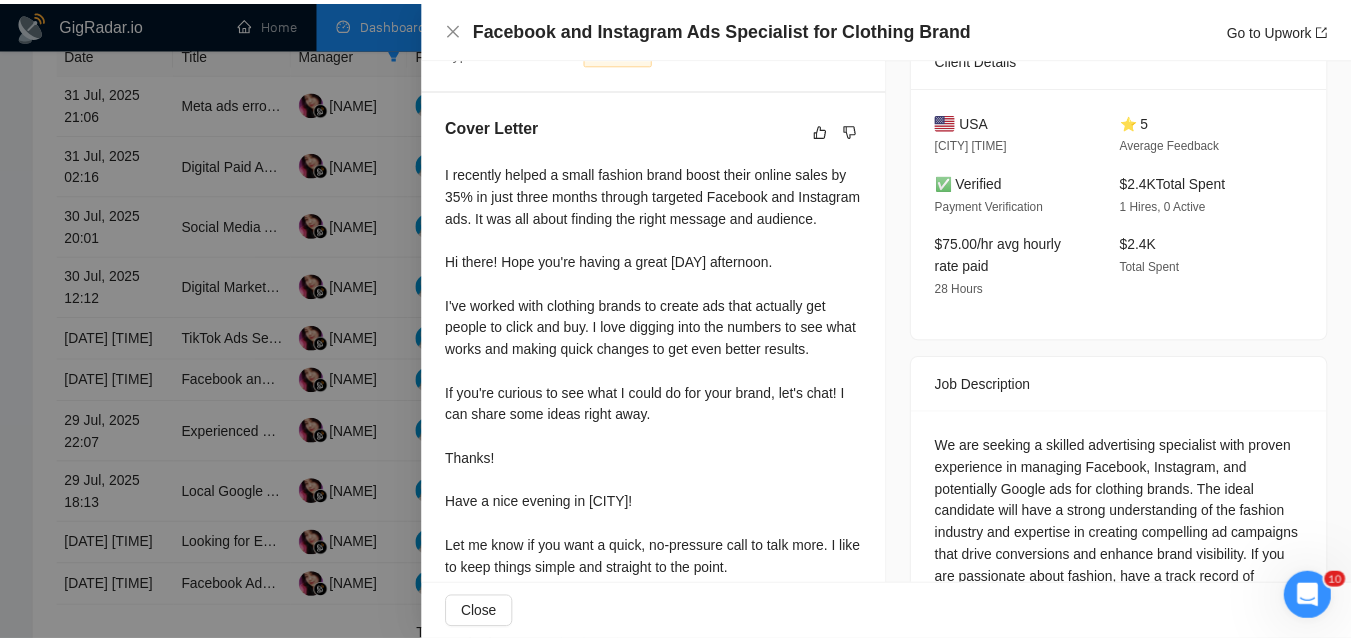 scroll, scrollTop: 592, scrollLeft: 0, axis: vertical 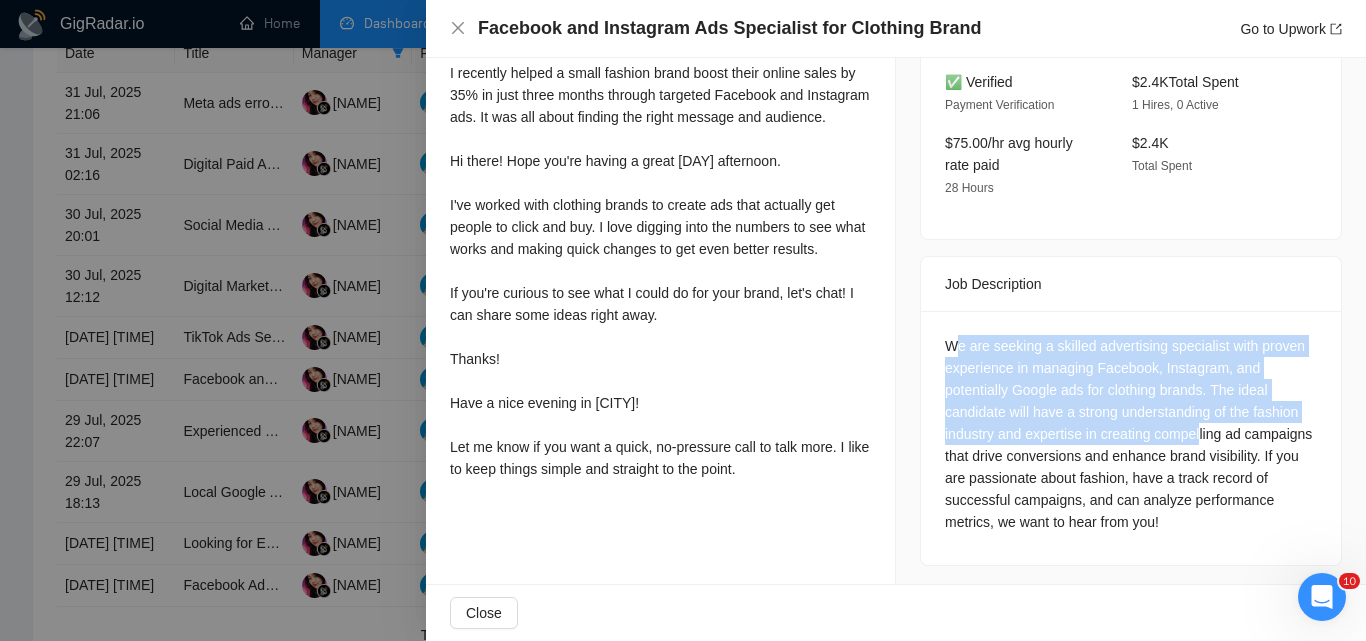 drag, startPoint x: 944, startPoint y: 329, endPoint x: 1193, endPoint y: 434, distance: 270.23325 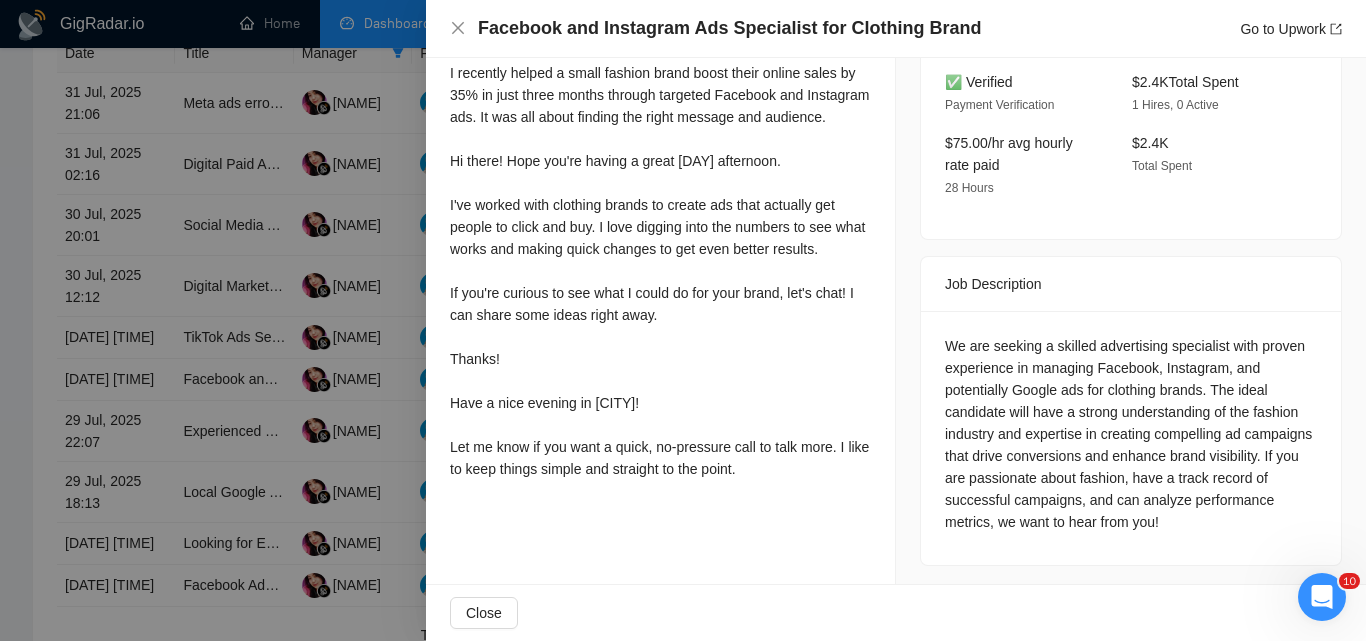 click on "We are seeking a skilled advertising specialist with proven experience in managing Facebook, Instagram, and potentially Google ads for clothing brands. The ideal candidate will have a strong understanding of the fashion industry and expertise in creating compelling ad campaigns that drive conversions and enhance brand visibility. If you are passionate about fashion, have a track record of successful campaigns, and can analyze performance metrics, we want to hear from you!" at bounding box center [1131, 434] 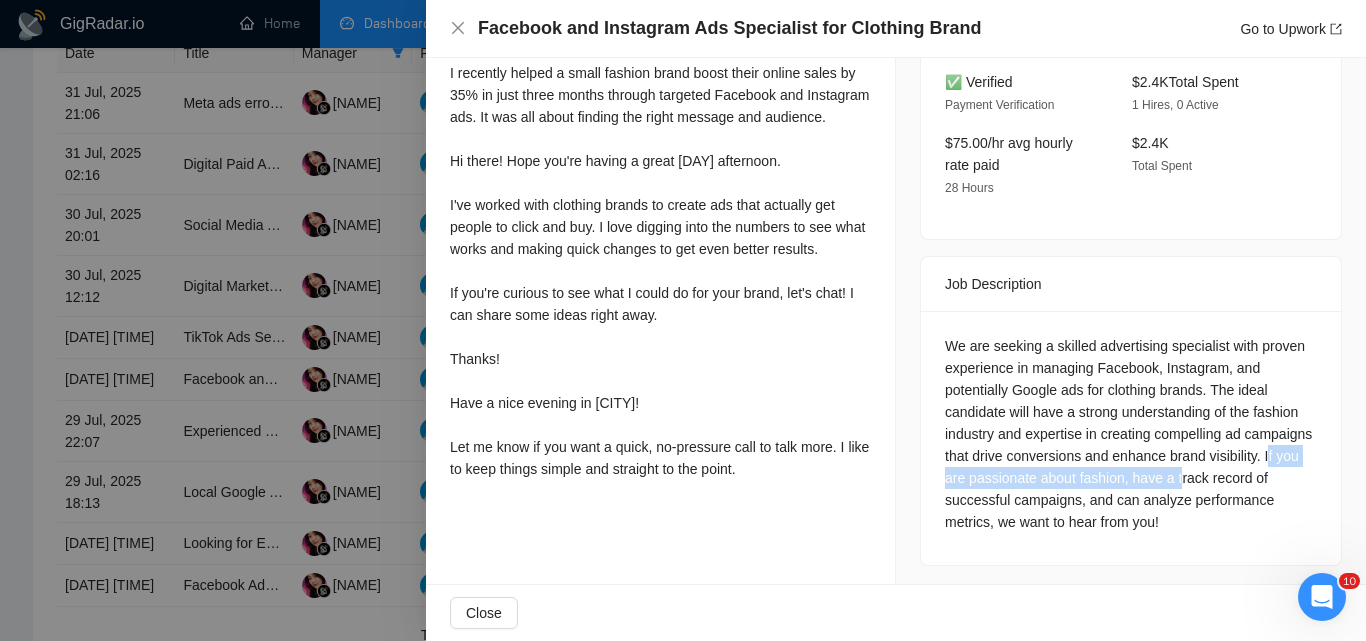 drag, startPoint x: 997, startPoint y: 472, endPoint x: 1272, endPoint y: 504, distance: 276.85556 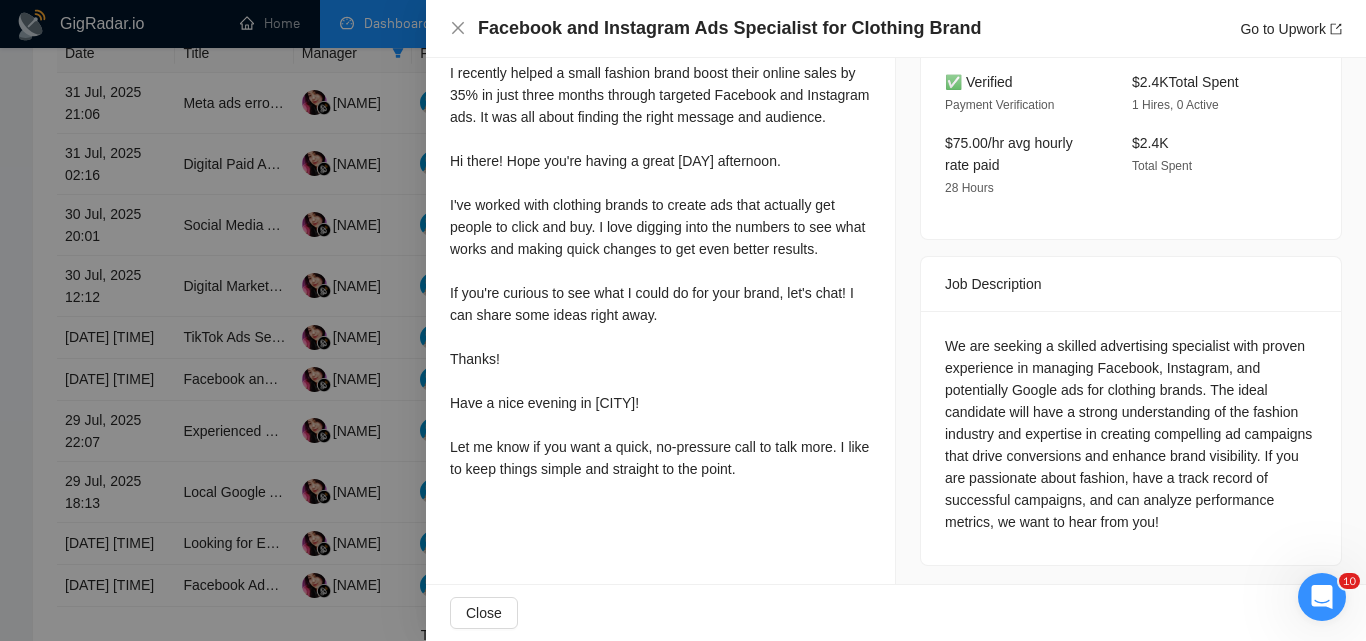 click on "We are seeking a skilled advertising specialist with proven experience in managing Facebook, Instagram, and potentially Google ads for clothing brands. The ideal candidate will have a strong understanding of the fashion industry and expertise in creating compelling ad campaigns that drive conversions and enhance brand visibility. If you are passionate about fashion, have a track record of successful campaigns, and can analyze performance metrics, we want to hear from you!" at bounding box center [1131, 434] 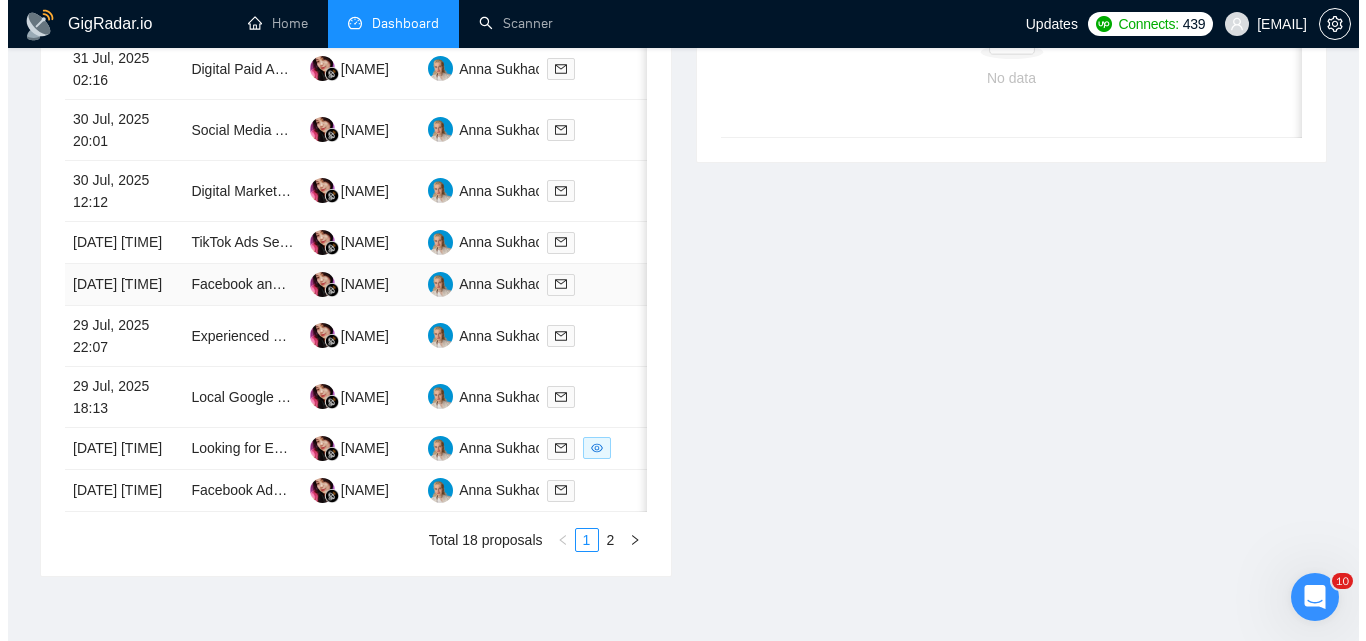 scroll, scrollTop: 971, scrollLeft: 0, axis: vertical 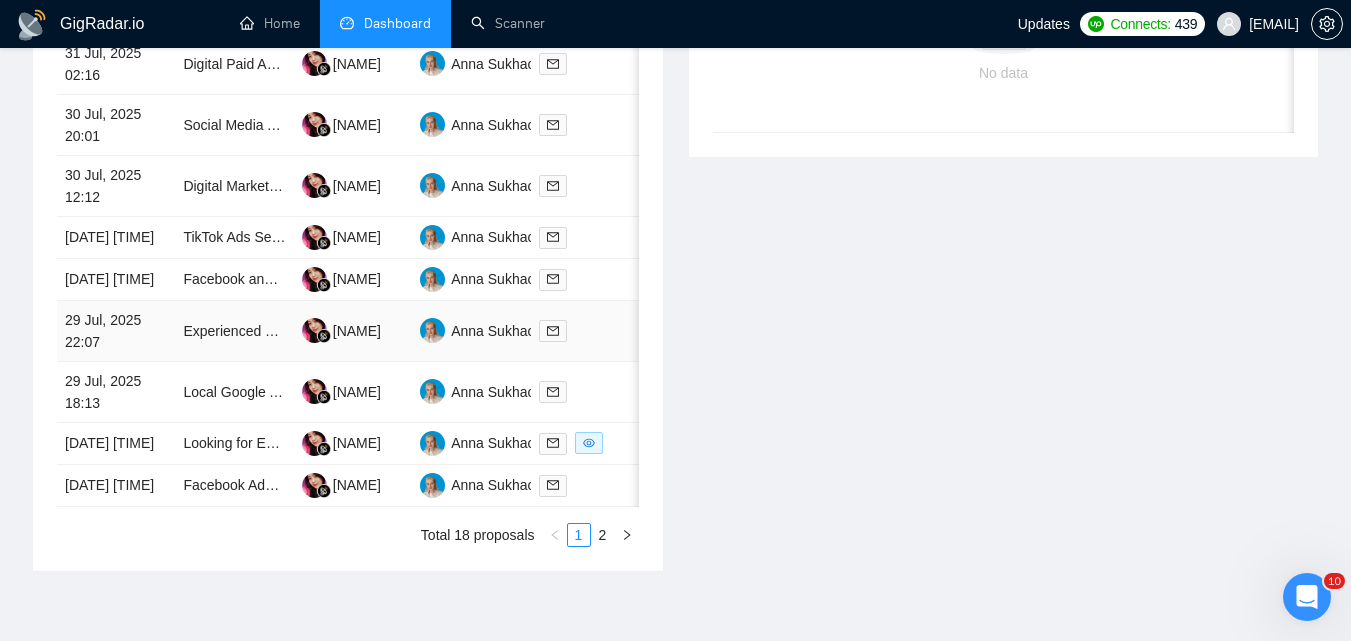 click at bounding box center [590, 330] 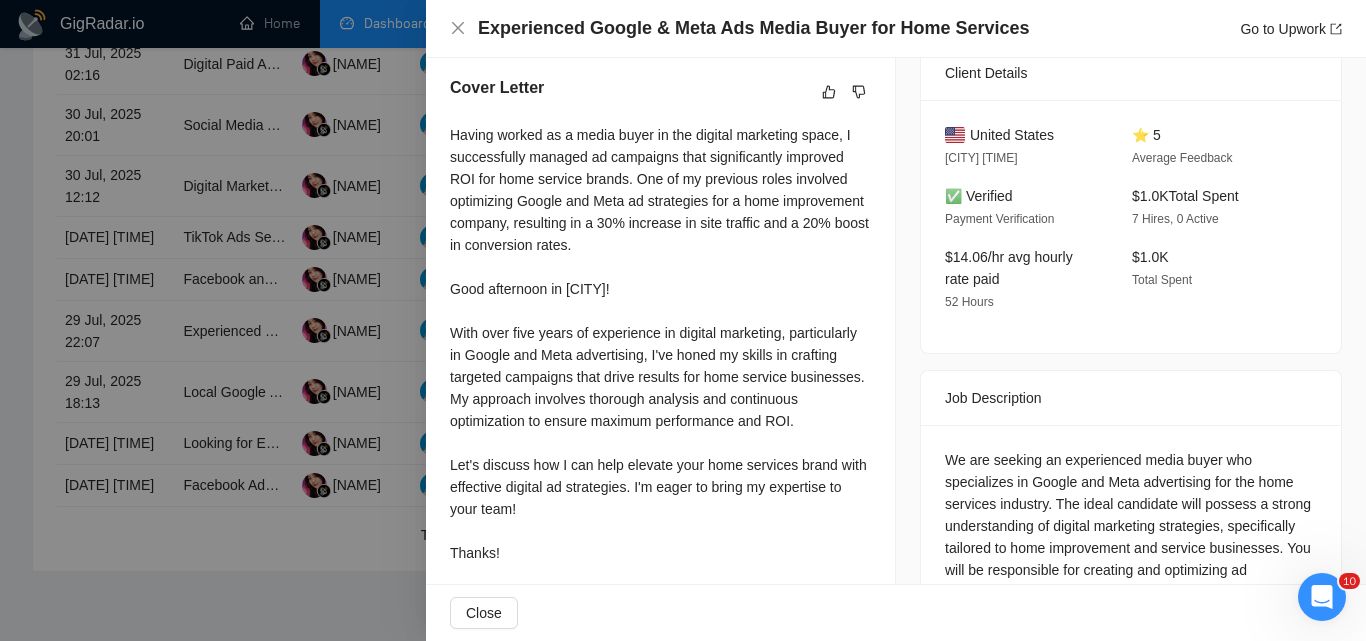 scroll, scrollTop: 388, scrollLeft: 0, axis: vertical 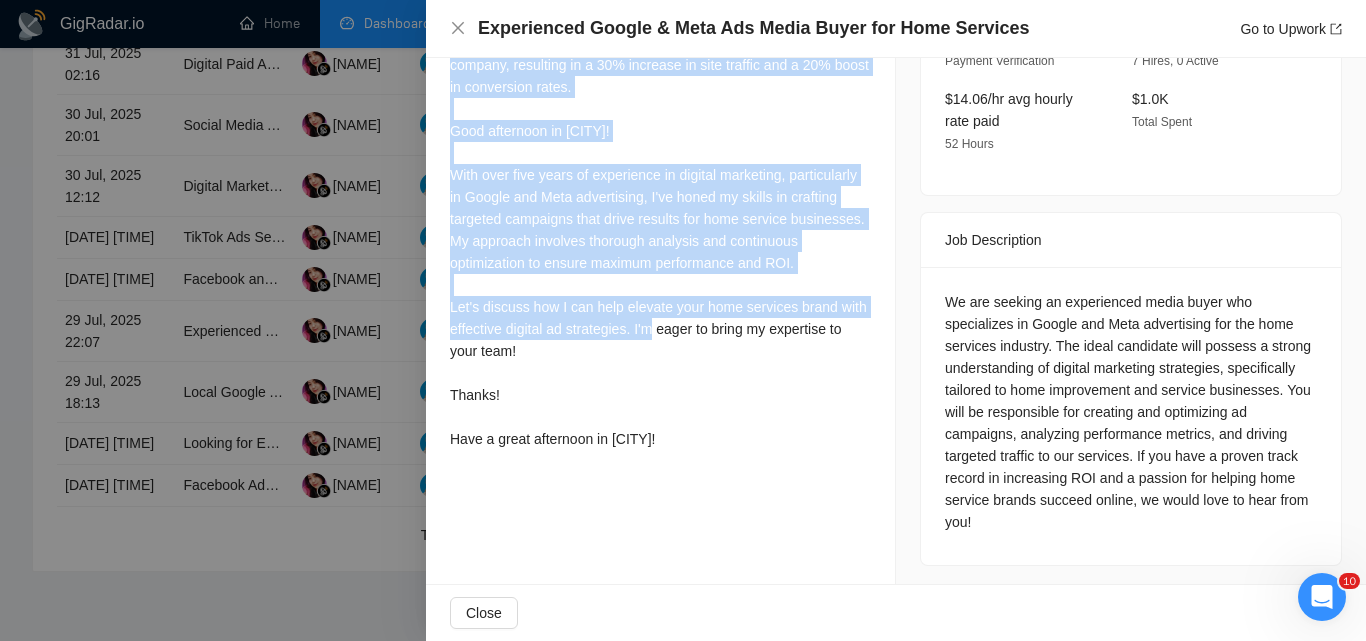 drag, startPoint x: 446, startPoint y: 278, endPoint x: 699, endPoint y: 471, distance: 318.21063 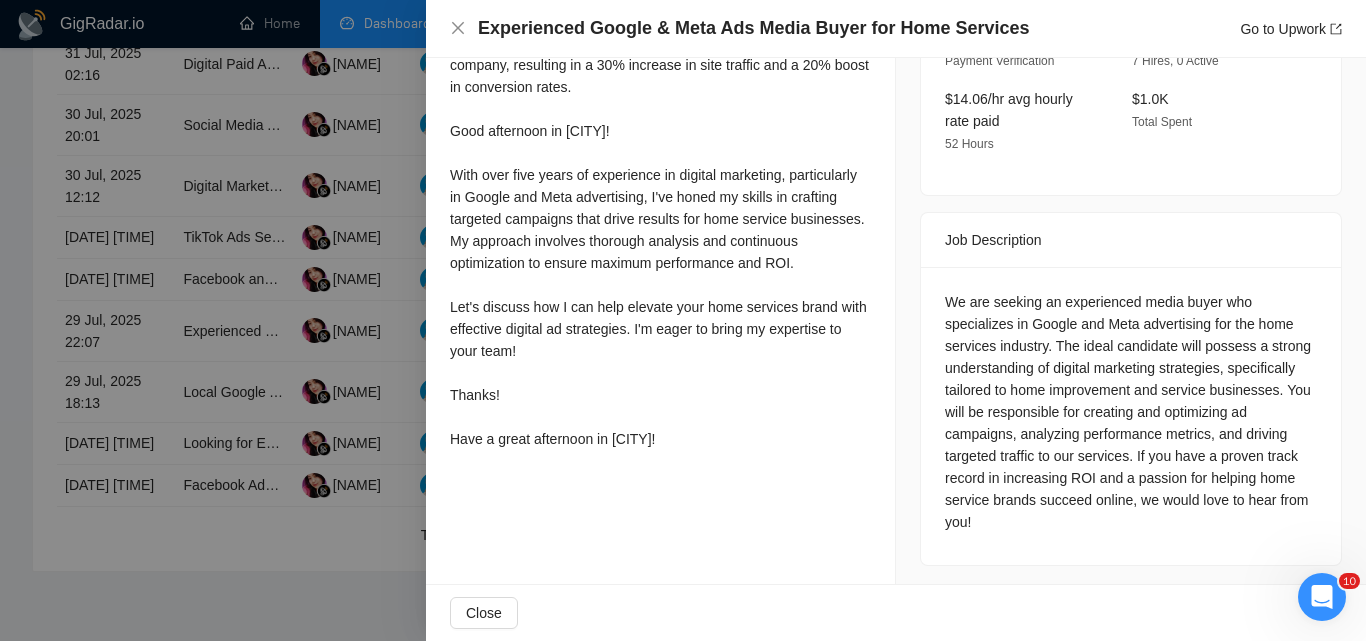click at bounding box center [683, 320] 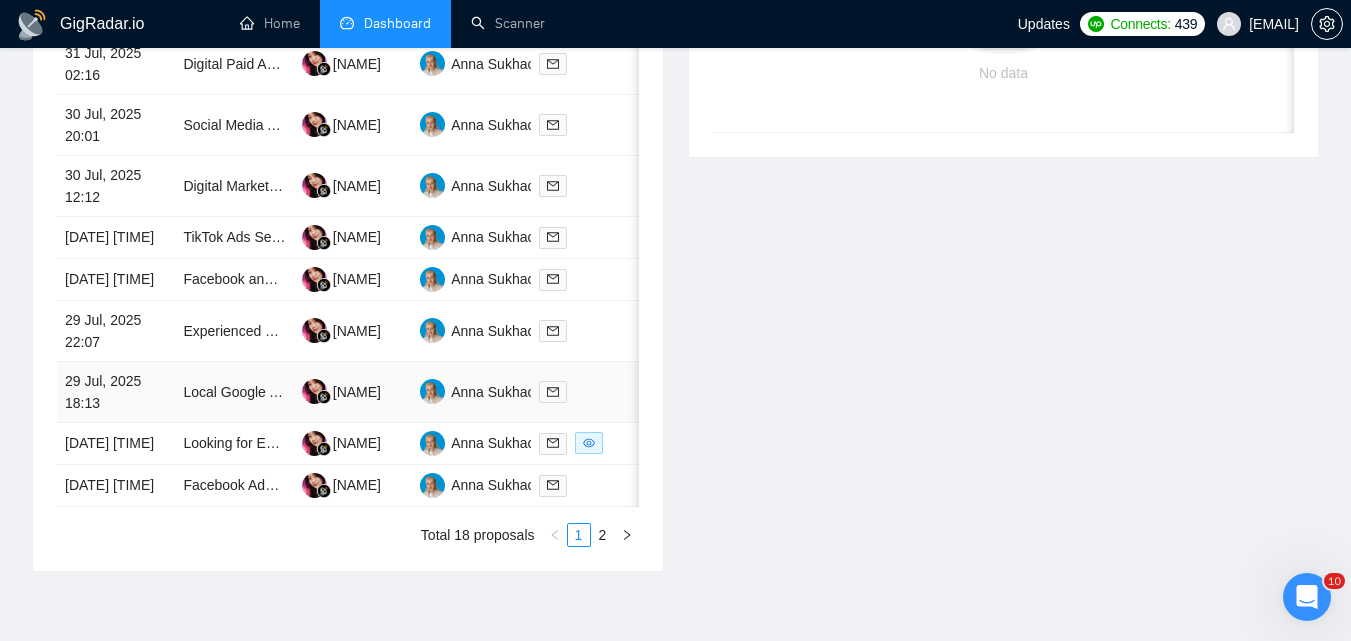 click at bounding box center [590, 392] 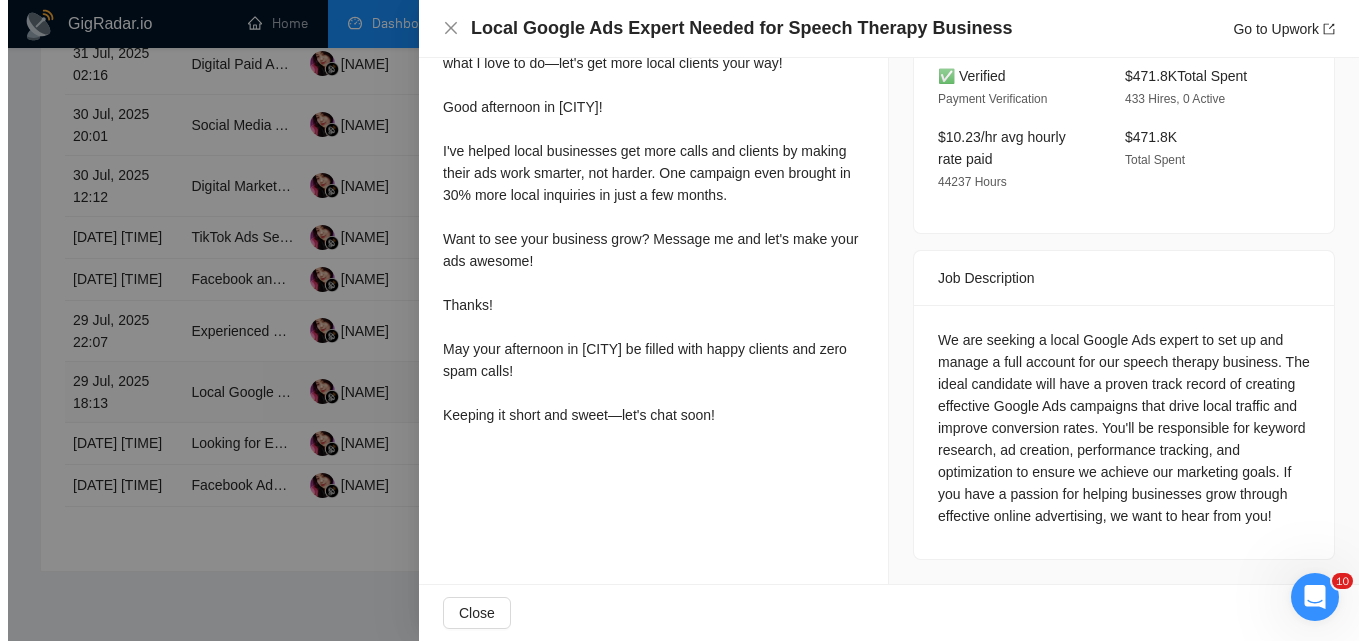 scroll, scrollTop: 640, scrollLeft: 0, axis: vertical 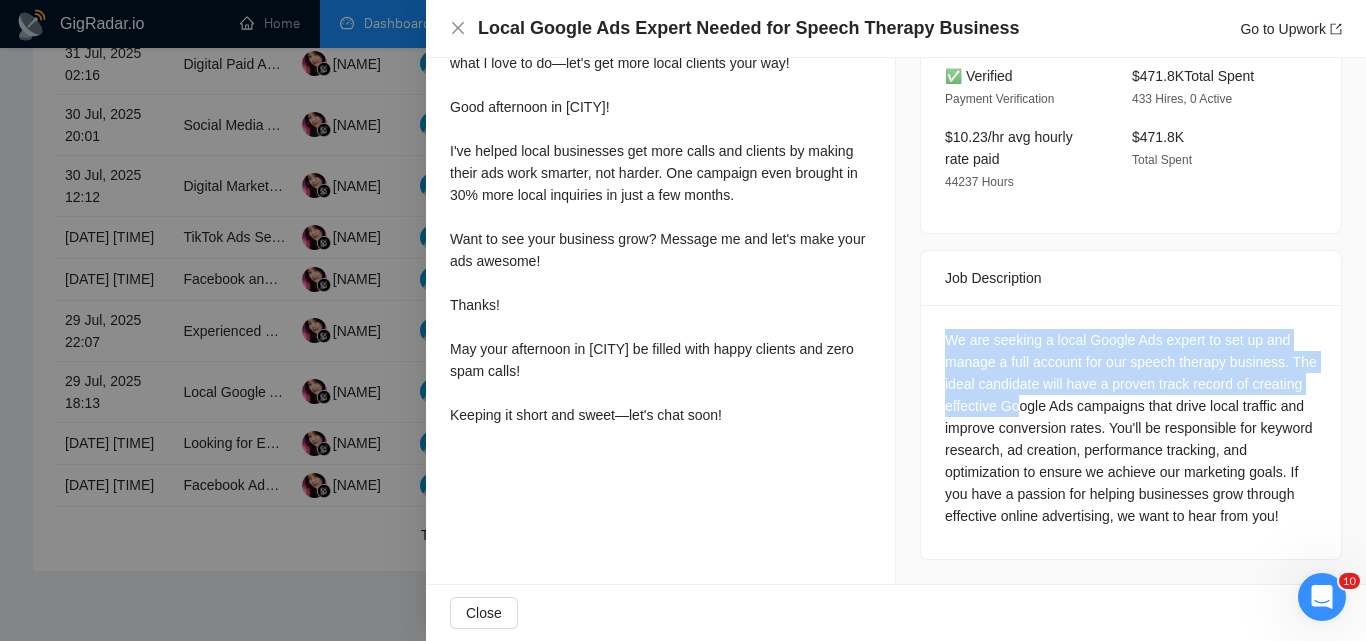 drag, startPoint x: 931, startPoint y: 315, endPoint x: 1067, endPoint y: 383, distance: 152.05263 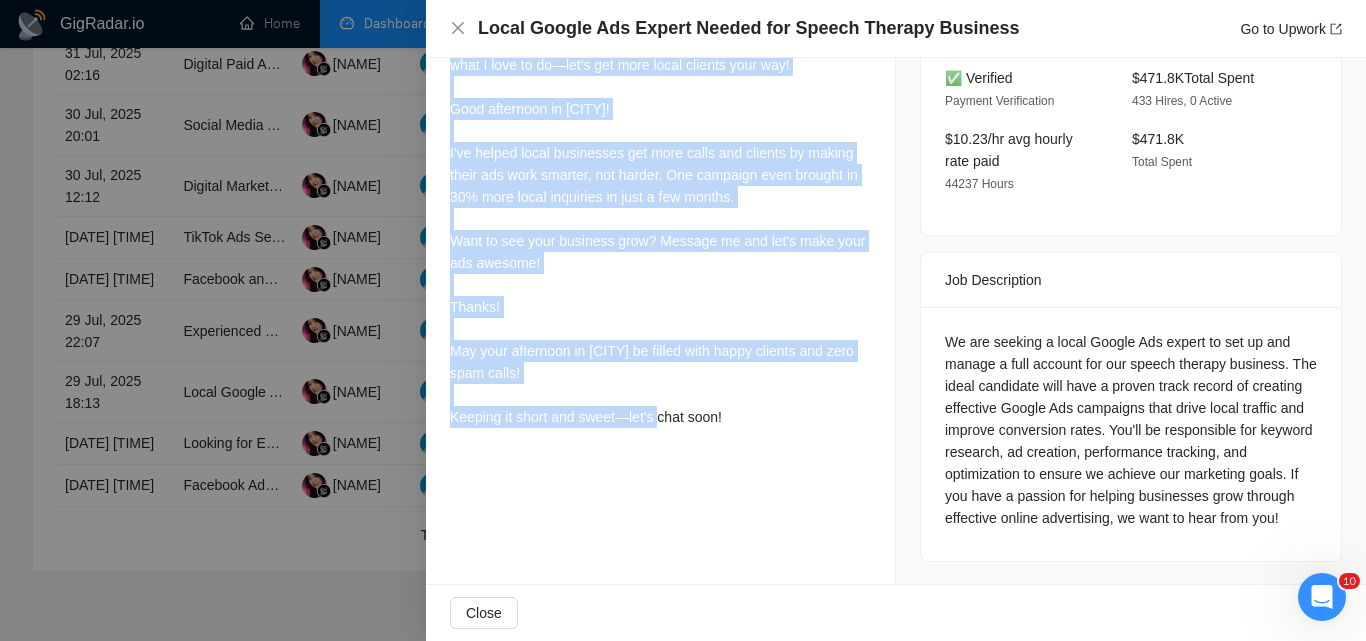 scroll, scrollTop: 640, scrollLeft: 0, axis: vertical 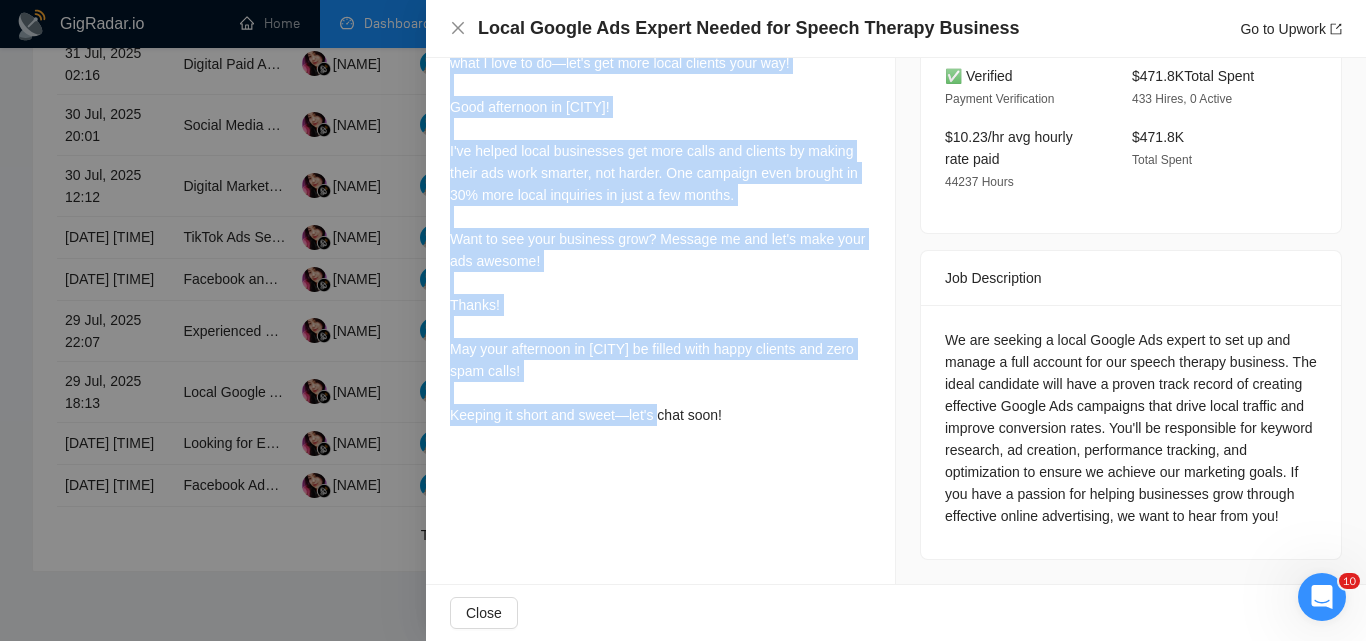 drag, startPoint x: 437, startPoint y: 327, endPoint x: 767, endPoint y: 458, distance: 355.0507 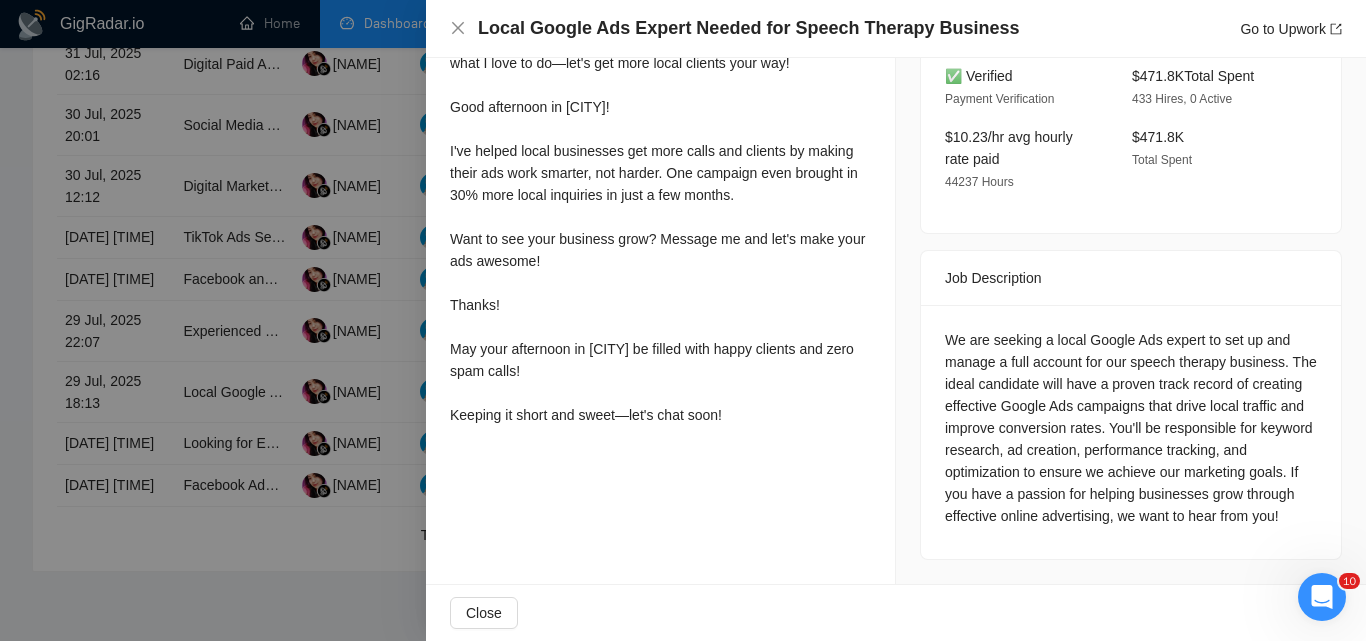 click at bounding box center [683, 320] 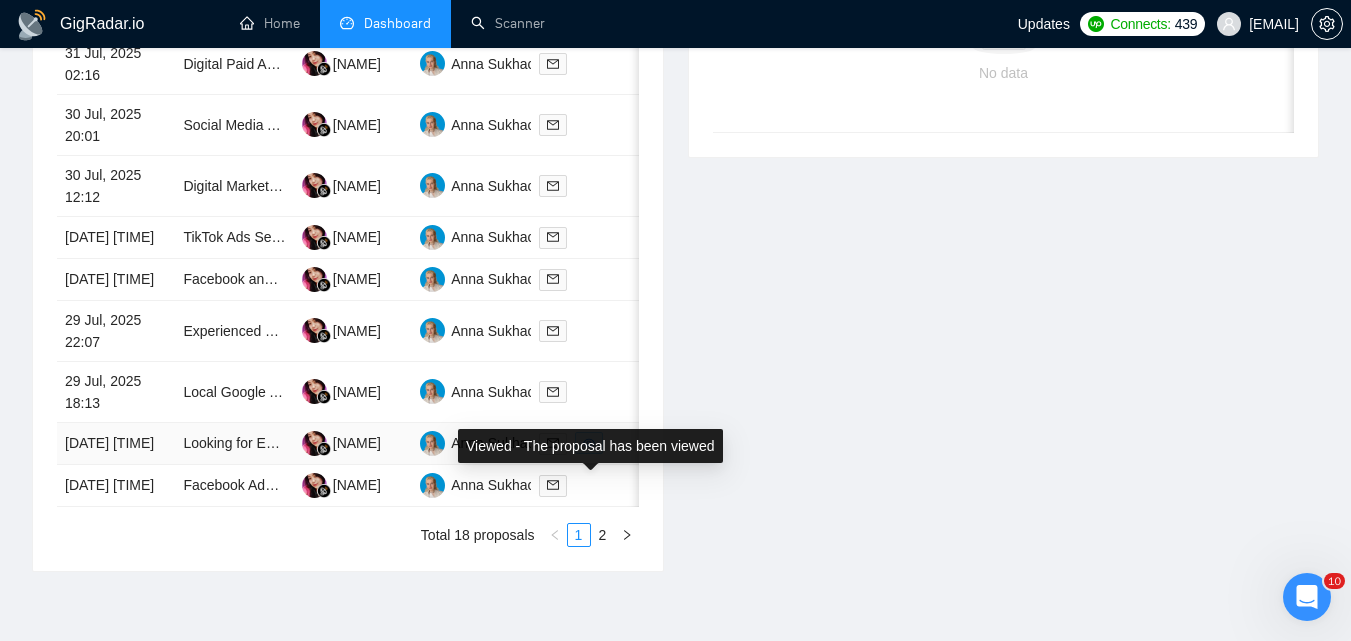 click at bounding box center (590, 443) 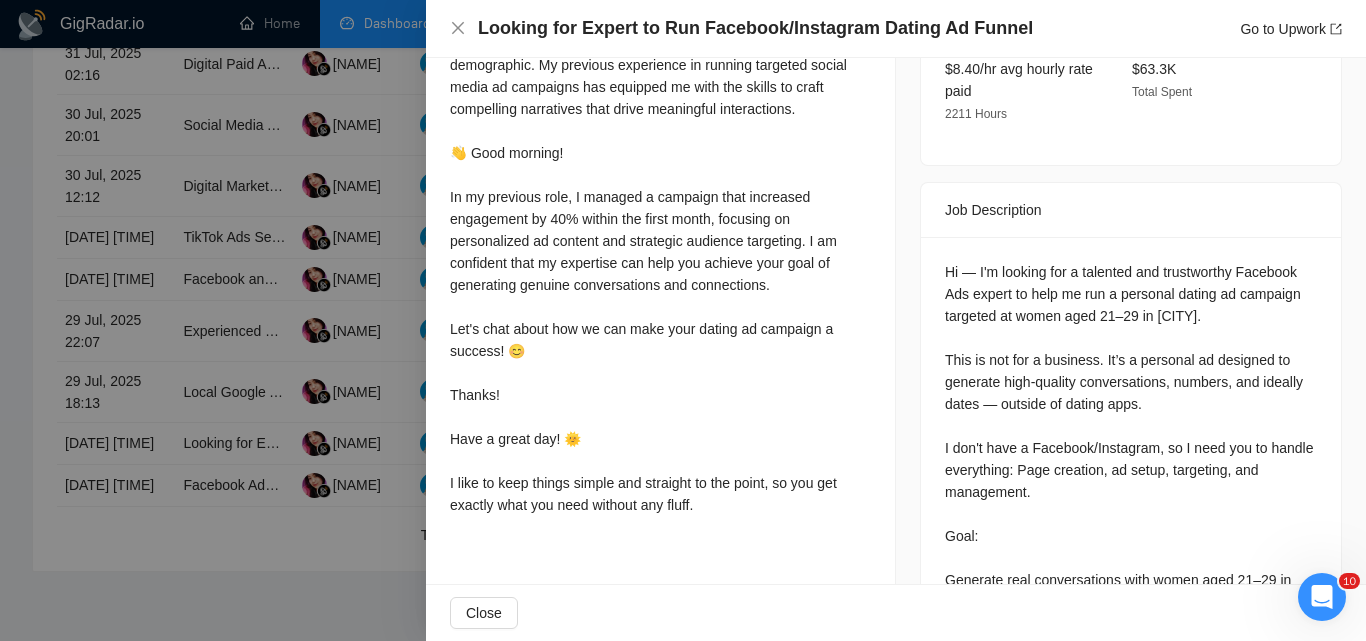 scroll, scrollTop: 466, scrollLeft: 0, axis: vertical 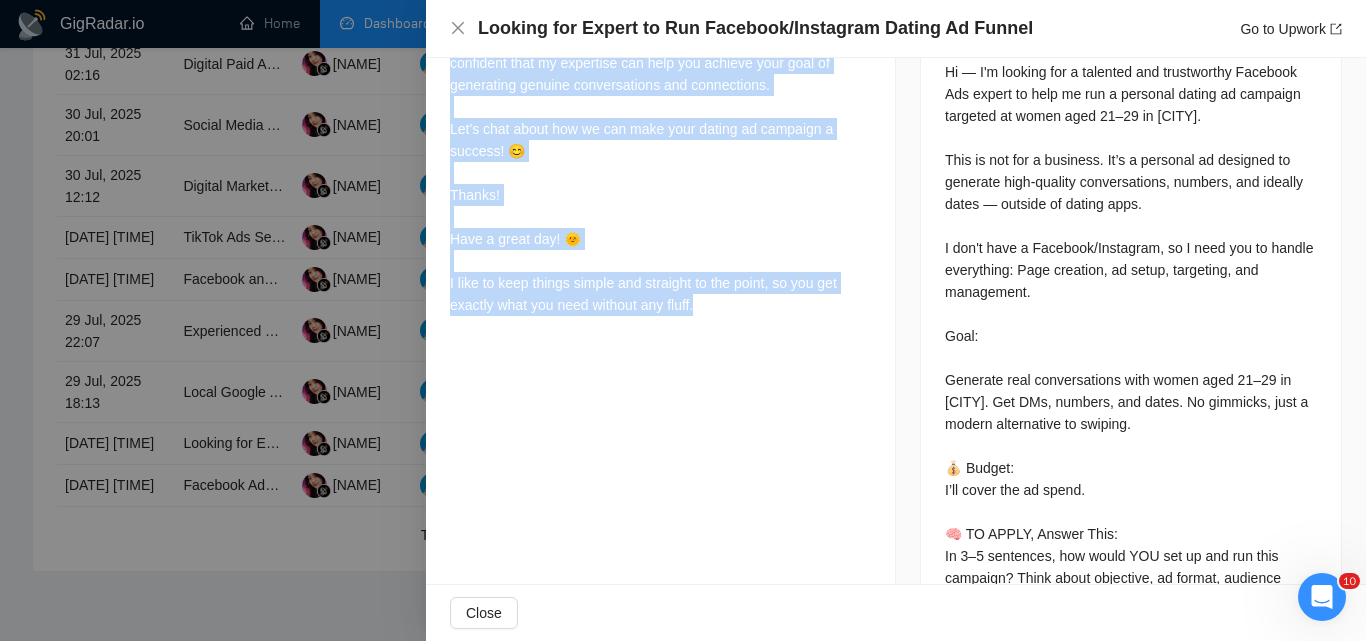 drag, startPoint x: 465, startPoint y: 198, endPoint x: 732, endPoint y: 343, distance: 303.83218 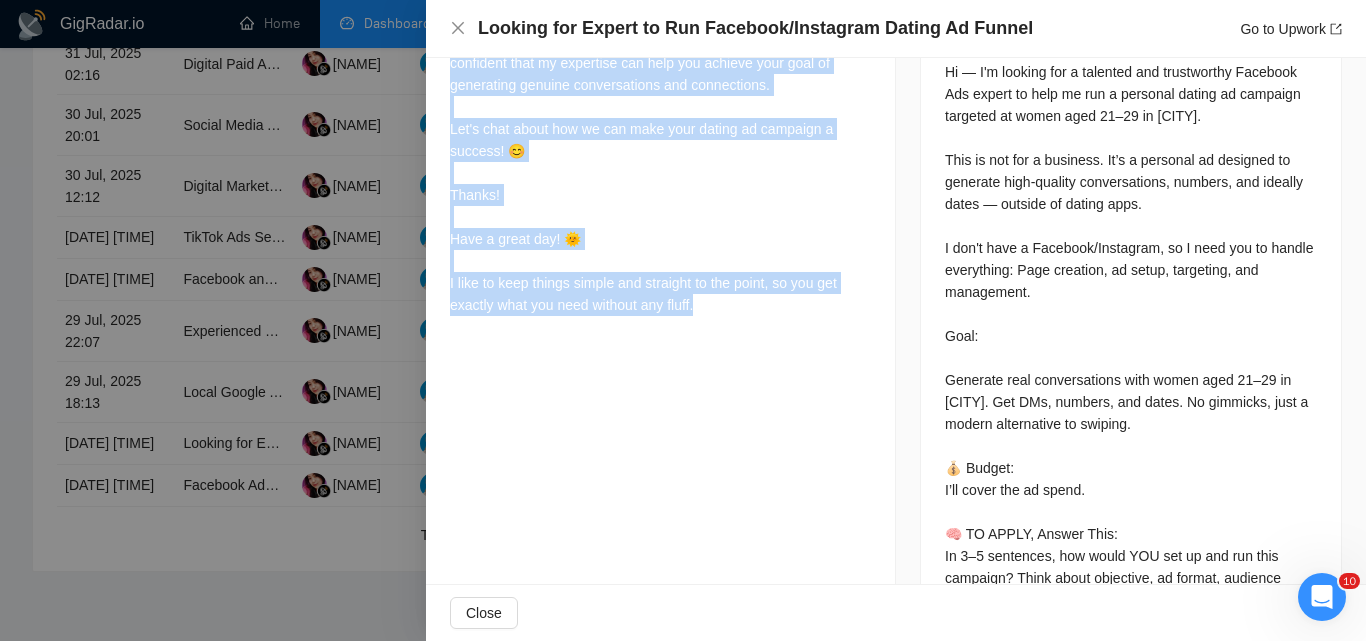 click at bounding box center [683, 320] 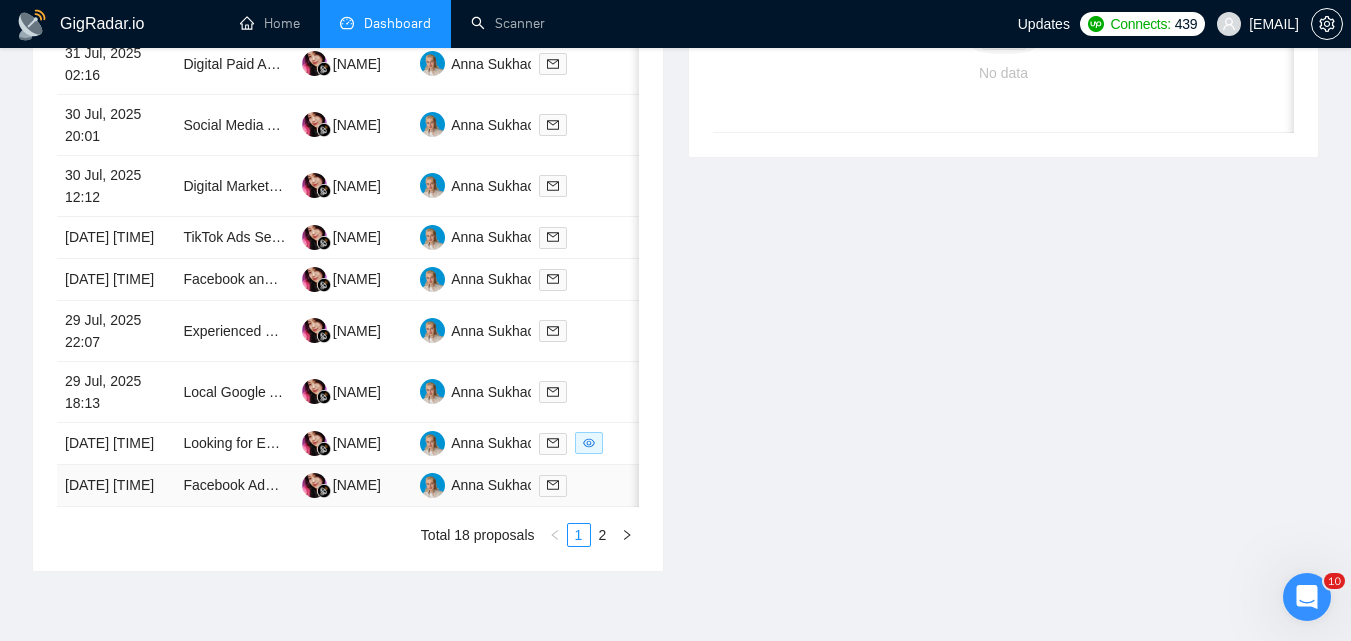 click at bounding box center [590, 485] 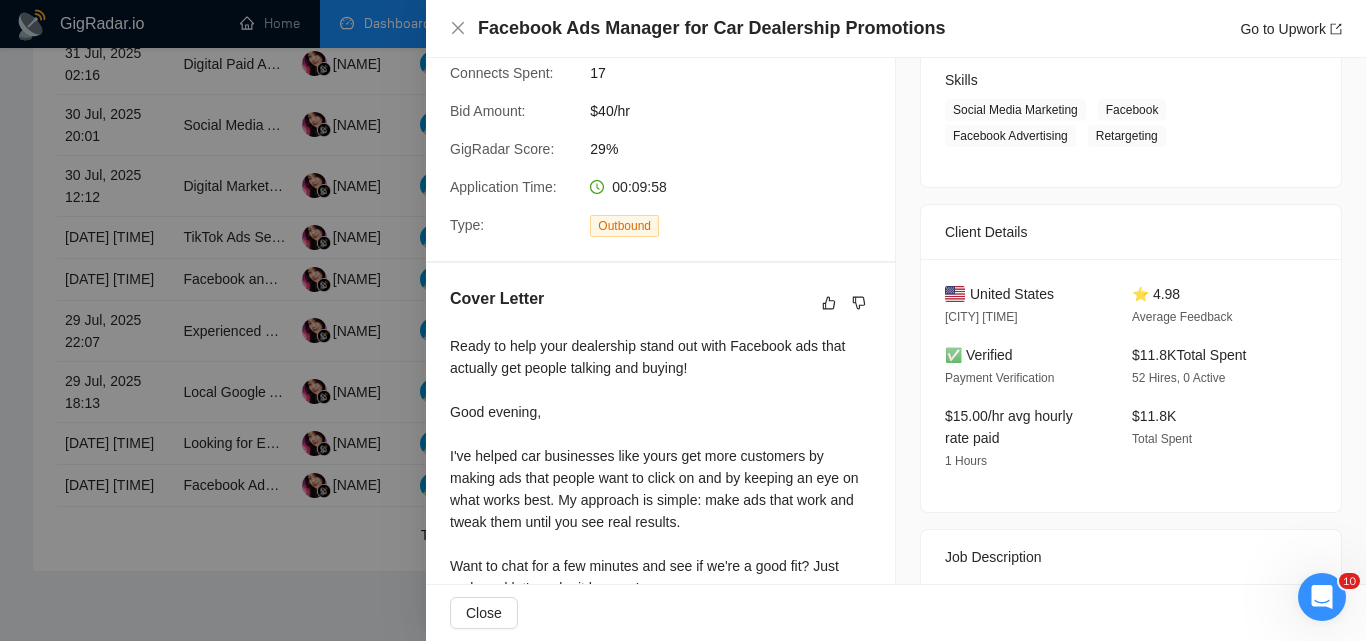 scroll, scrollTop: 292, scrollLeft: 0, axis: vertical 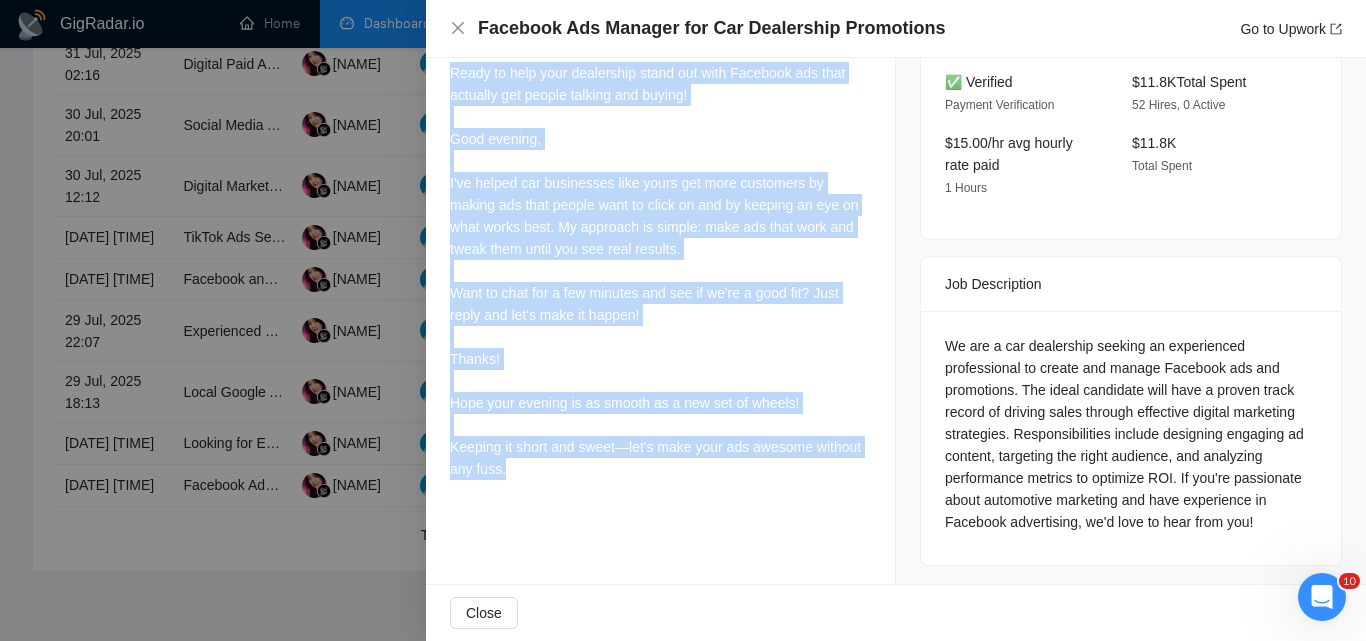 drag, startPoint x: 513, startPoint y: 428, endPoint x: 618, endPoint y: 467, distance: 112.00893 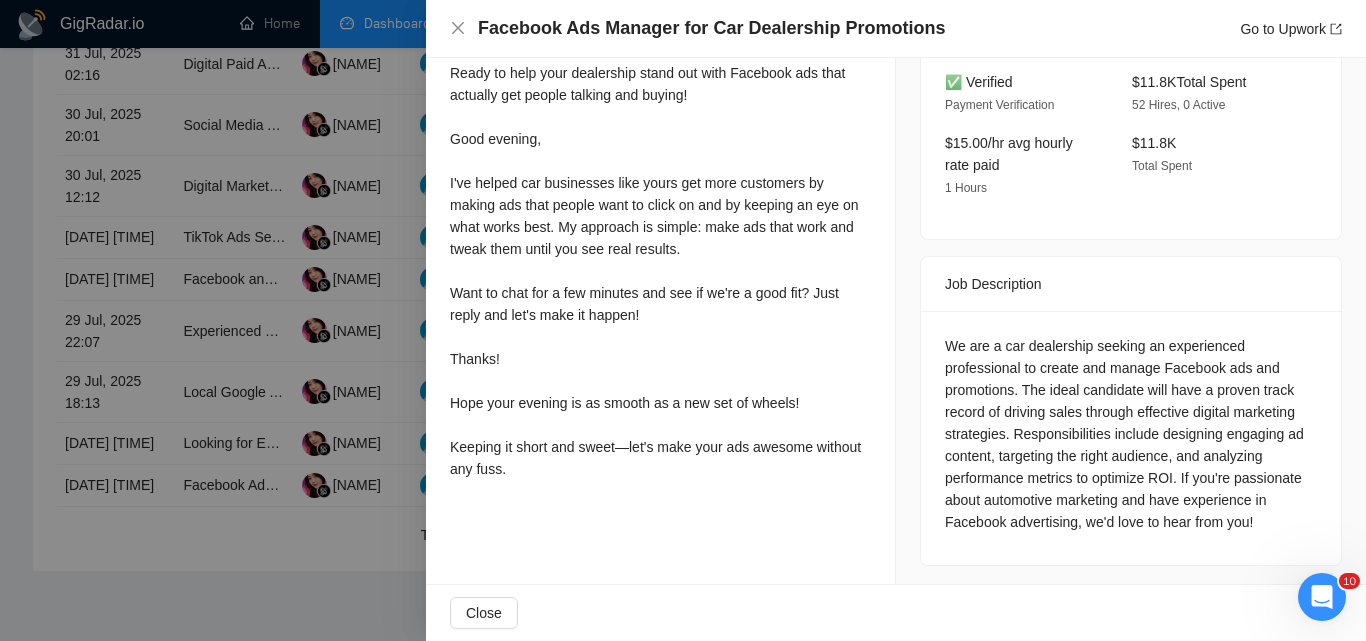 click on "We are a car dealership seeking an experienced professional to create and manage Facebook ads and promotions. The ideal candidate will have a proven track record of driving sales through effective digital marketing strategies. Responsibilities include designing engaging ad content, targeting the right audience, and analyzing performance metrics to optimize ROI. If you're passionate about automotive marketing and have experience in Facebook advertising, we'd love to hear from you!" at bounding box center [1131, 434] 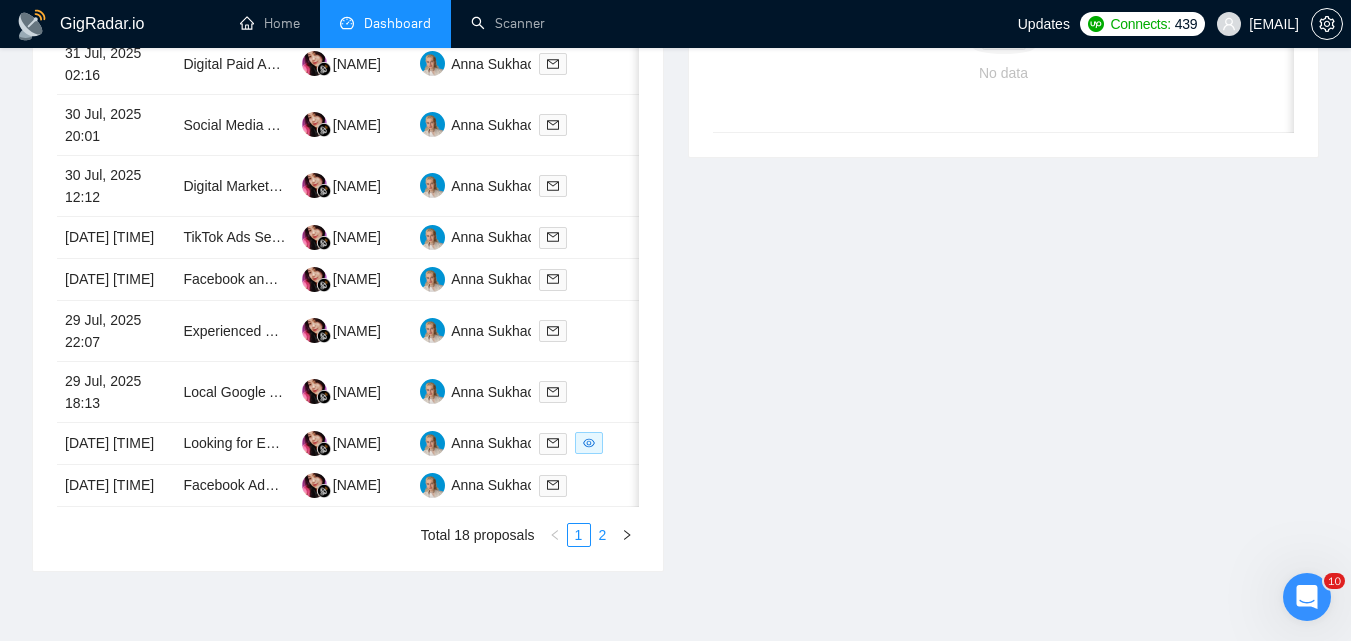 click on "2" at bounding box center [603, 535] 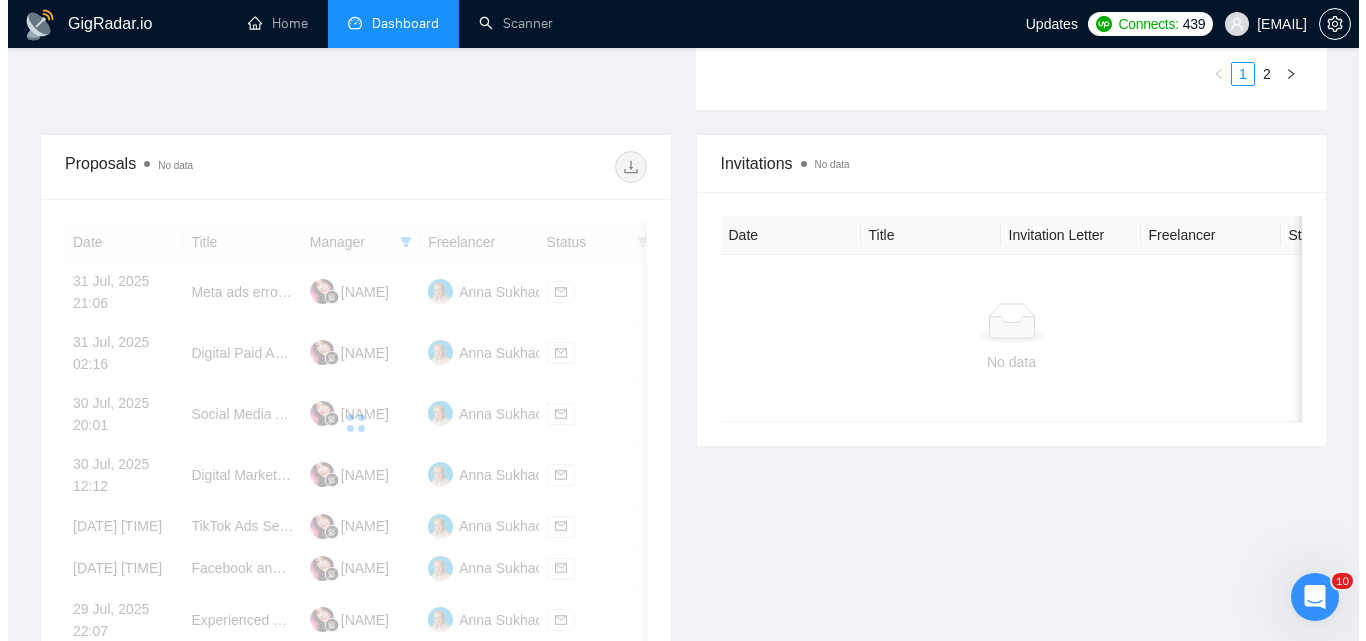 scroll, scrollTop: 671, scrollLeft: 0, axis: vertical 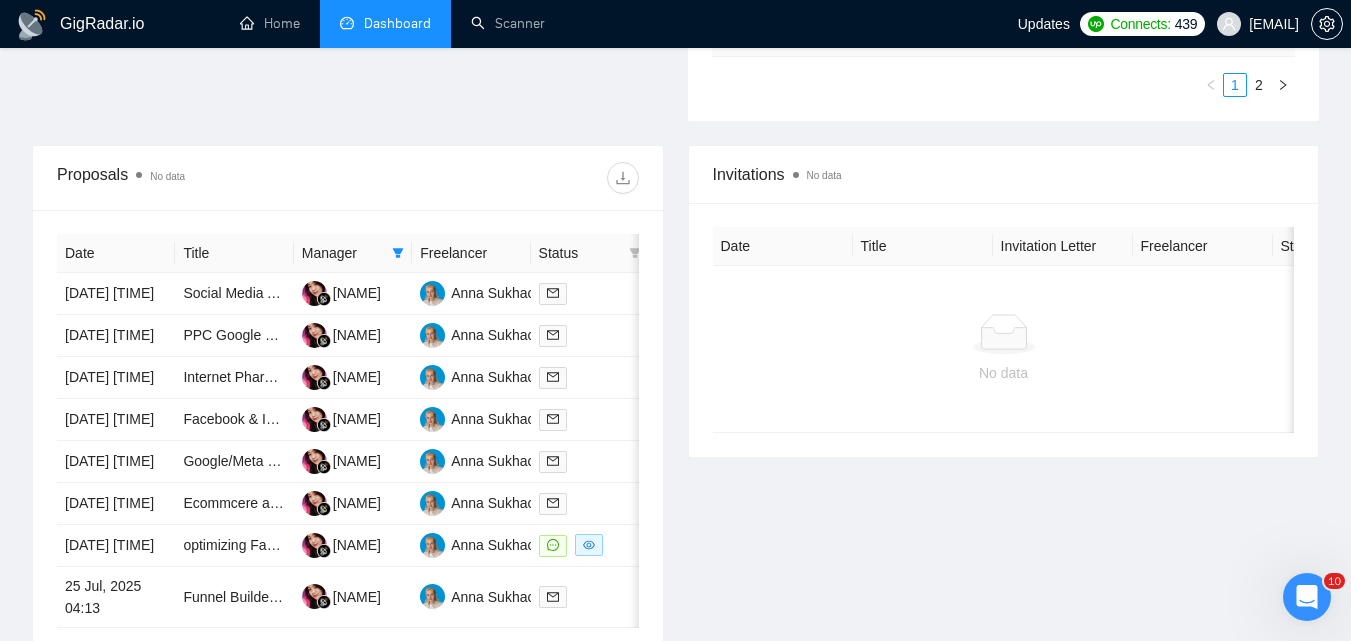click at bounding box center (590, 293) 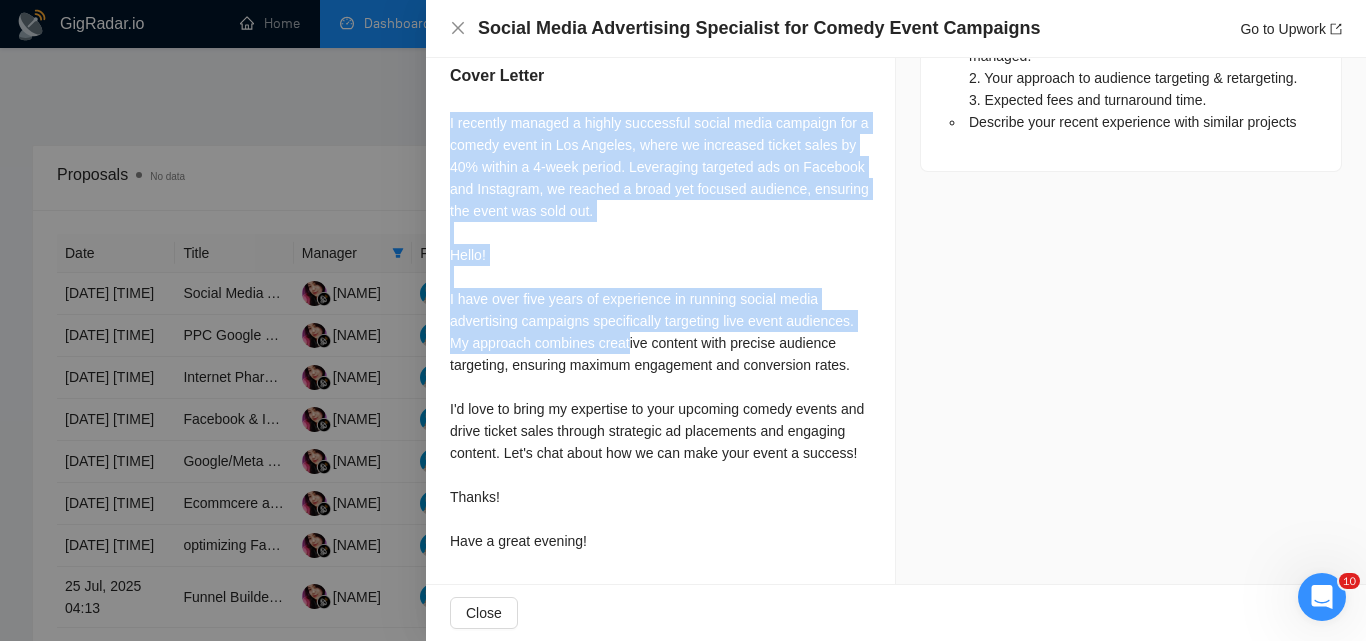 scroll, scrollTop: 1185, scrollLeft: 0, axis: vertical 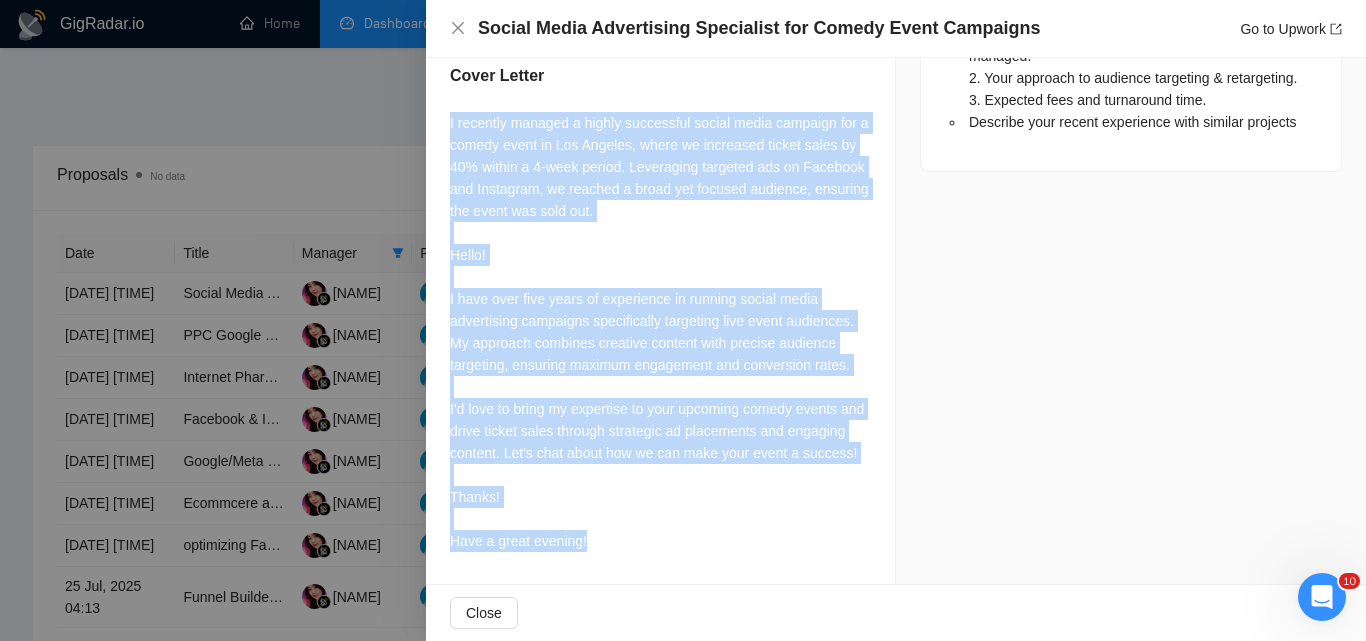 drag, startPoint x: 444, startPoint y: 202, endPoint x: 645, endPoint y: 548, distance: 400.1462 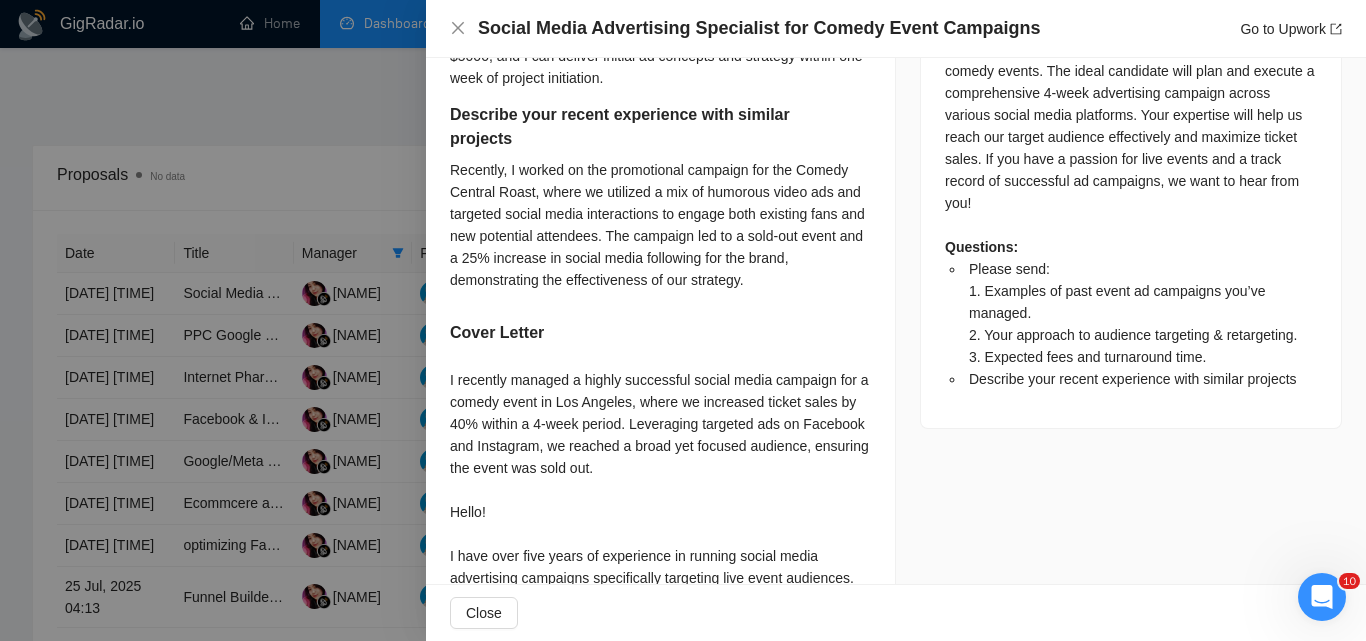 click on "Describe your recent experience with similar projects" at bounding box center [1133, 379] 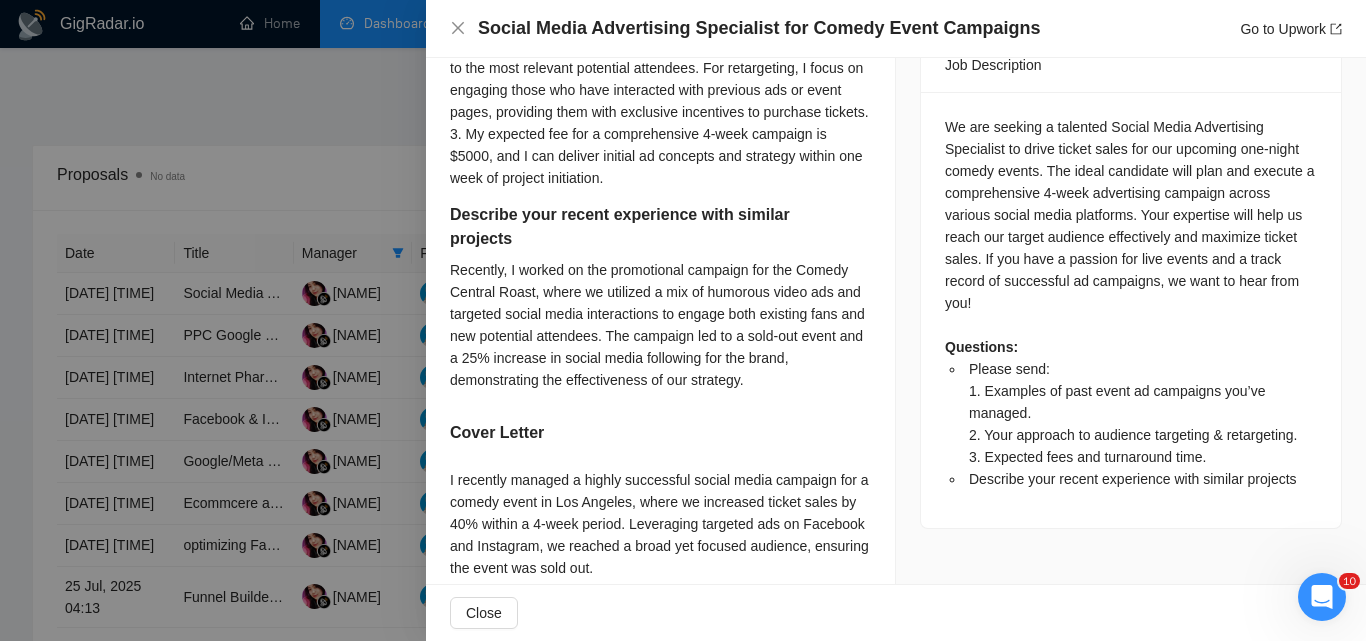 scroll, scrollTop: 585, scrollLeft: 0, axis: vertical 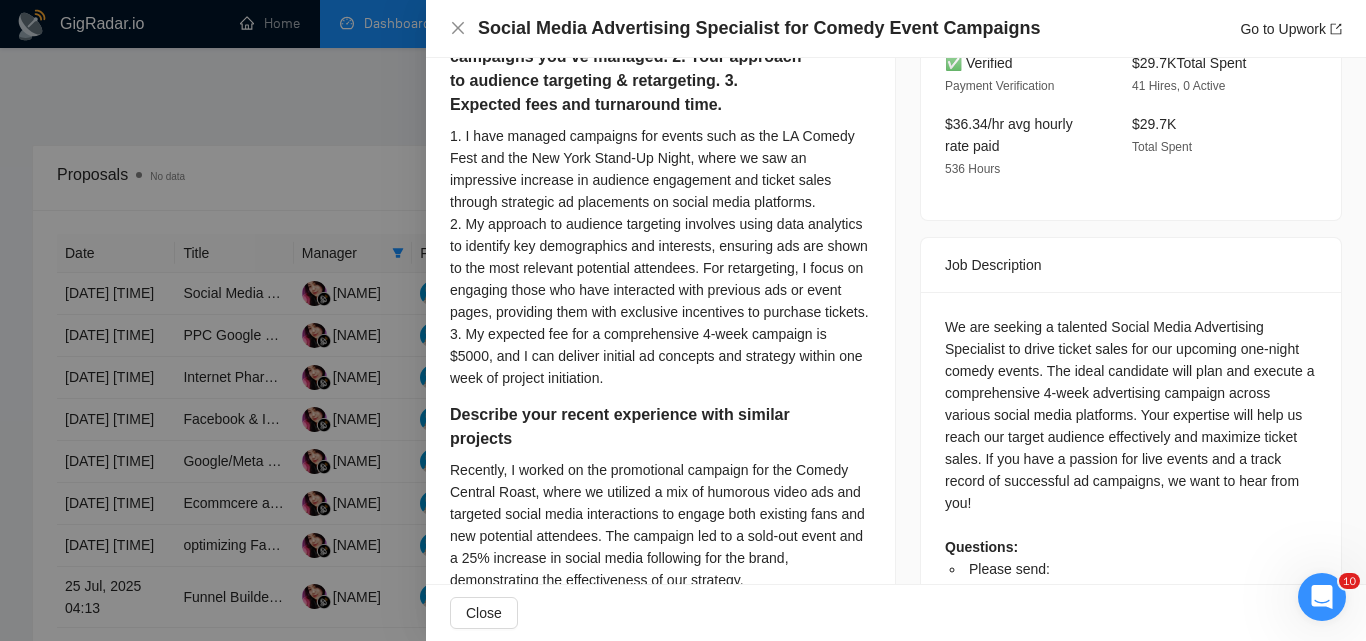 click at bounding box center (683, 320) 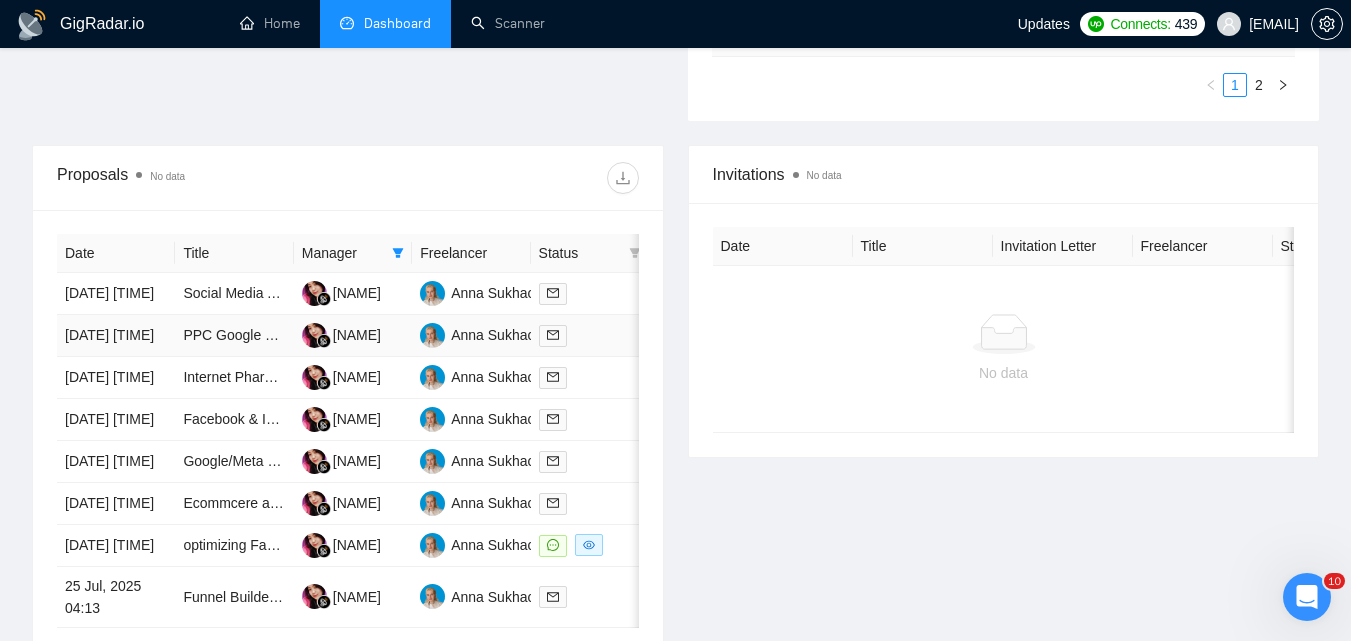 click at bounding box center (590, 336) 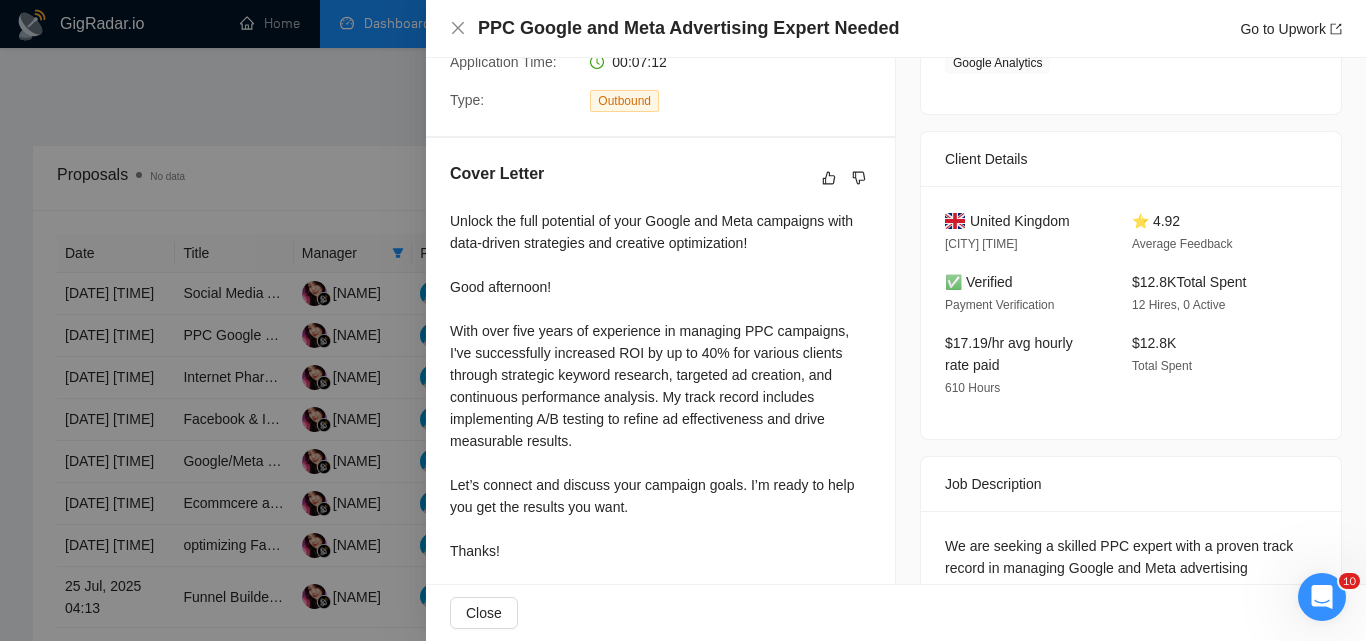 scroll, scrollTop: 285, scrollLeft: 0, axis: vertical 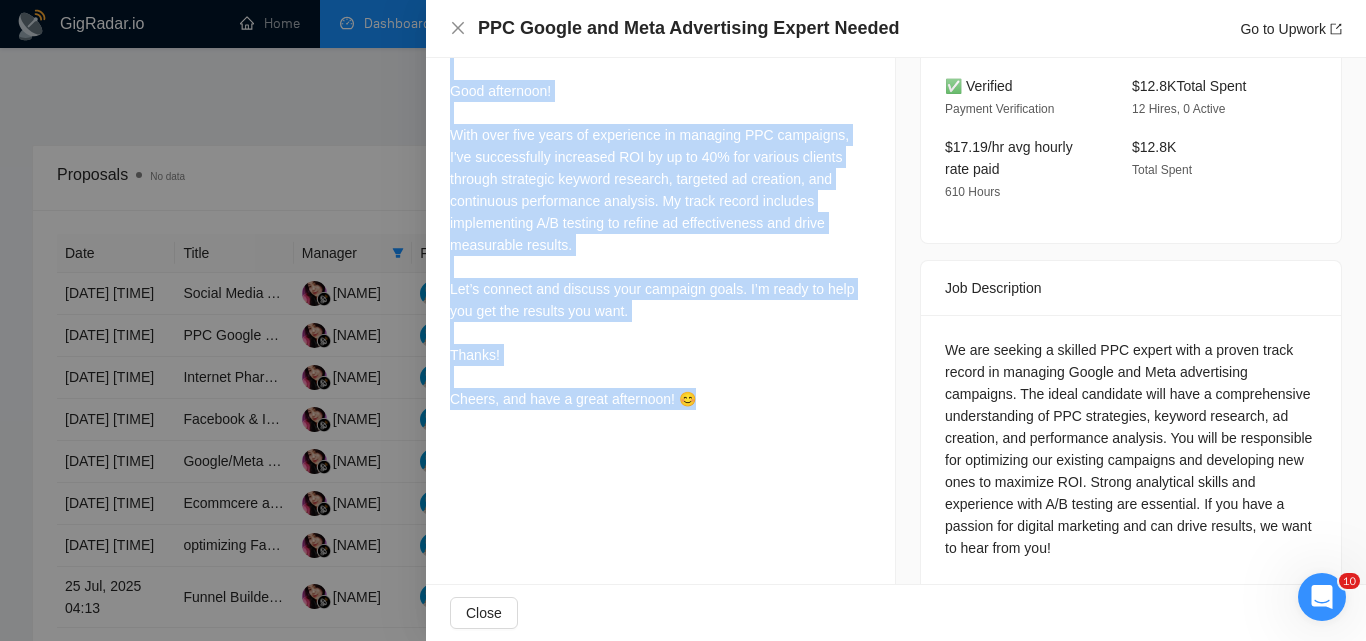 drag, startPoint x: 512, startPoint y: 399, endPoint x: 763, endPoint y: 438, distance: 254.01181 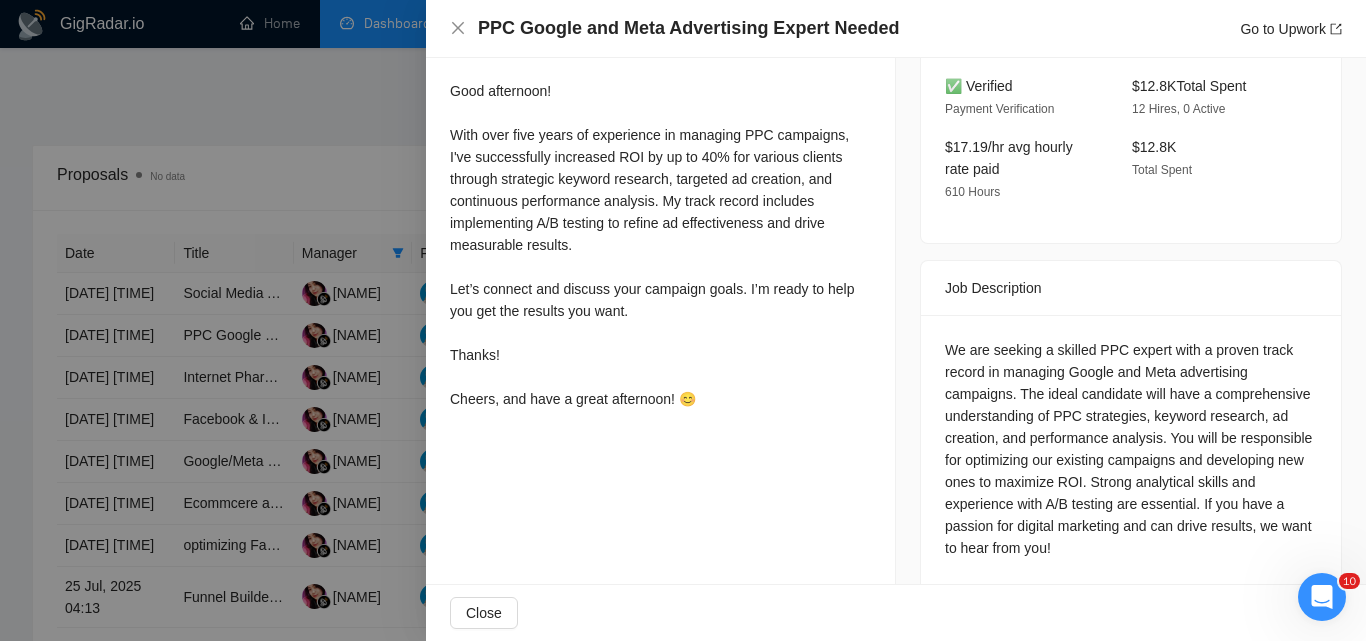 click at bounding box center [683, 320] 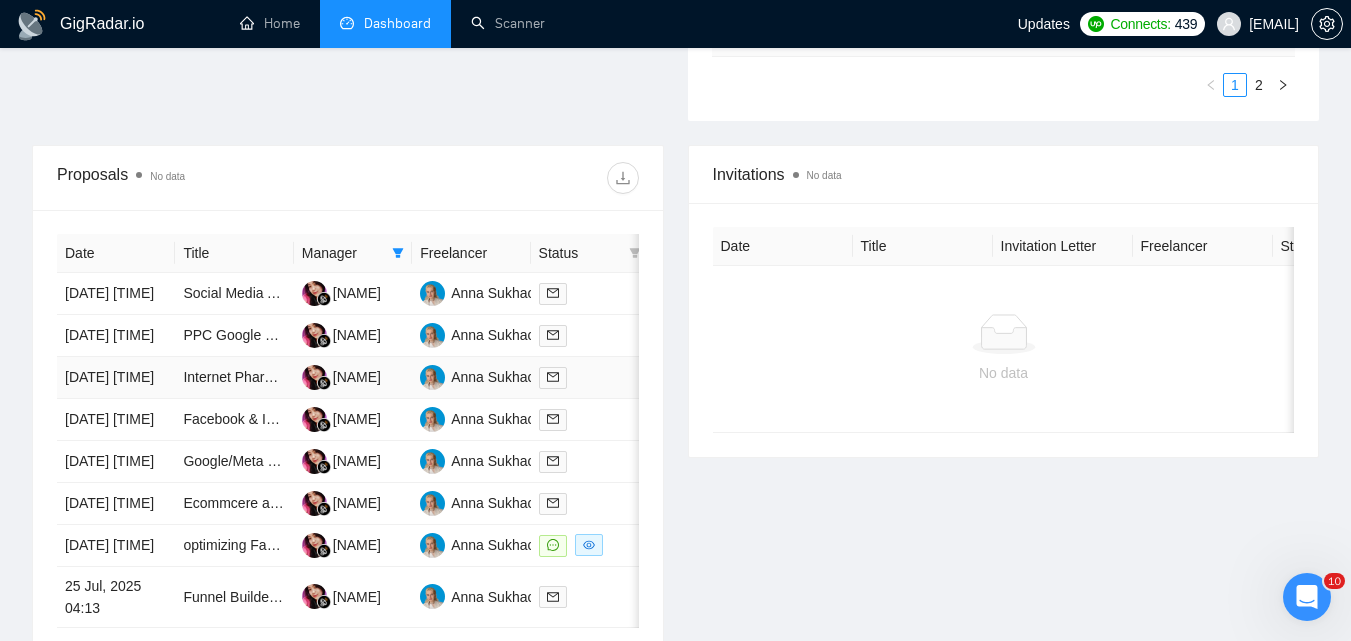 click at bounding box center [590, 377] 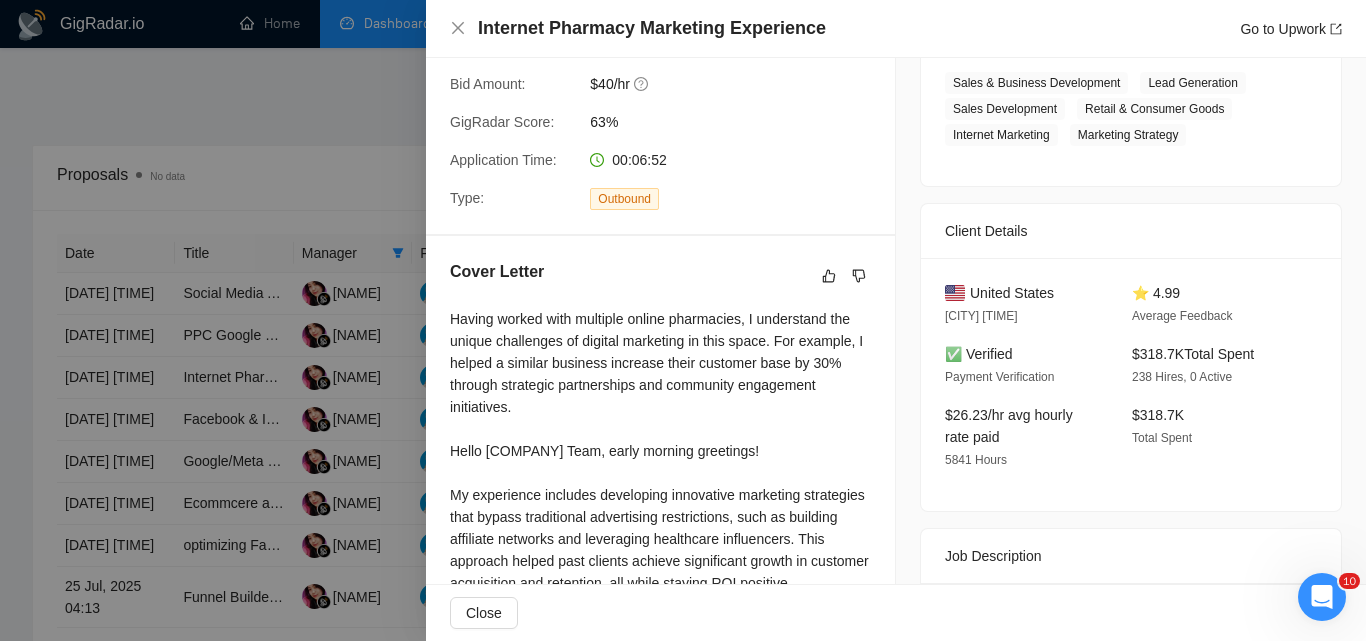scroll, scrollTop: 340, scrollLeft: 0, axis: vertical 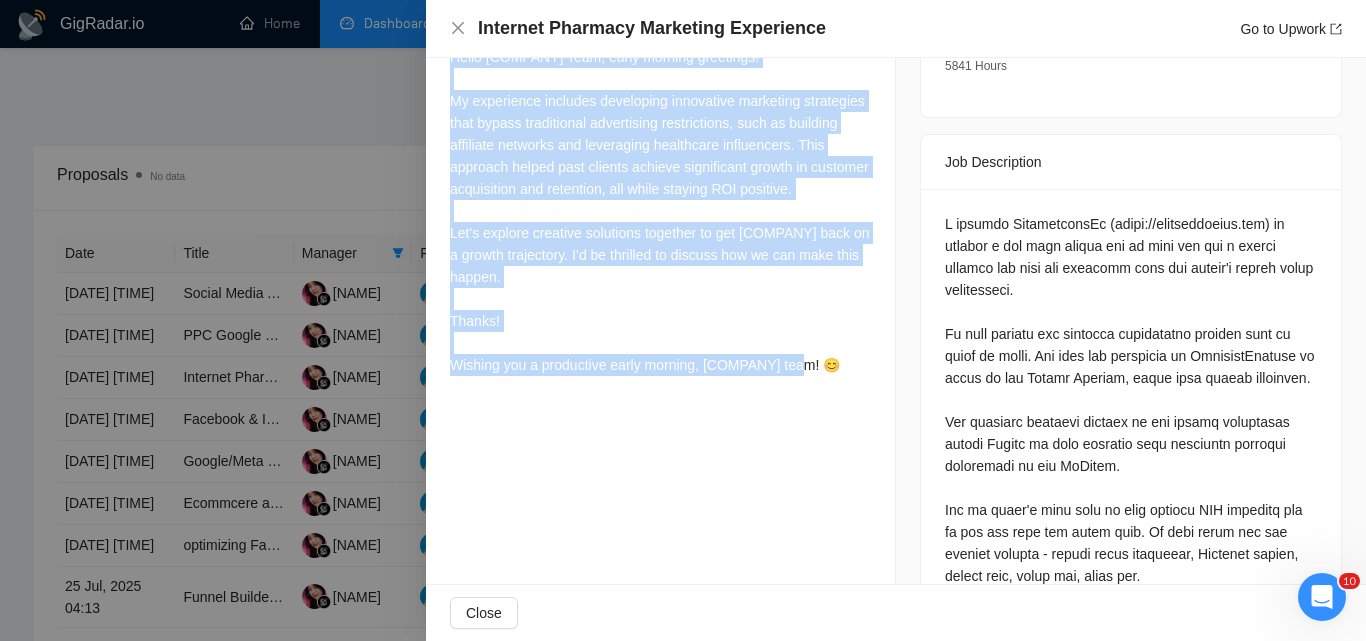 drag, startPoint x: 450, startPoint y: 332, endPoint x: 887, endPoint y: 423, distance: 446.37427 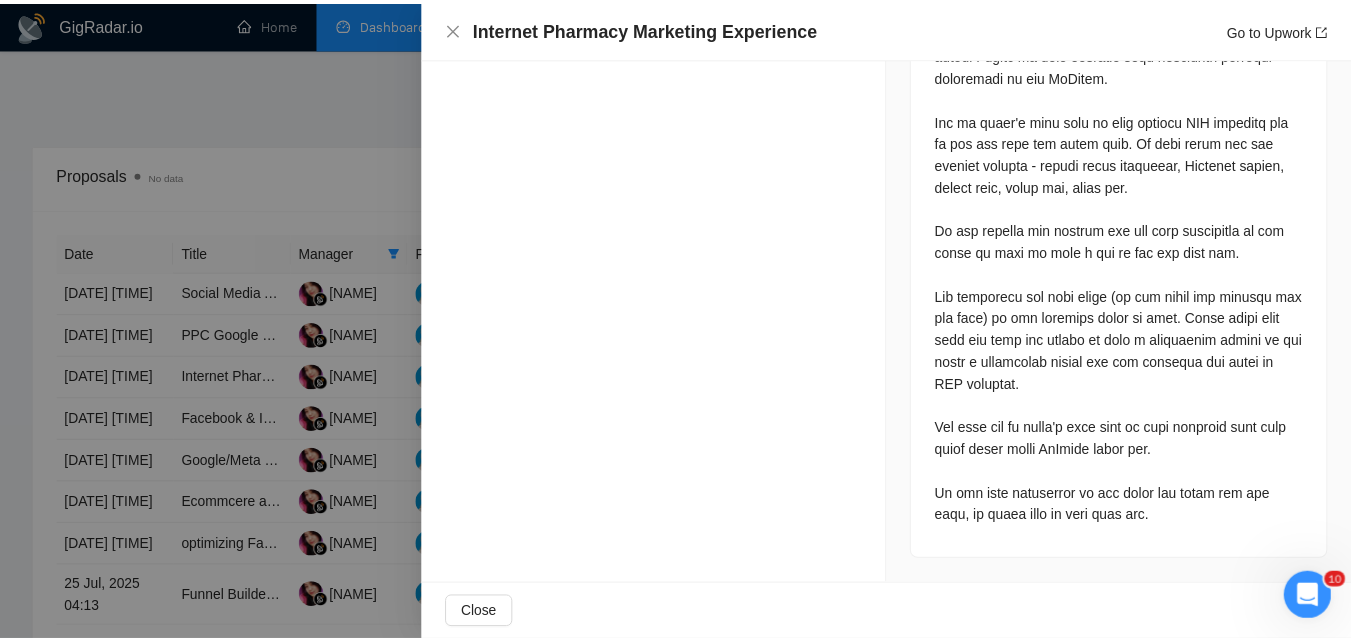 scroll, scrollTop: 1146, scrollLeft: 0, axis: vertical 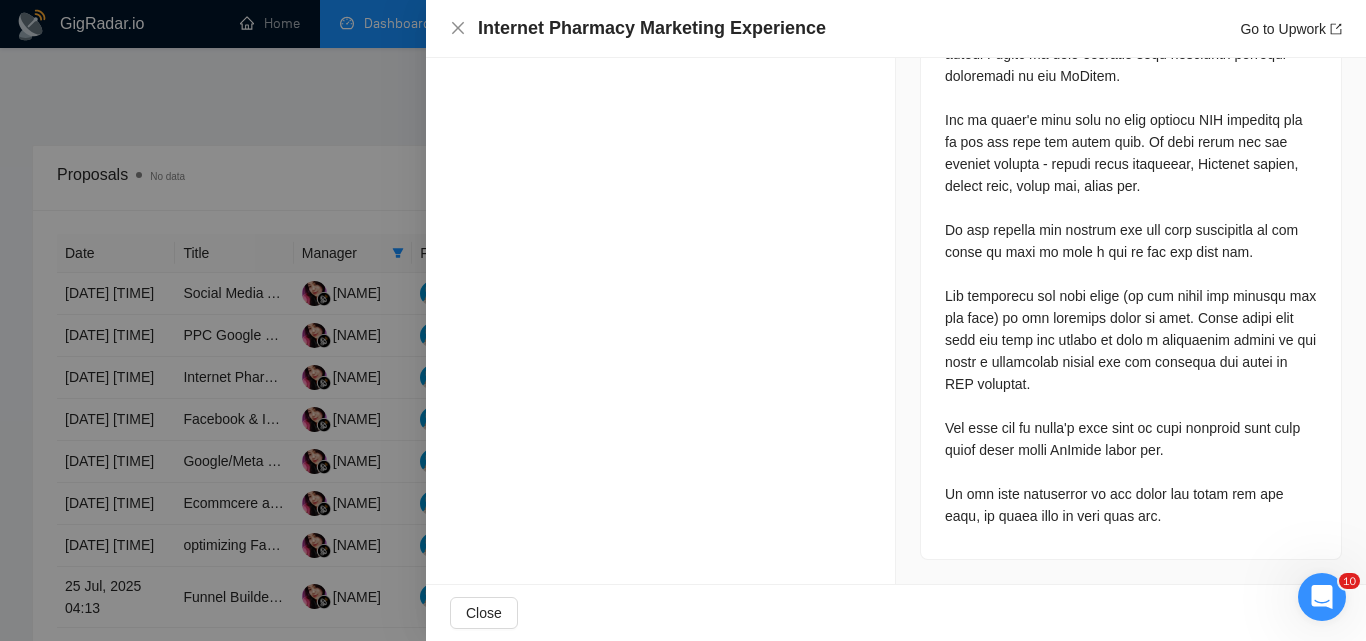click at bounding box center (683, 320) 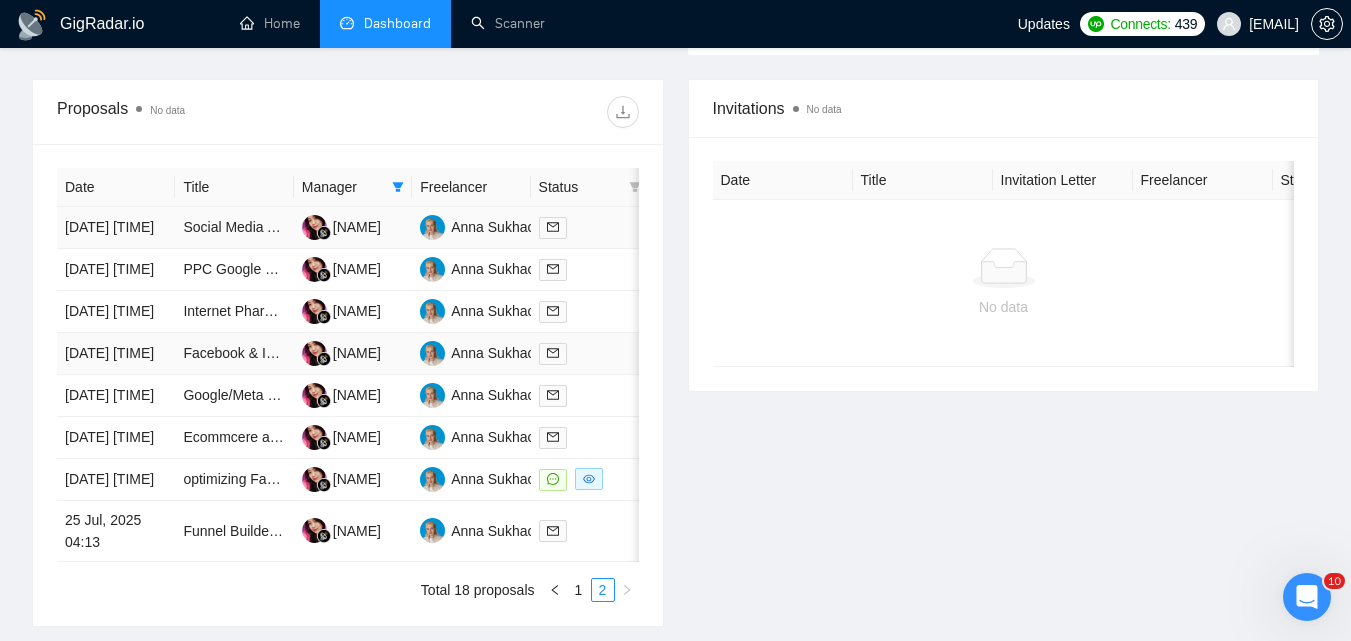 scroll, scrollTop: 771, scrollLeft: 0, axis: vertical 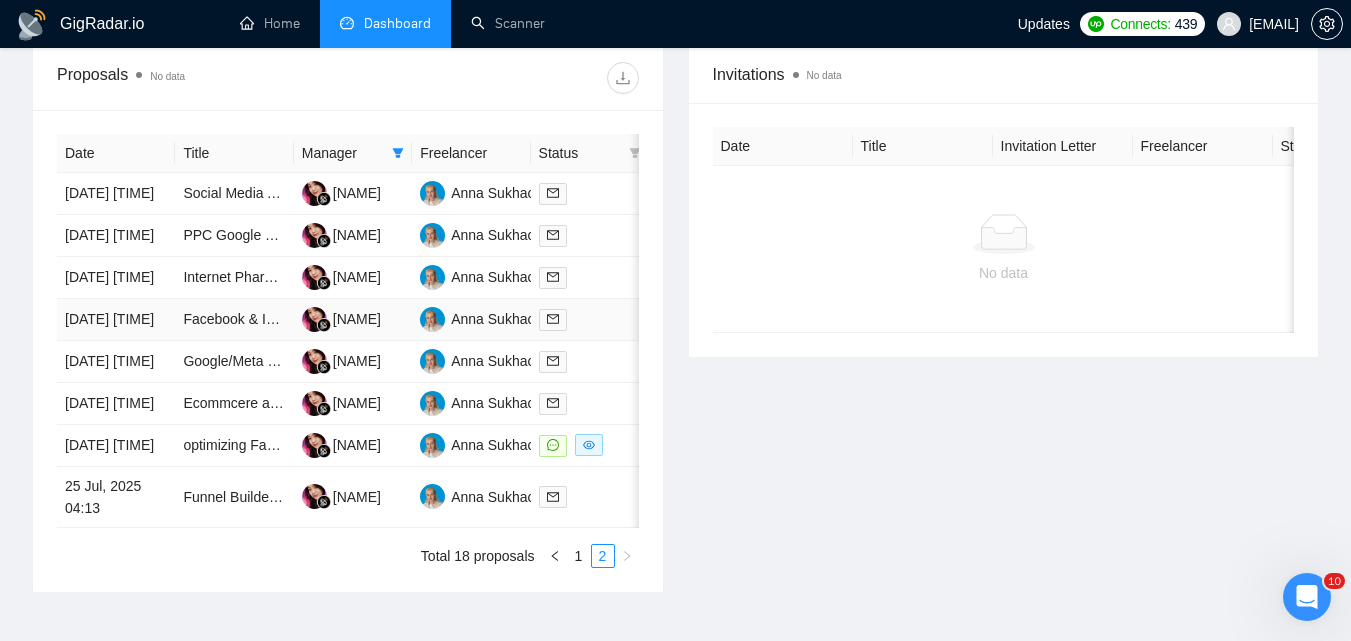 click at bounding box center [590, 319] 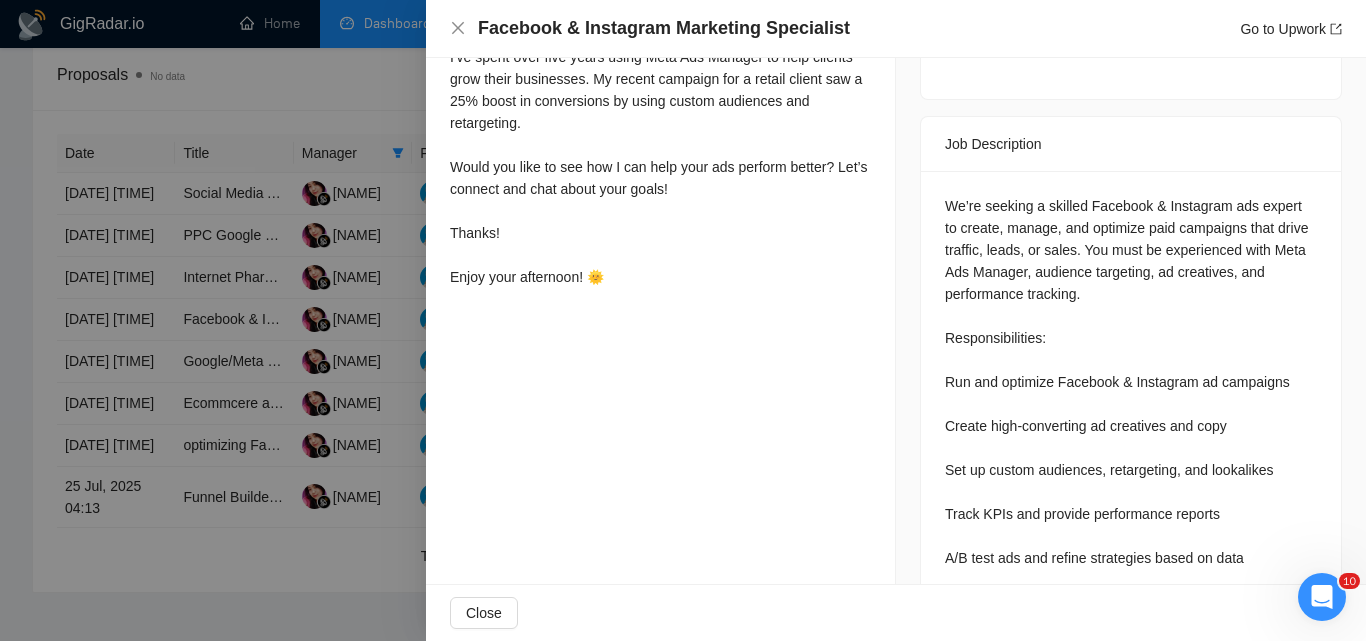 scroll, scrollTop: 684, scrollLeft: 0, axis: vertical 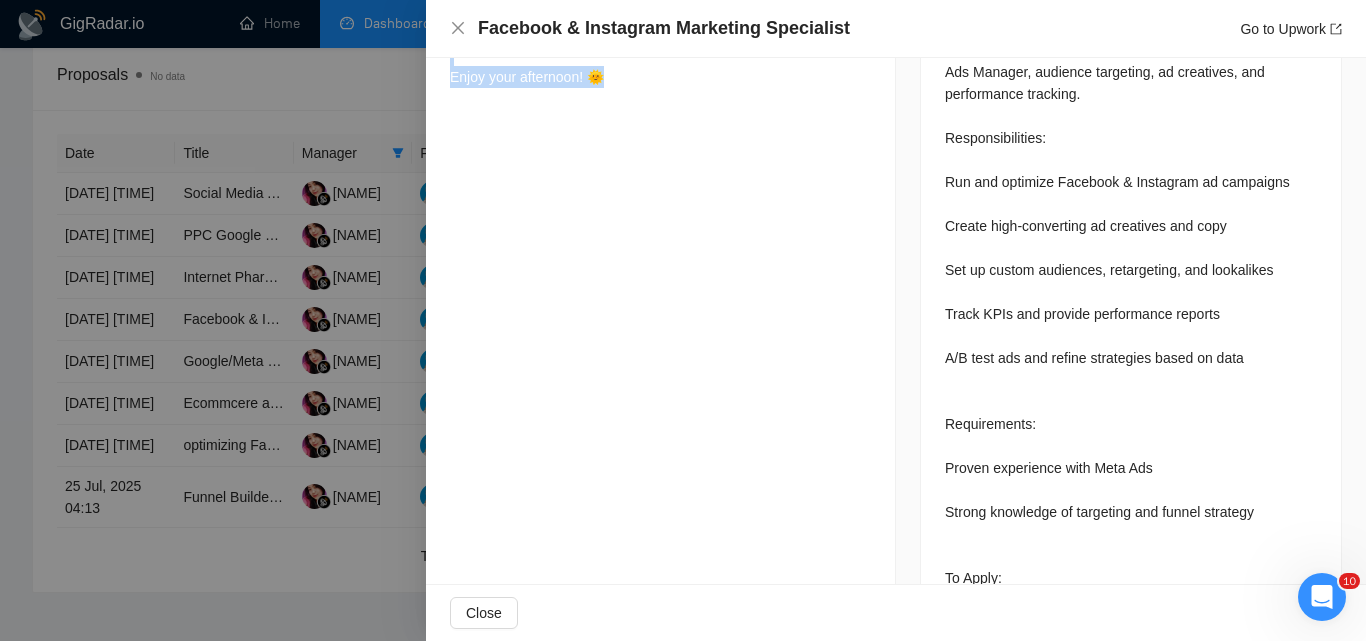 drag, startPoint x: 457, startPoint y: 292, endPoint x: 662, endPoint y: 109, distance: 274.7981 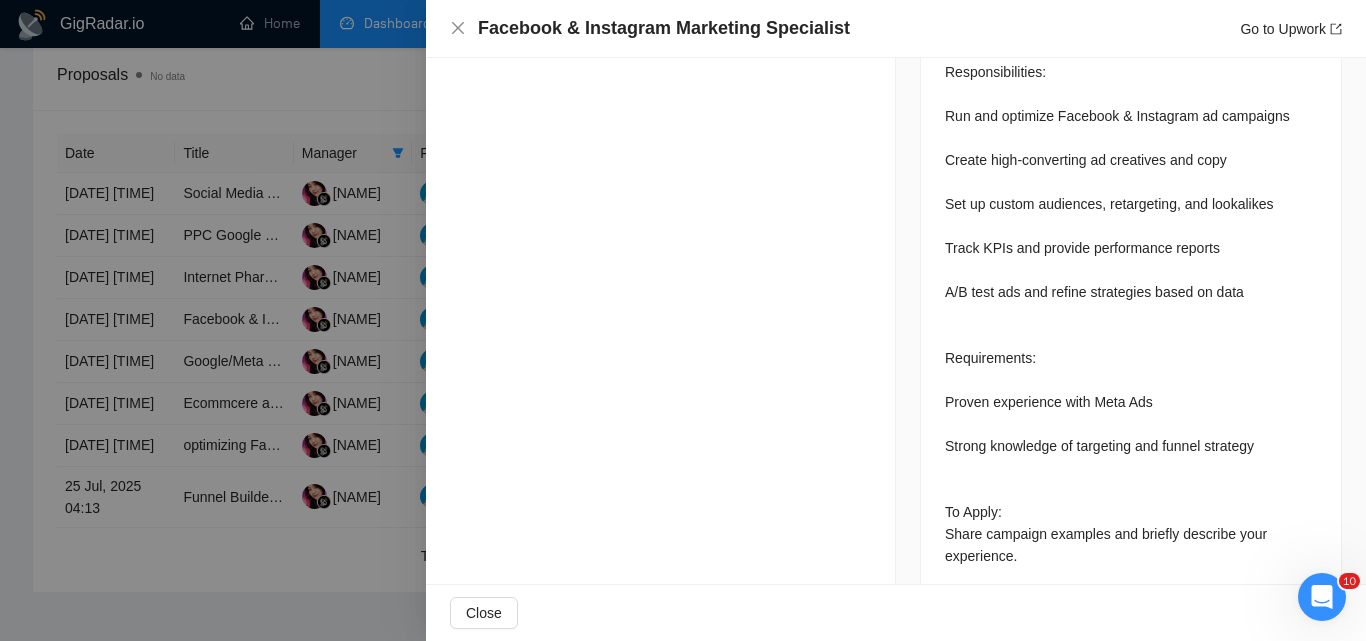 scroll, scrollTop: 1084, scrollLeft: 0, axis: vertical 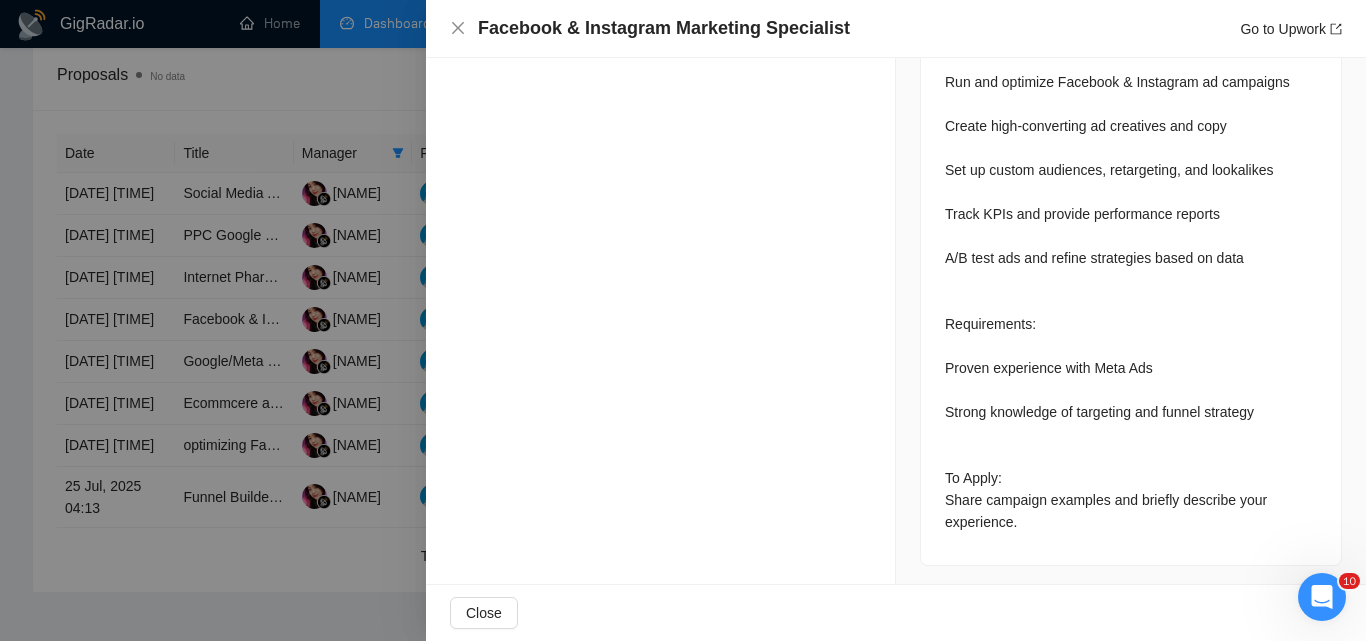 click at bounding box center (683, 320) 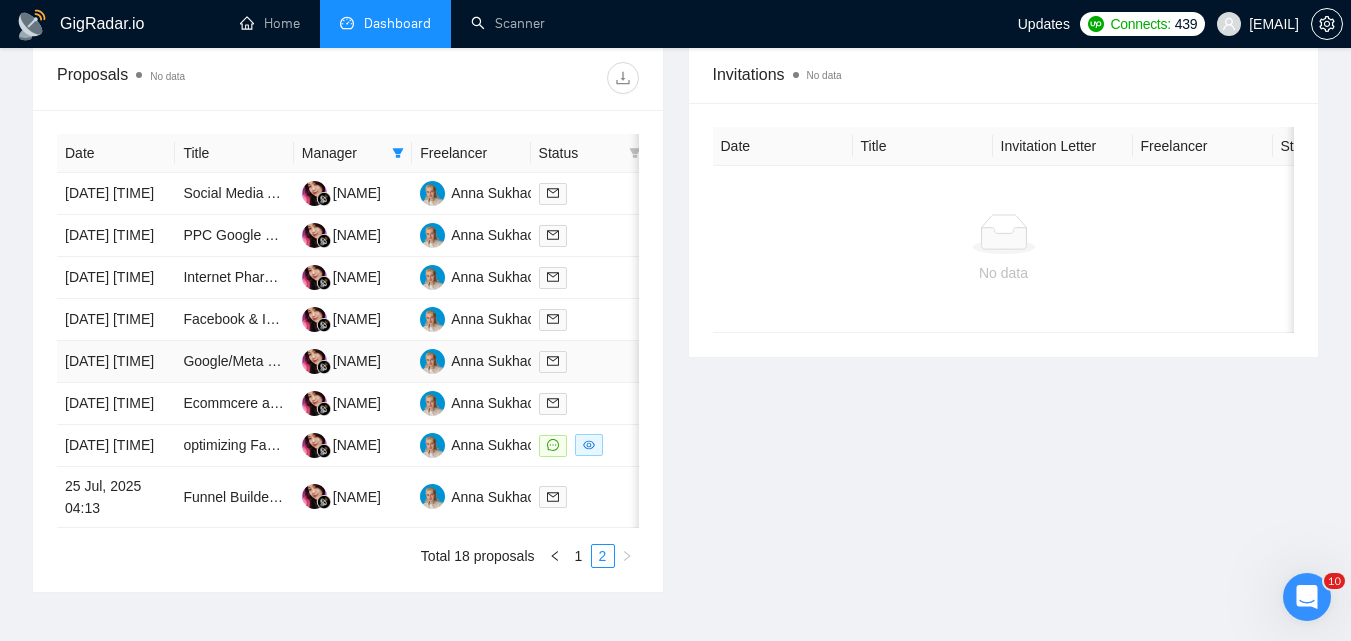 click at bounding box center (590, 361) 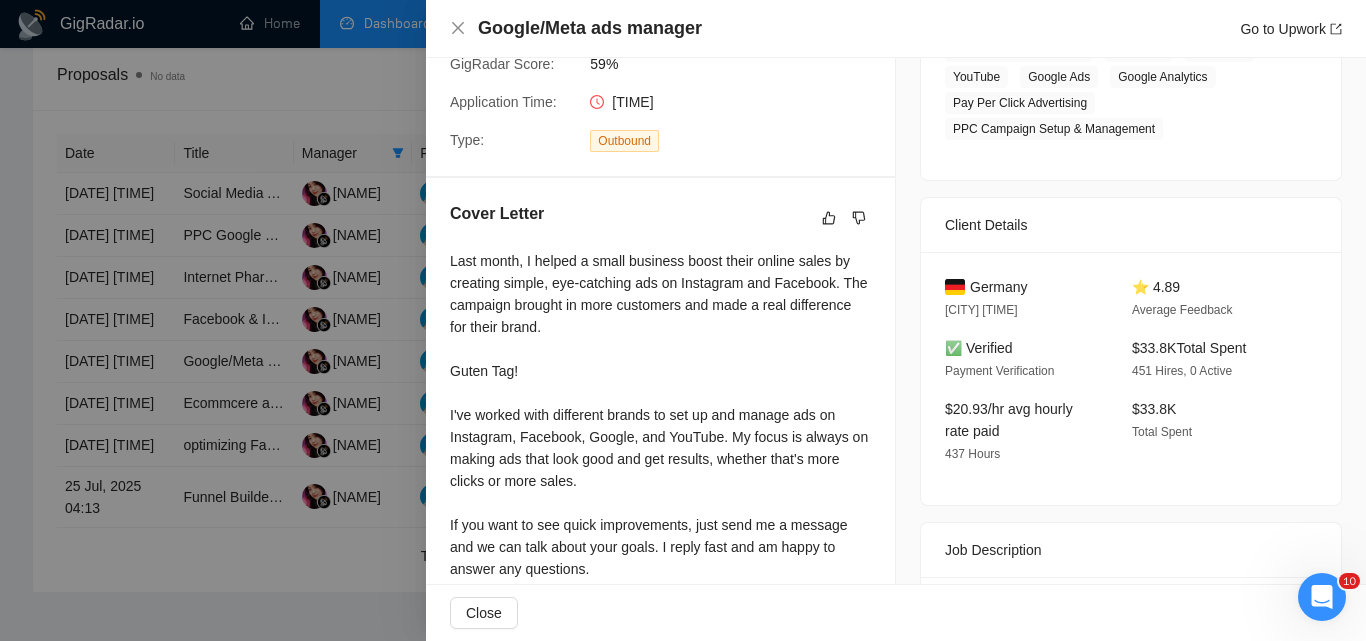 scroll, scrollTop: 304, scrollLeft: 0, axis: vertical 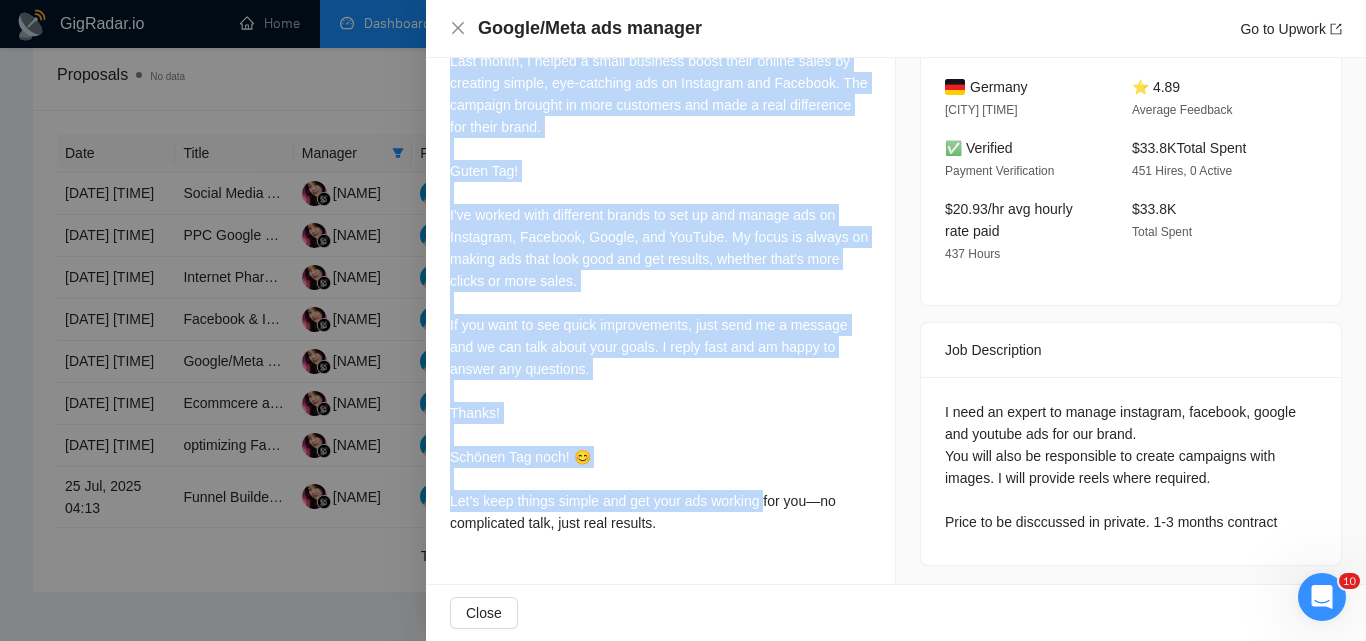 drag, startPoint x: 438, startPoint y: 353, endPoint x: 763, endPoint y: 510, distance: 360.9349 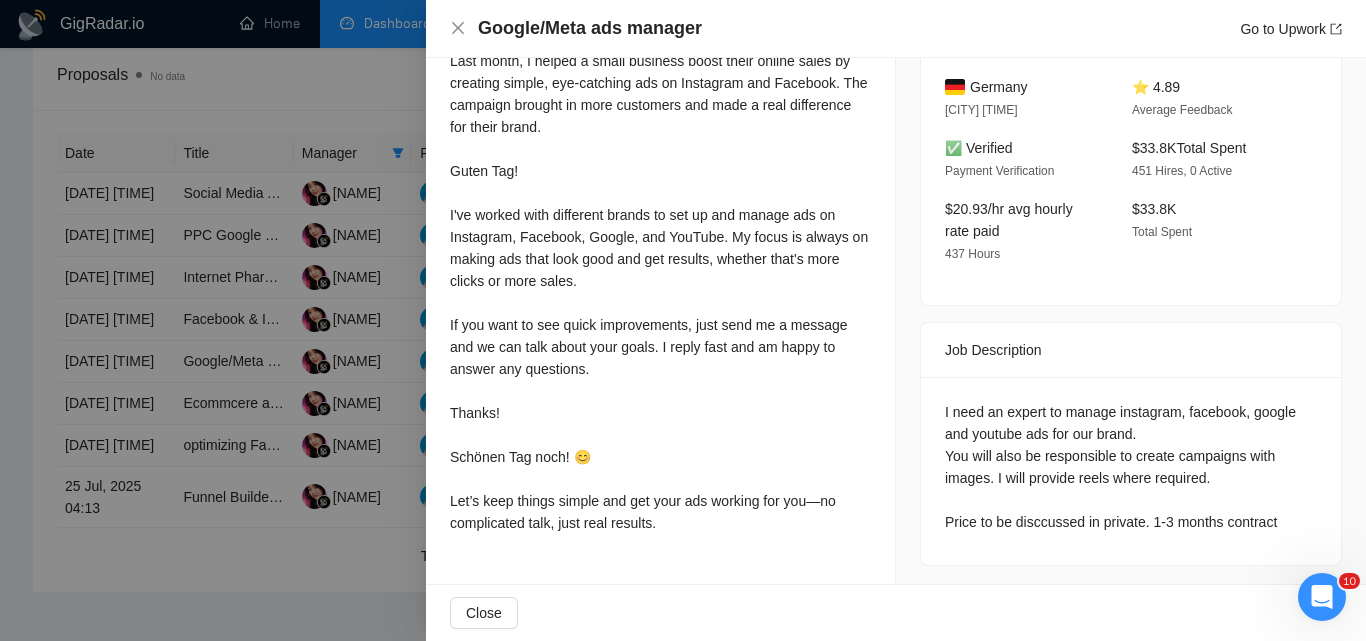 click on "Last month, I helped a small business boost their online sales by creating simple, eye-catching ads on Instagram and Facebook. The campaign brought in more customers and made a real difference for their brand.
Guten Tag!
I've worked with different brands to set up and manage ads on Instagram, Facebook, Google, and YouTube. My focus is always on making ads that look good and get results, whether that's more clicks or more sales.
If you want to see quick improvements, just send me a message and we can talk about your goals. I reply fast and am happy to answer any questions.
Thanks!
Schönen Tag noch! 😊
Let’s keep things simple and get your ads working for you—no complicated talk, just real results." at bounding box center (660, 292) 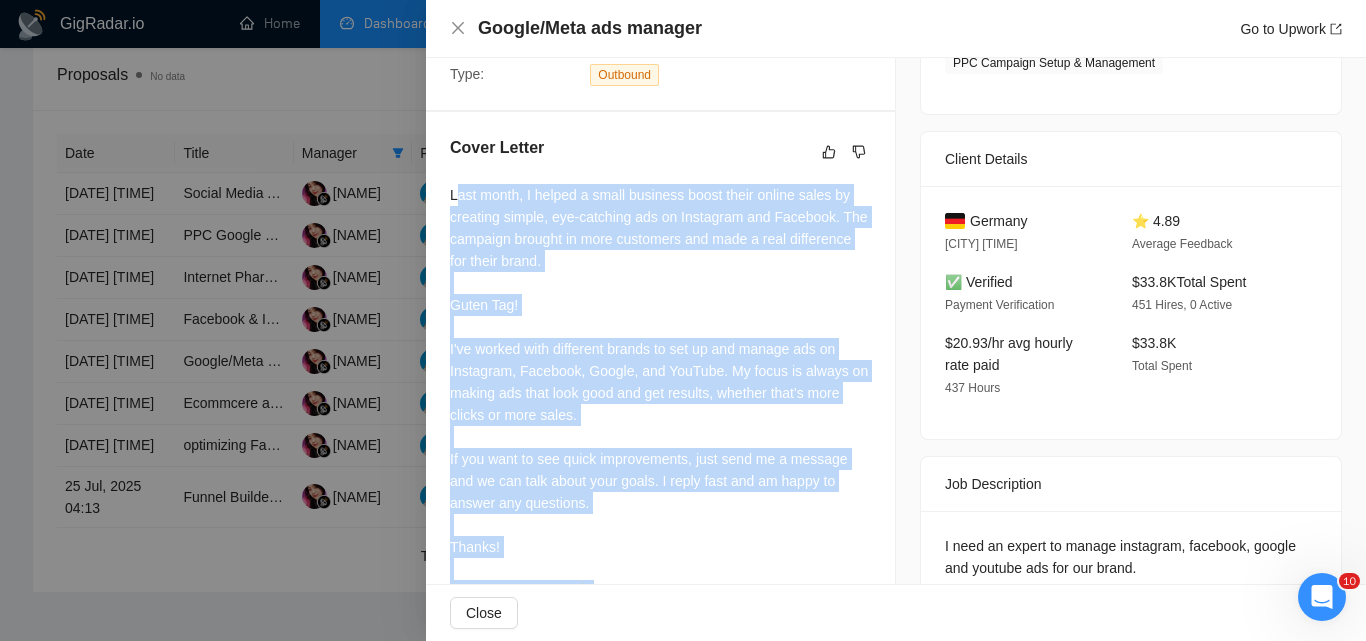 scroll, scrollTop: 404, scrollLeft: 0, axis: vertical 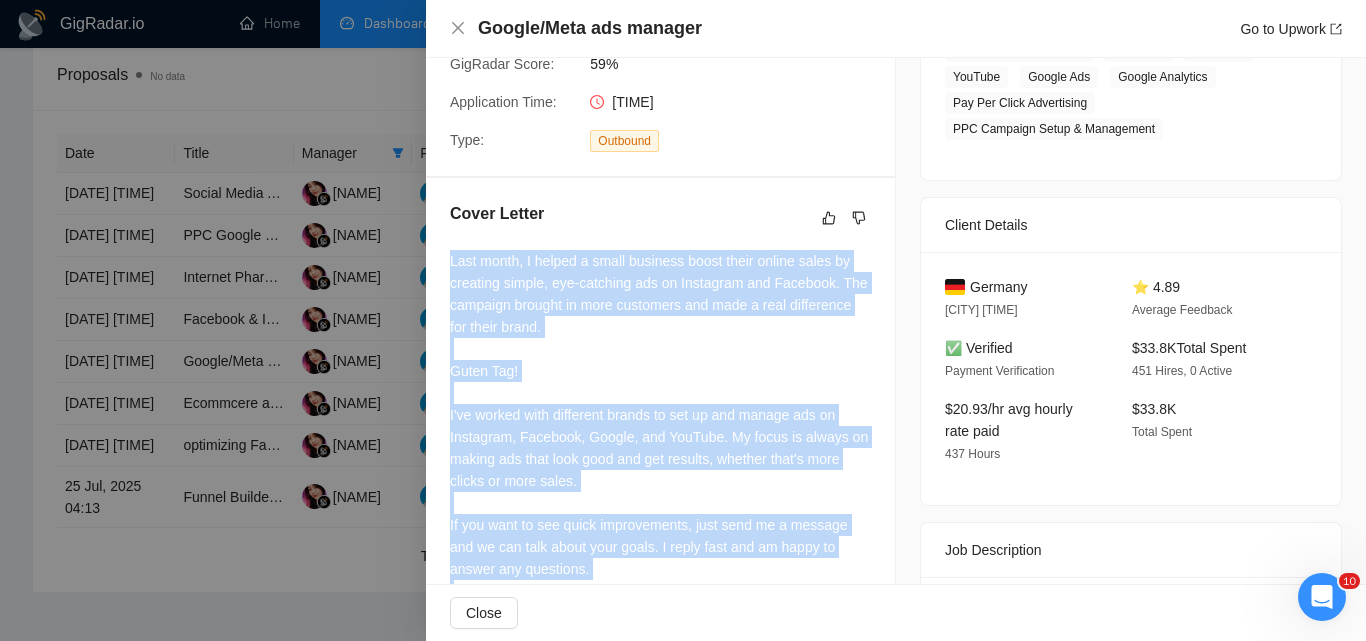 drag, startPoint x: 549, startPoint y: 447, endPoint x: 440, endPoint y: 252, distance: 223.39651 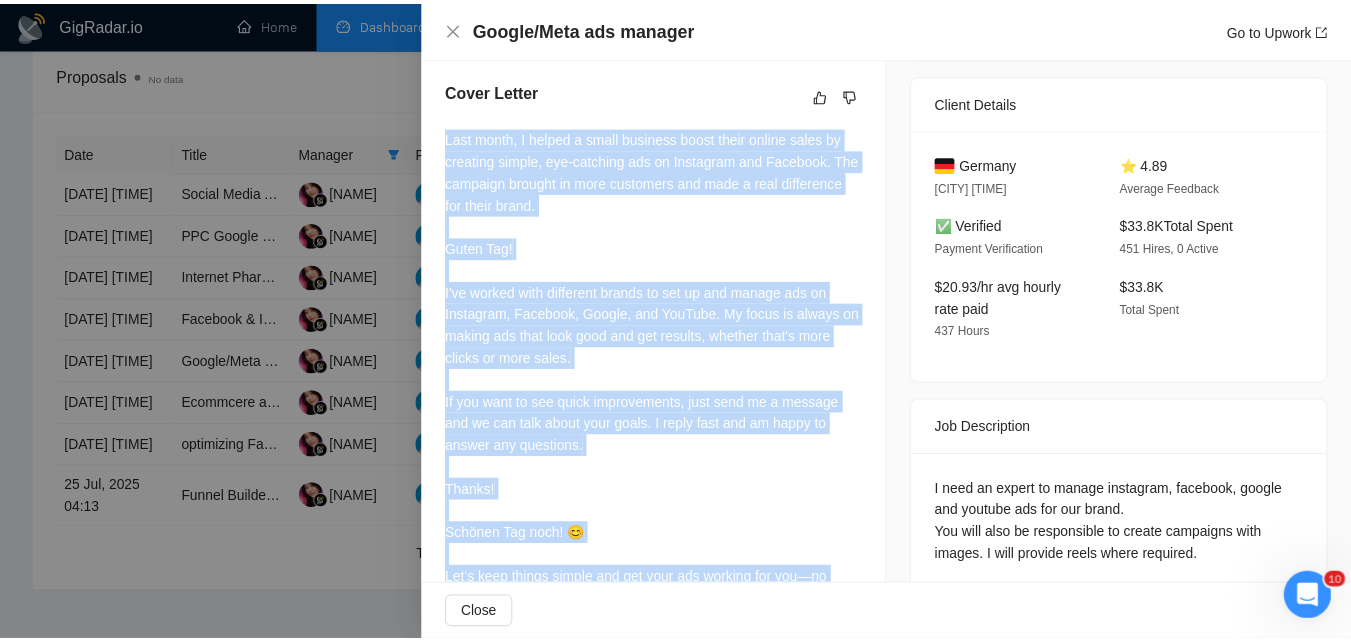 scroll, scrollTop: 604, scrollLeft: 0, axis: vertical 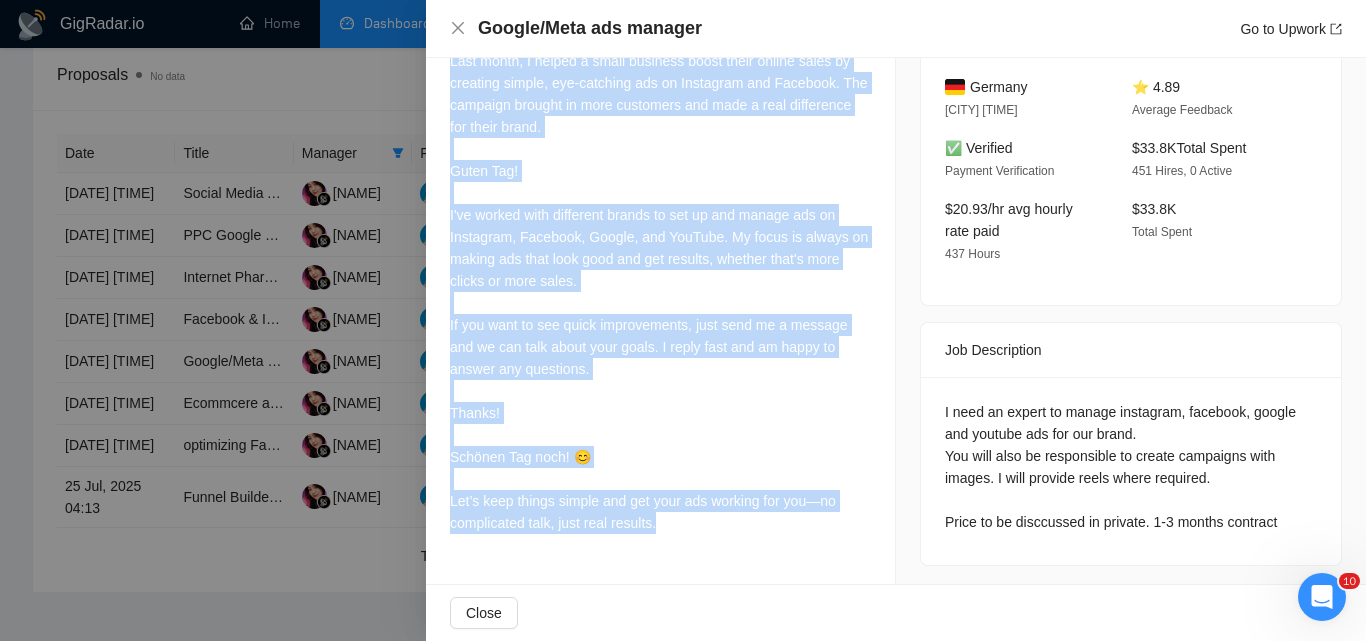click on "Last month, I helped a small business boost their online sales by creating simple, eye-catching ads on Instagram and Facebook. The campaign brought in more customers and made a real difference for their brand.
Guten Tag!
I've worked with different brands to set up and manage ads on Instagram, Facebook, Google, and YouTube. My focus is always on making ads that look good and get results, whether that's more clicks or more sales.
If you want to see quick improvements, just send me a message and we can talk about your goals. I reply fast and am happy to answer any questions.
Thanks!
Schönen Tag noch! 😊
Let’s keep things simple and get your ads working for you—no complicated talk, just real results." at bounding box center (660, 292) 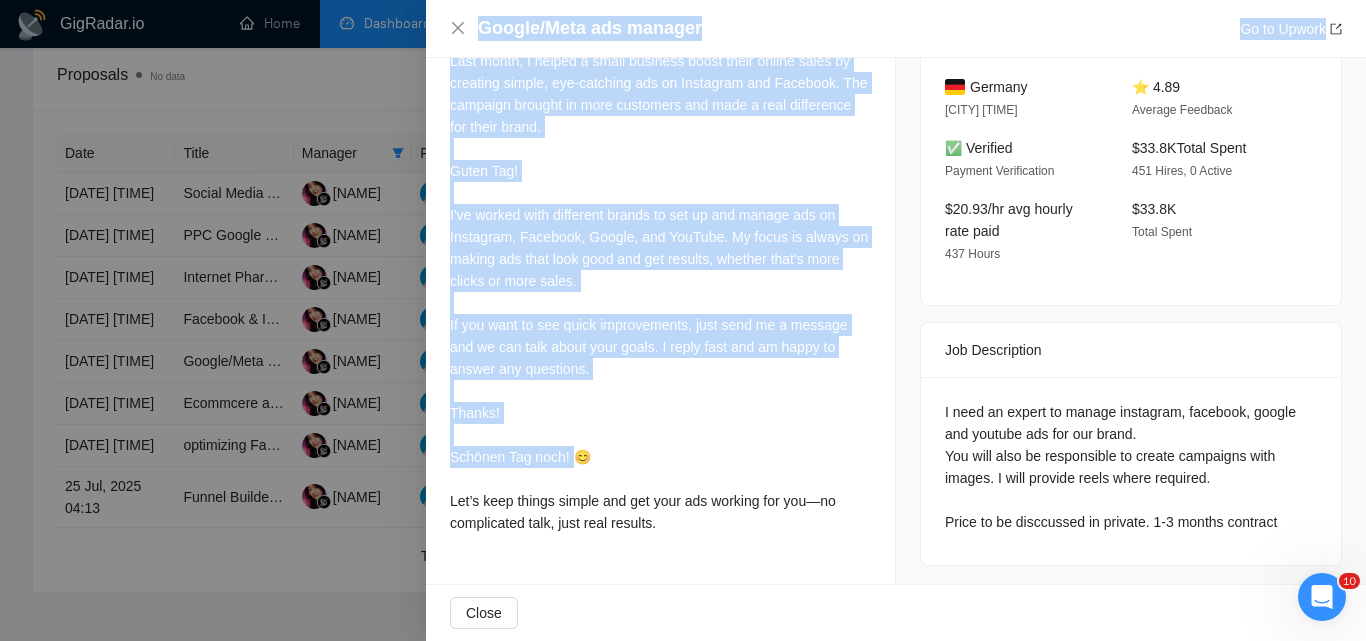 drag, startPoint x: 470, startPoint y: 446, endPoint x: 412, endPoint y: 446, distance: 58 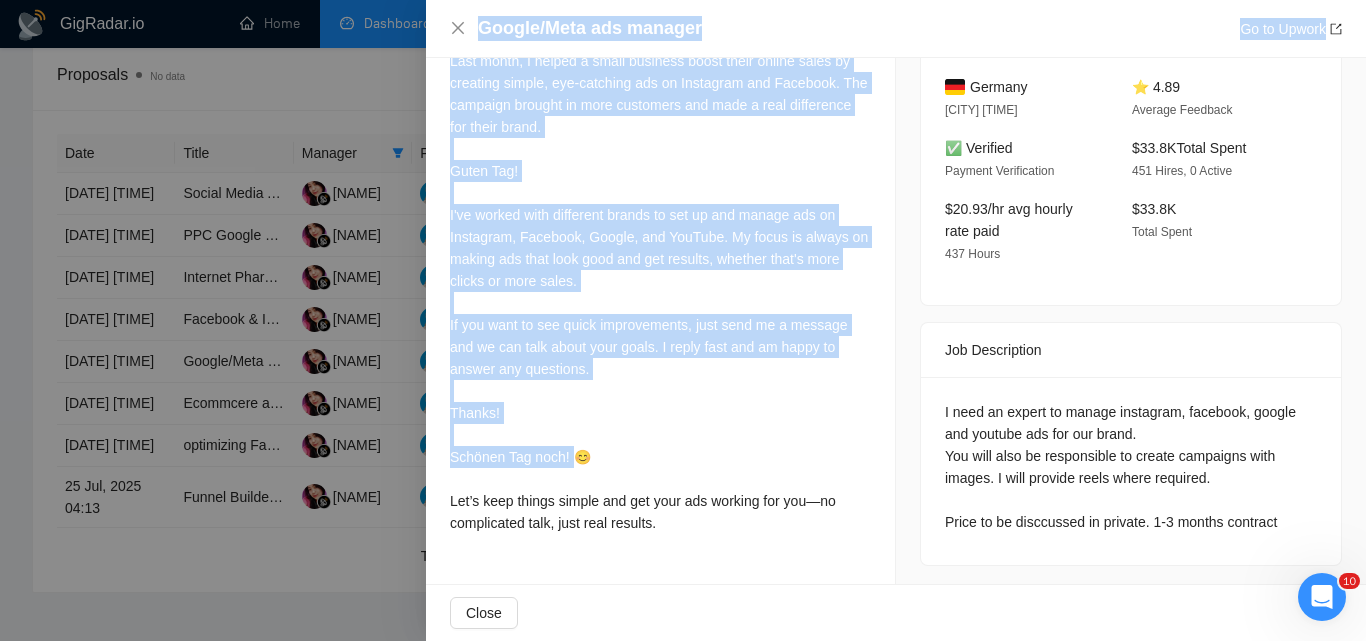 click on "Last month, I helped a small business boost their online sales by creating simple, eye-catching ads on Instagram and Facebook. The campaign brought in more customers and made a real difference for their brand.
Guten Tag!
I've worked with different brands to set up and manage ads on Instagram, Facebook, Google, and YouTube. My focus is always on making ads that look good and get results, whether that's more clicks or more sales.
If you want to see quick improvements, just send me a message and we can talk about your goals. I reply fast and am happy to answer any questions.
Thanks!
Schönen Tag noch! 😊
Let’s keep things simple and get your ads working for you—no complicated talk, just real results." at bounding box center (660, 292) 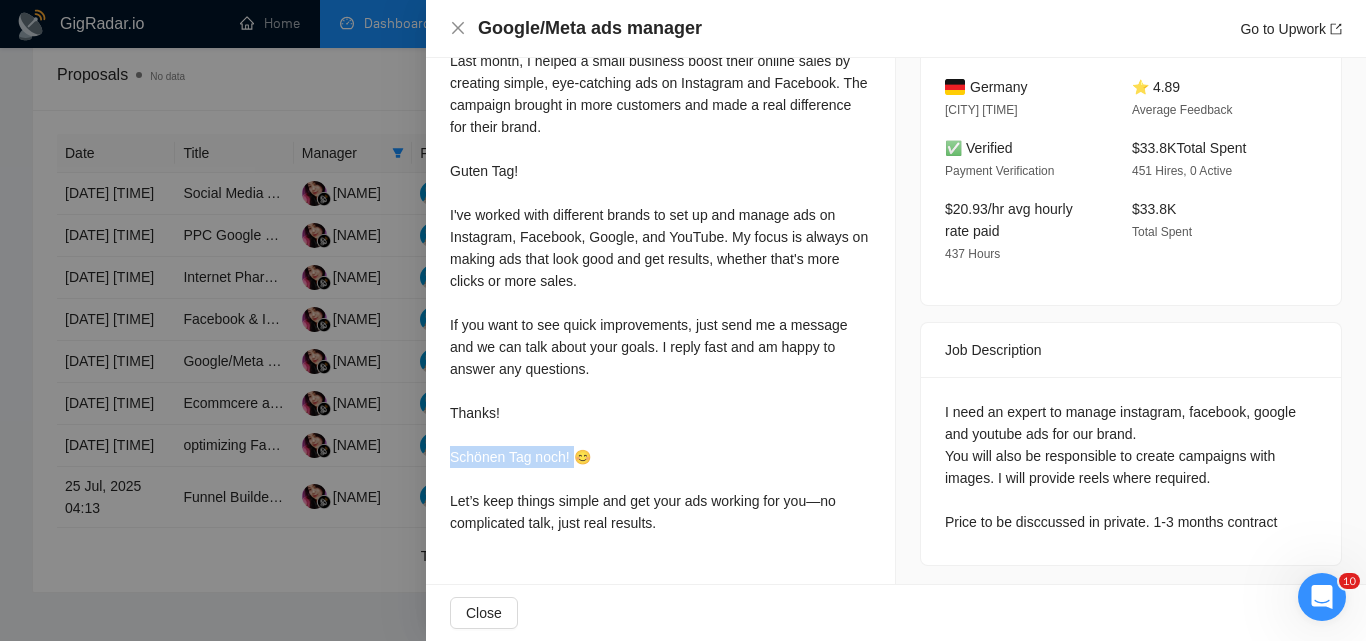drag, startPoint x: 575, startPoint y: 457, endPoint x: 460, endPoint y: 452, distance: 115.10864 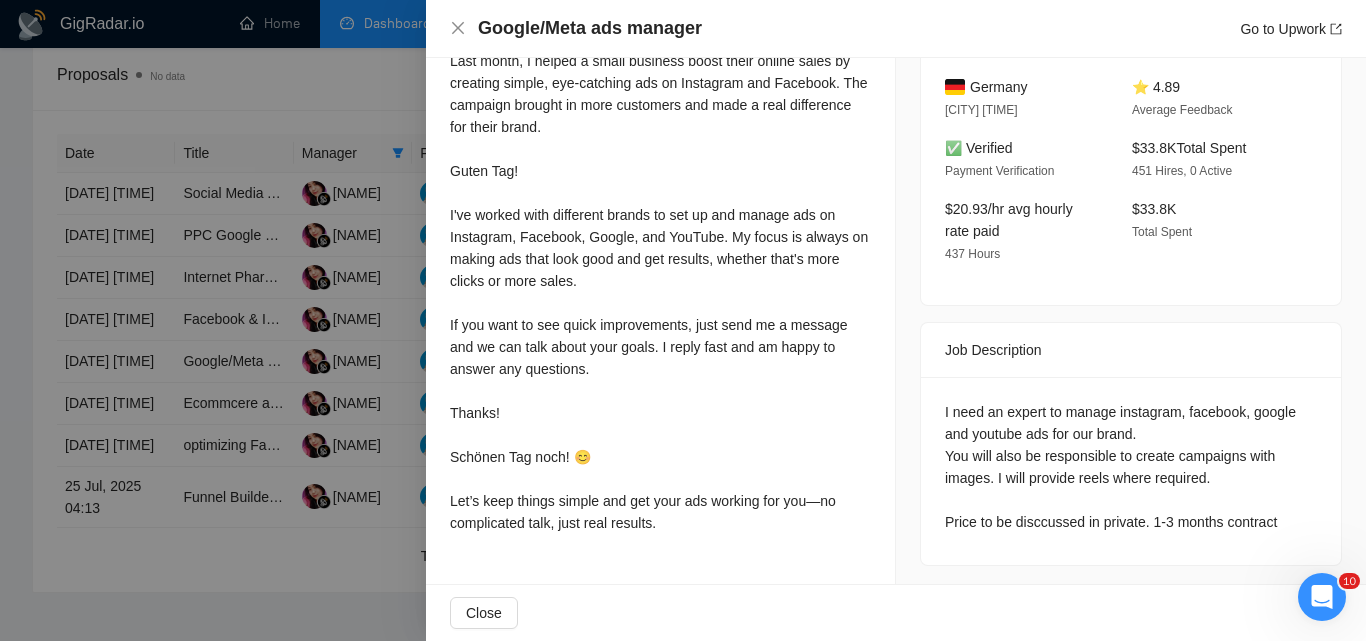click on "Last month, I helped a small business boost their online sales by creating simple, eye-catching ads on Instagram and Facebook. The campaign brought in more customers and made a real difference for their brand.
Guten Tag!
I've worked with different brands to set up and manage ads on Instagram, Facebook, Google, and YouTube. My focus is always on making ads that look good and get results, whether that's more clicks or more sales.
If you want to see quick improvements, just send me a message and we can talk about your goals. I reply fast and am happy to answer any questions.
Thanks!
Schönen Tag noch! 😊
Let’s keep things simple and get your ads working for you—no complicated talk, just real results." at bounding box center (660, 292) 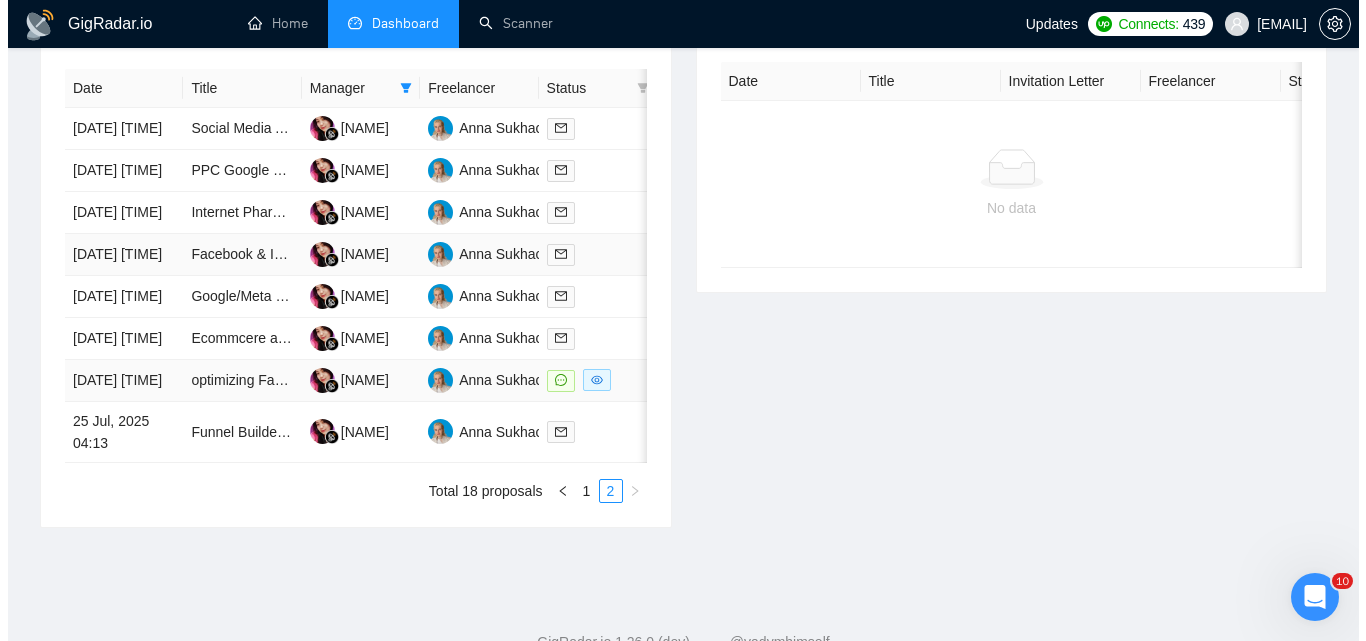 scroll, scrollTop: 871, scrollLeft: 0, axis: vertical 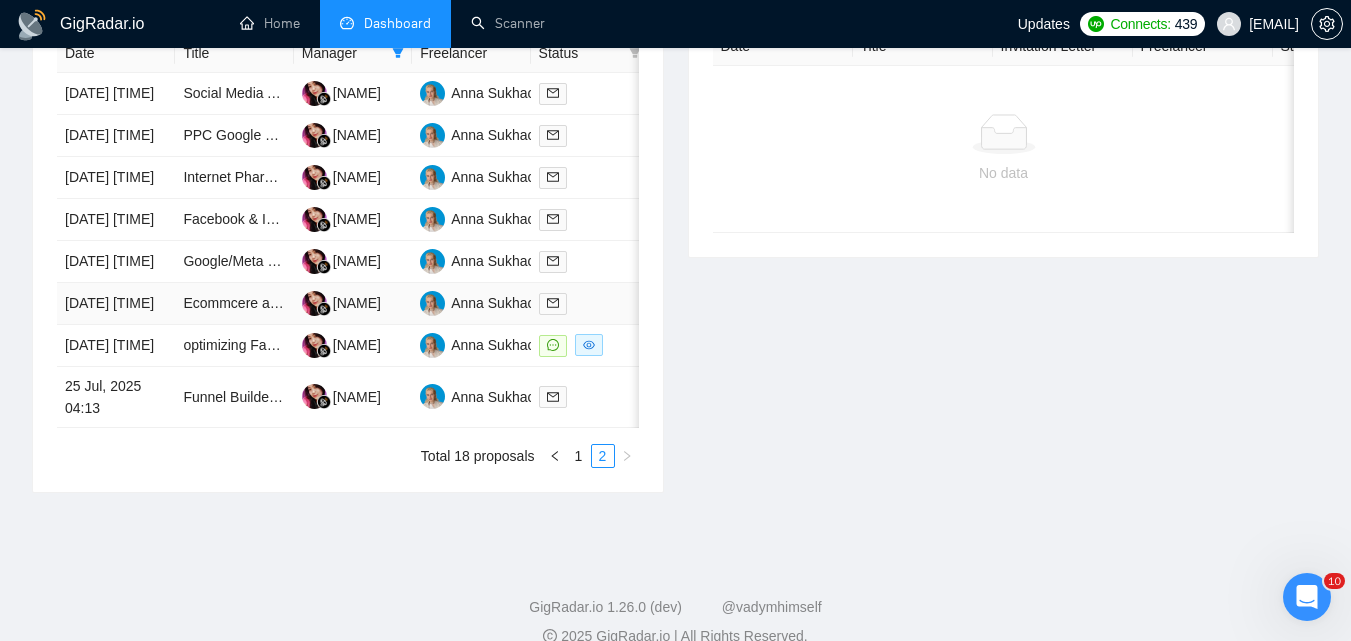 click at bounding box center [590, 303] 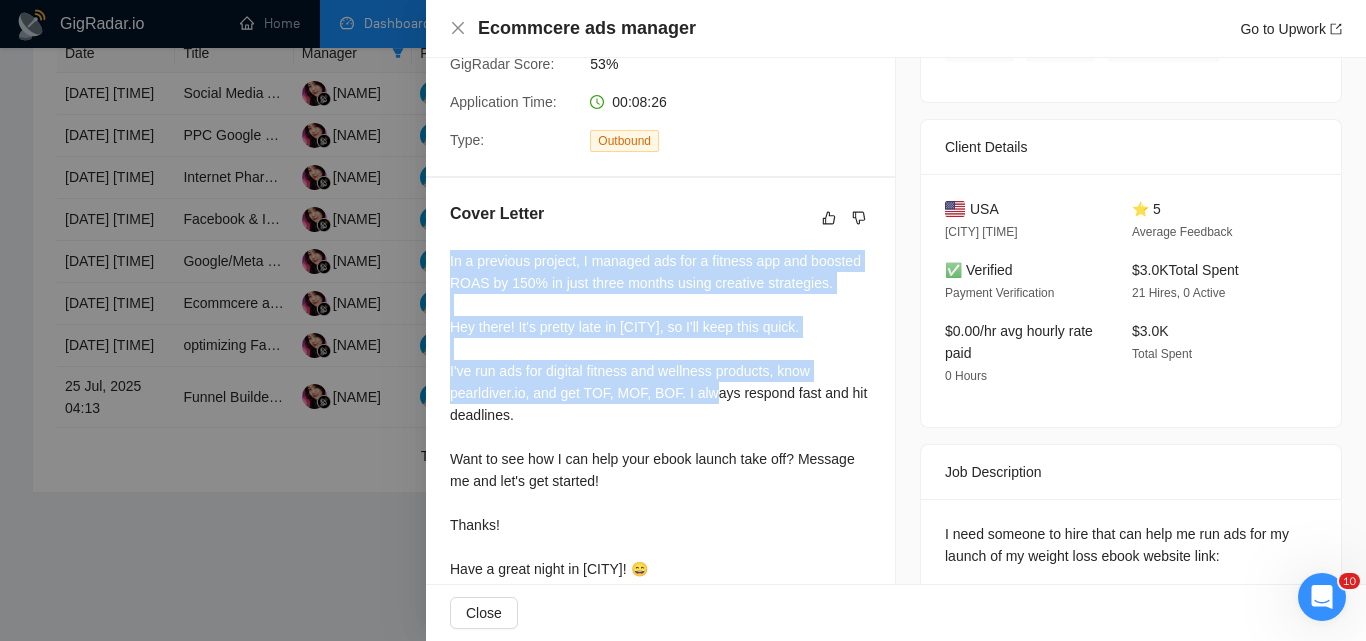 scroll, scrollTop: 704, scrollLeft: 0, axis: vertical 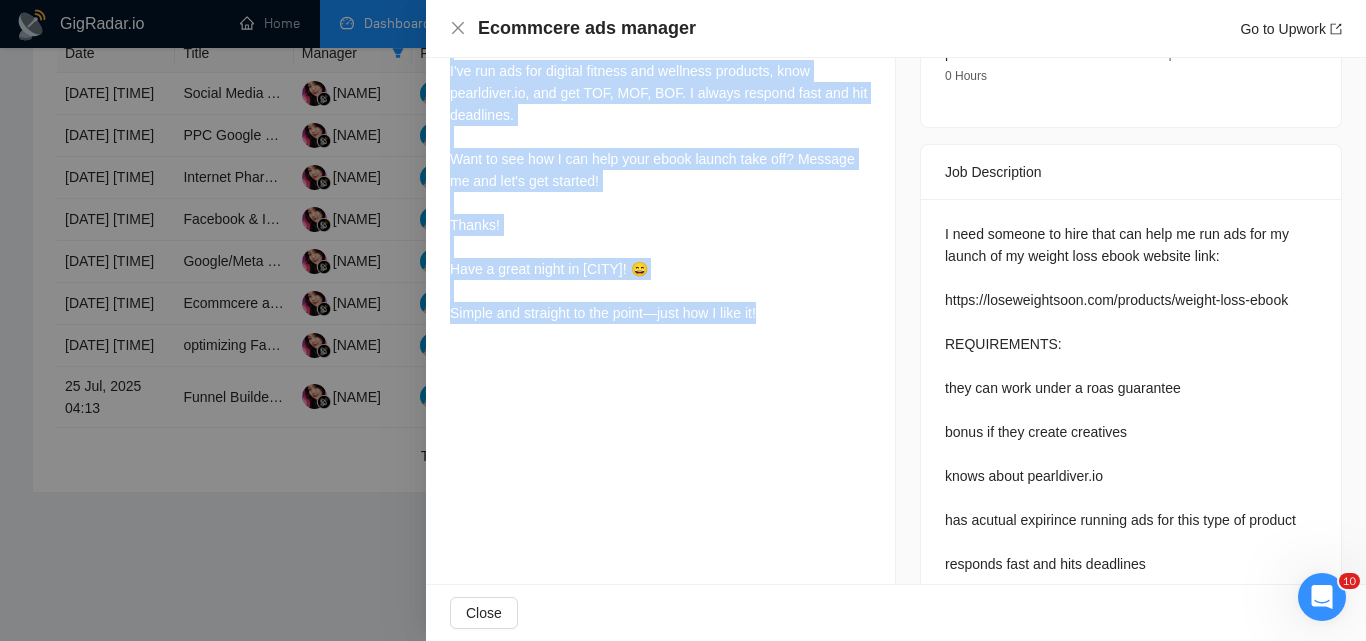 drag, startPoint x: 596, startPoint y: 346, endPoint x: 819, endPoint y: 349, distance: 223.02017 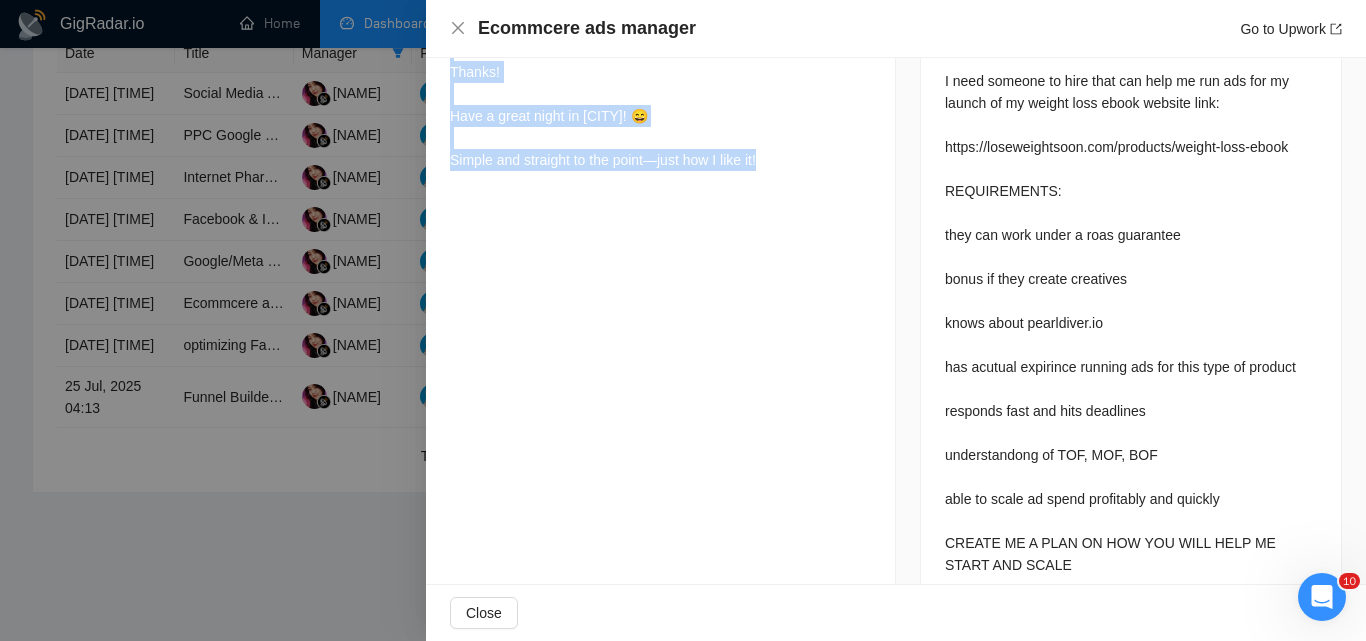 scroll, scrollTop: 900, scrollLeft: 0, axis: vertical 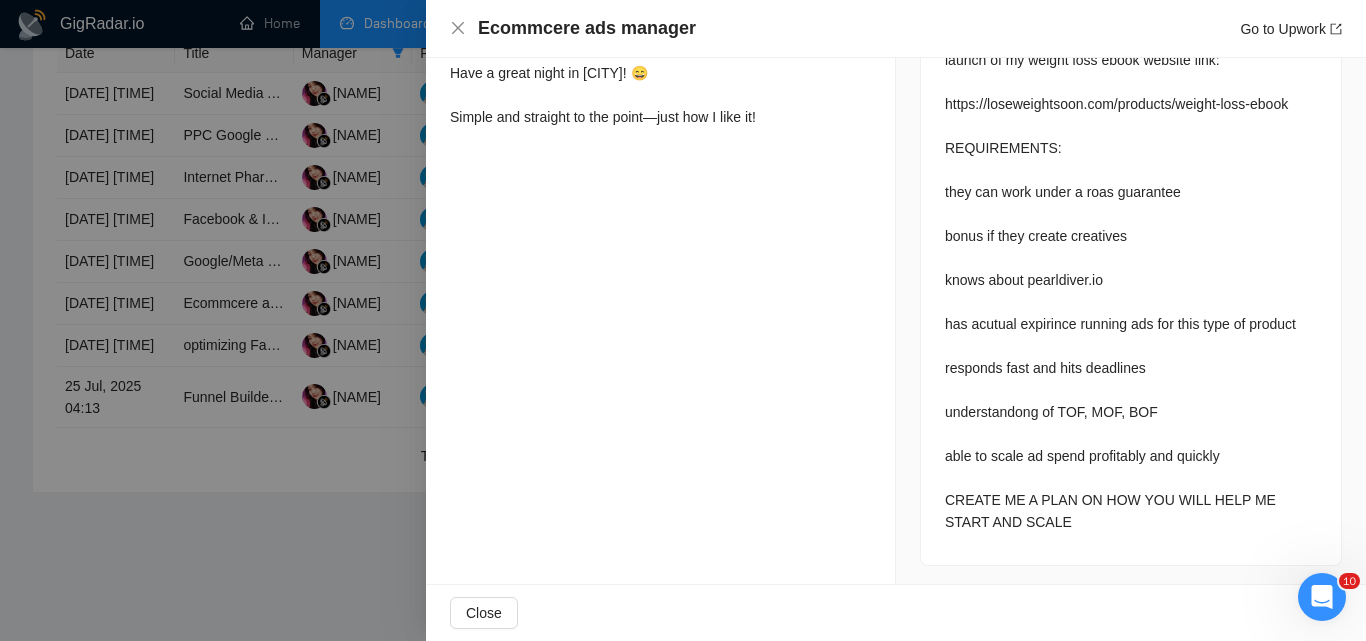 click at bounding box center (683, 320) 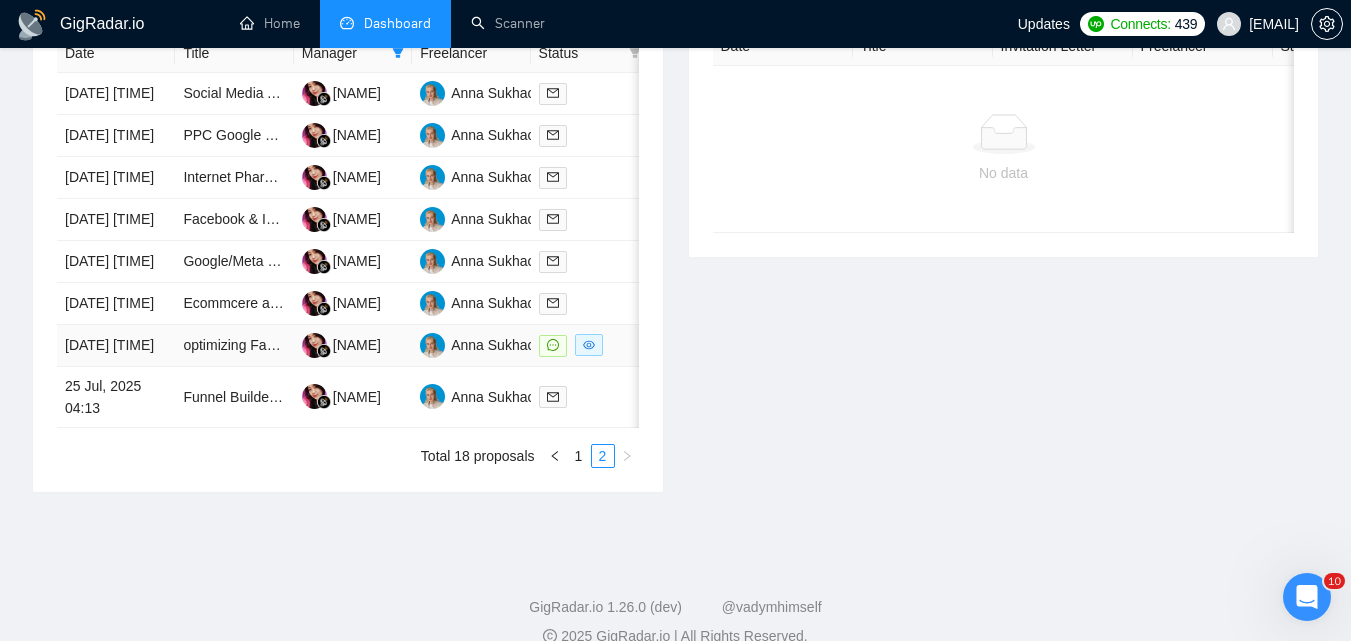 click at bounding box center (590, 345) 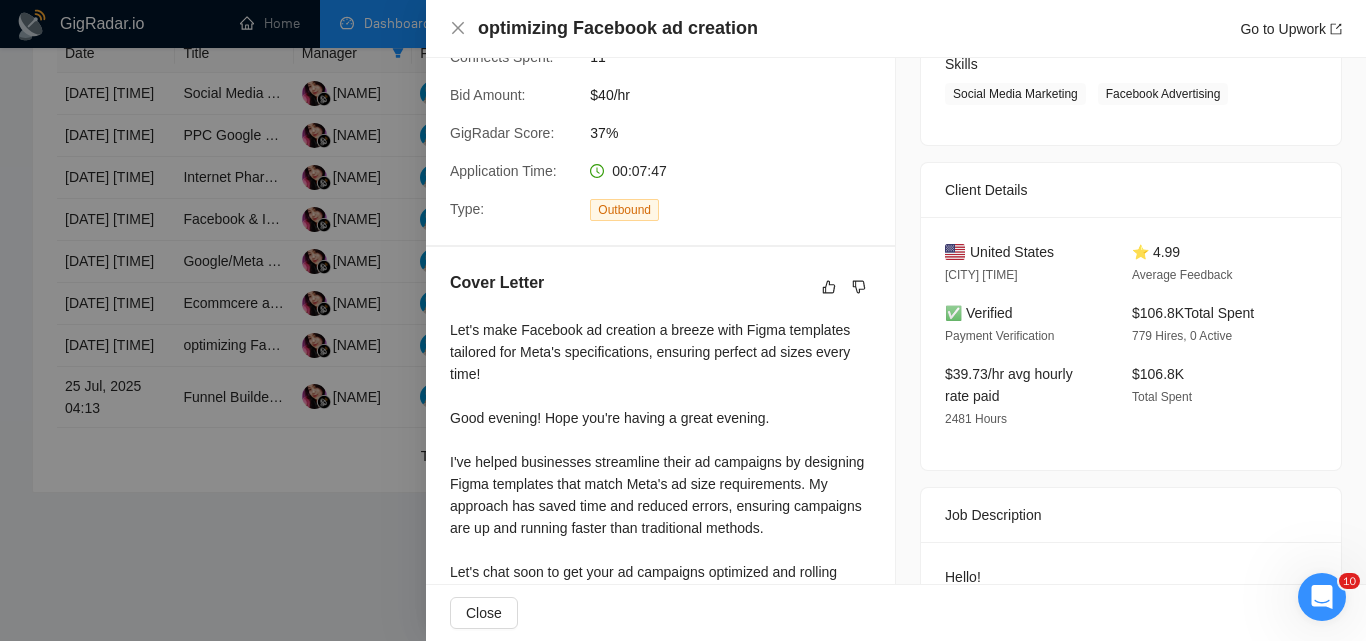 scroll, scrollTop: 266, scrollLeft: 0, axis: vertical 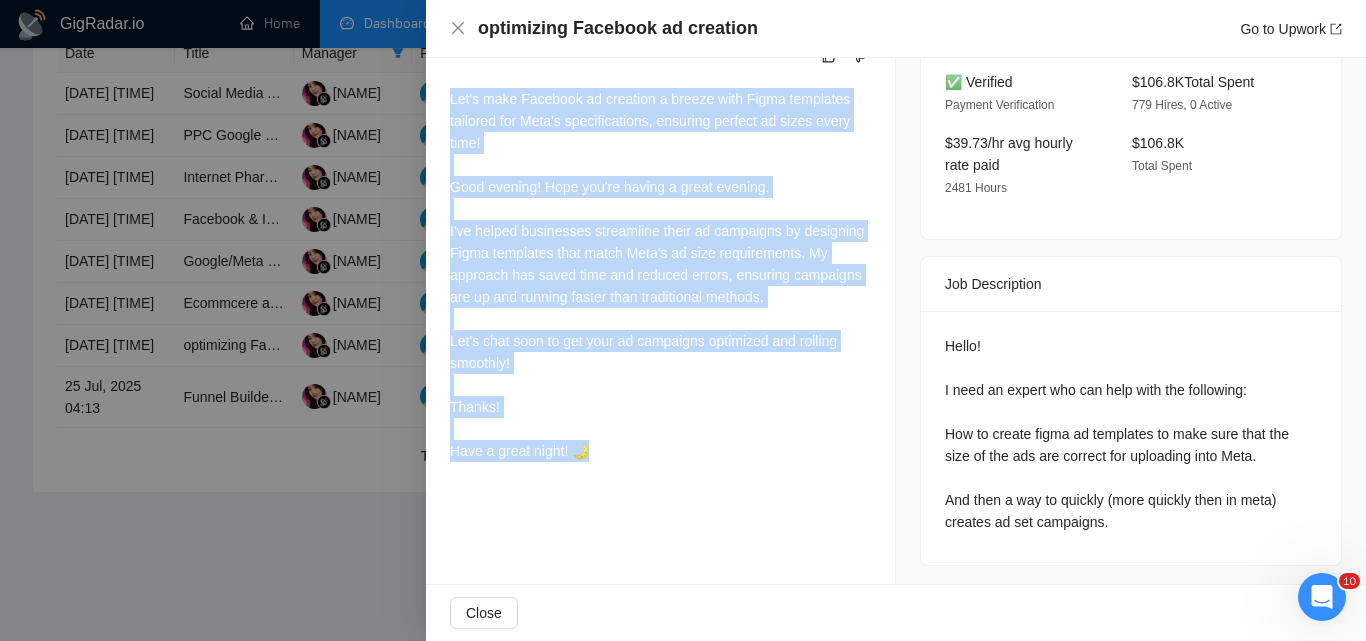 drag, startPoint x: 490, startPoint y: 403, endPoint x: 666, endPoint y: 469, distance: 187.96808 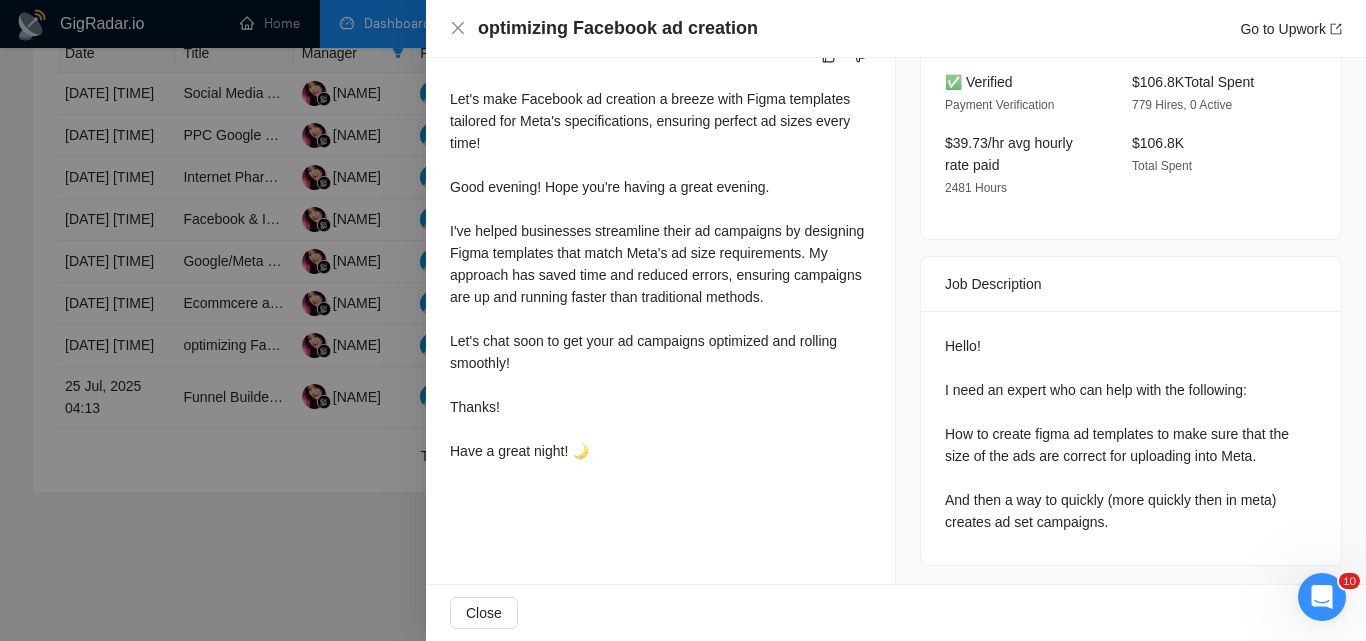 click at bounding box center (683, 320) 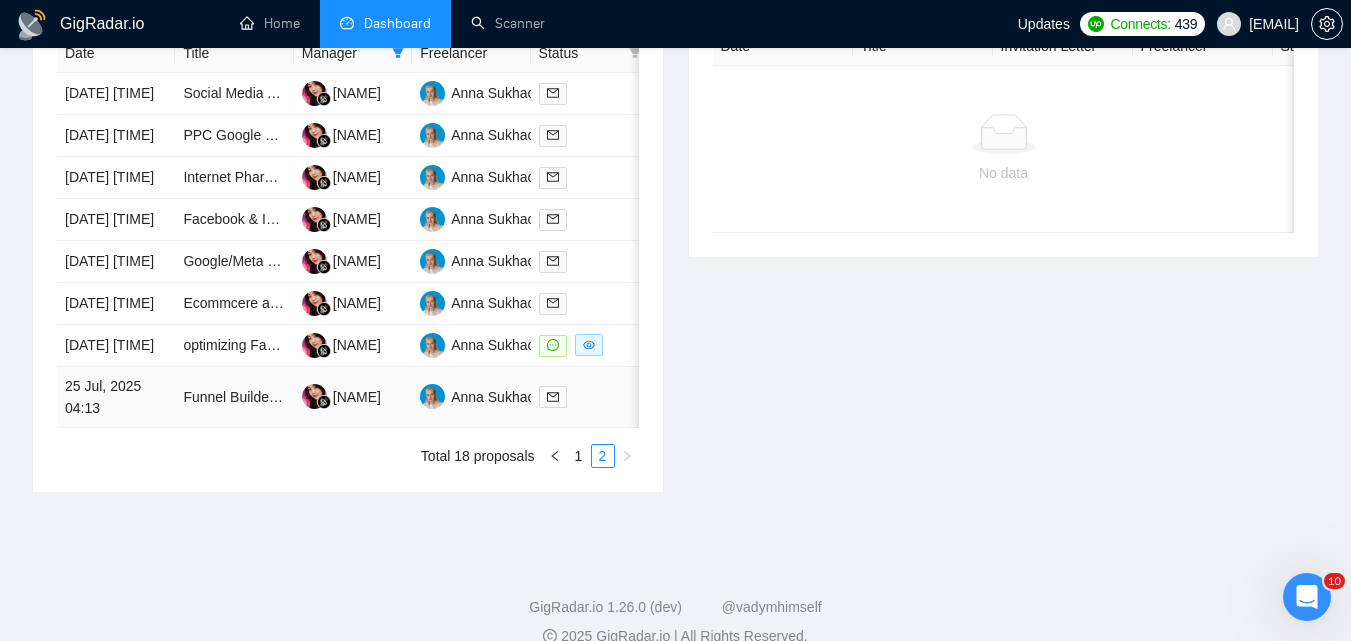 click at bounding box center (590, 396) 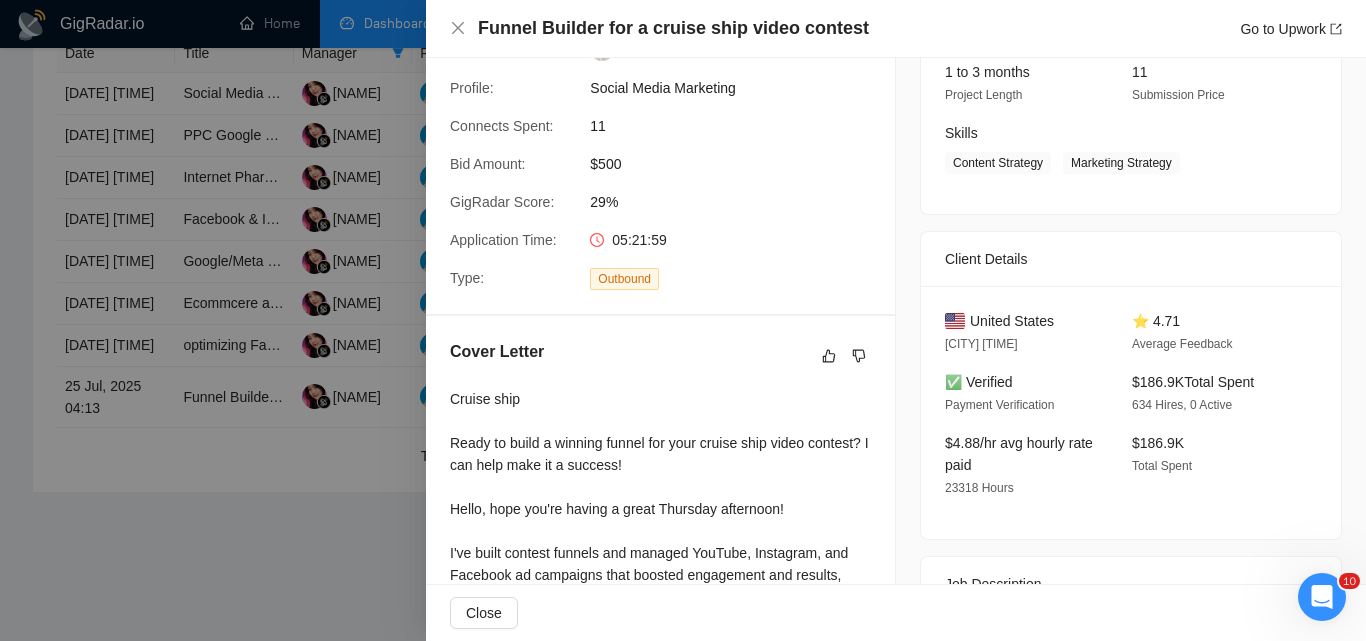 scroll, scrollTop: 298, scrollLeft: 0, axis: vertical 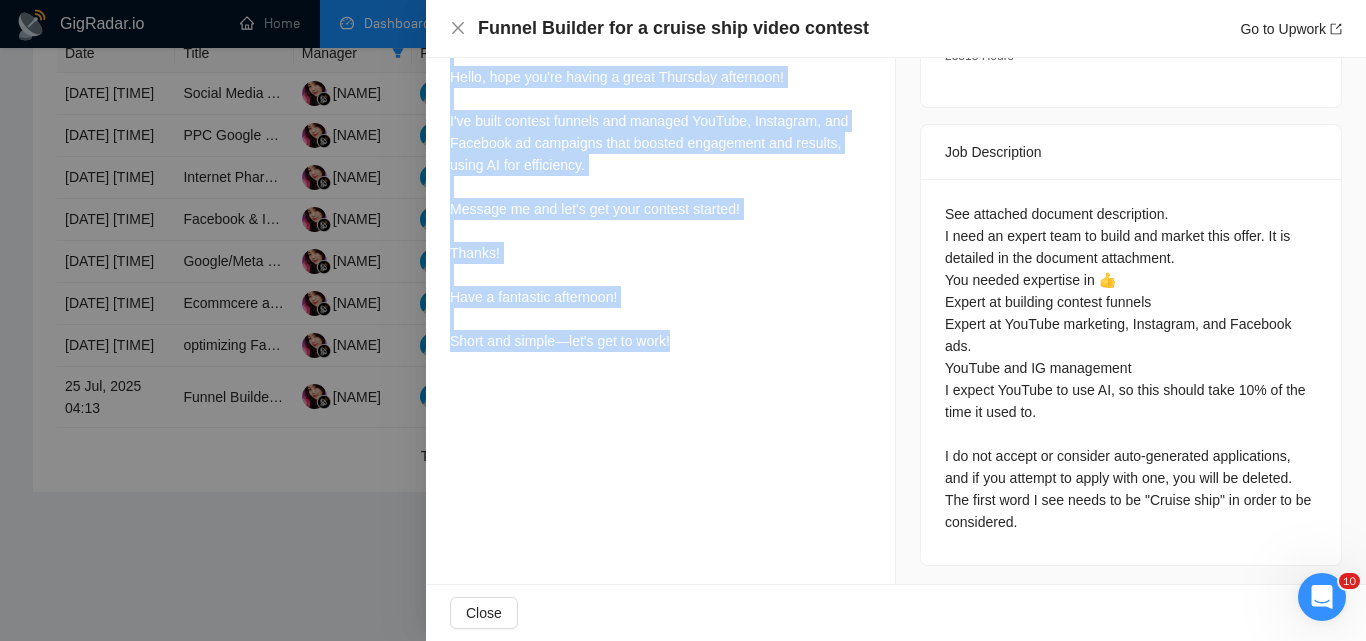 drag, startPoint x: 433, startPoint y: 362, endPoint x: 750, endPoint y: 408, distance: 320.32016 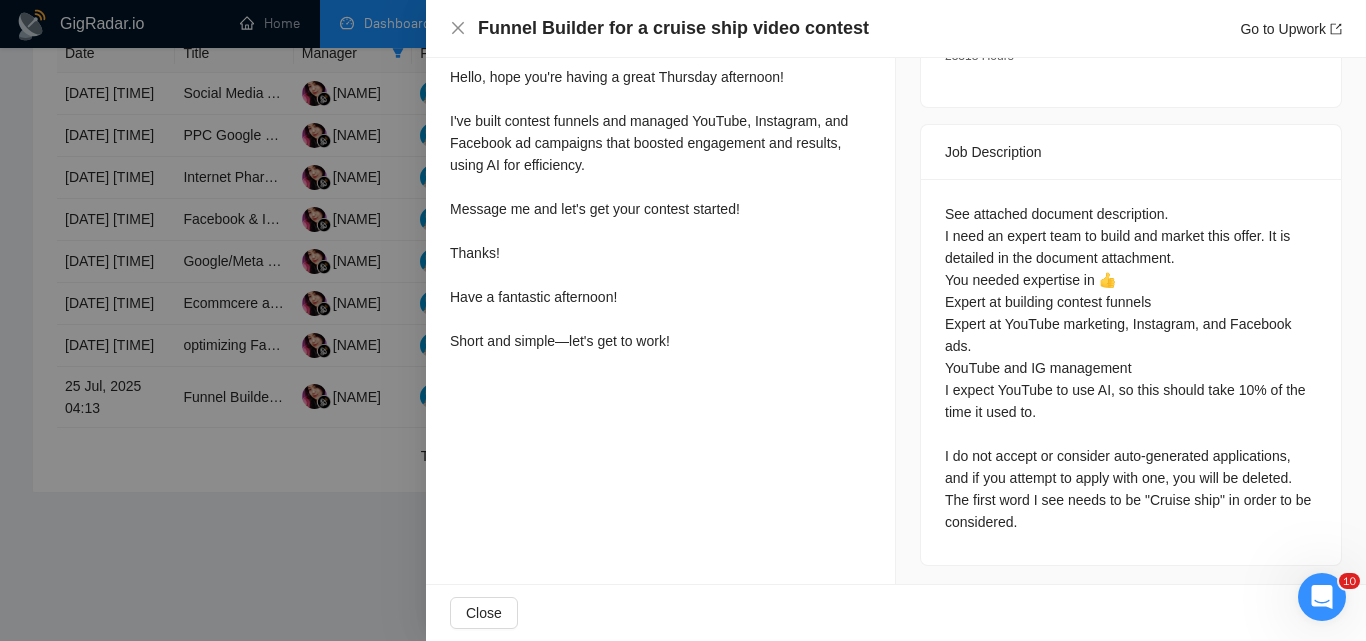 click at bounding box center (683, 320) 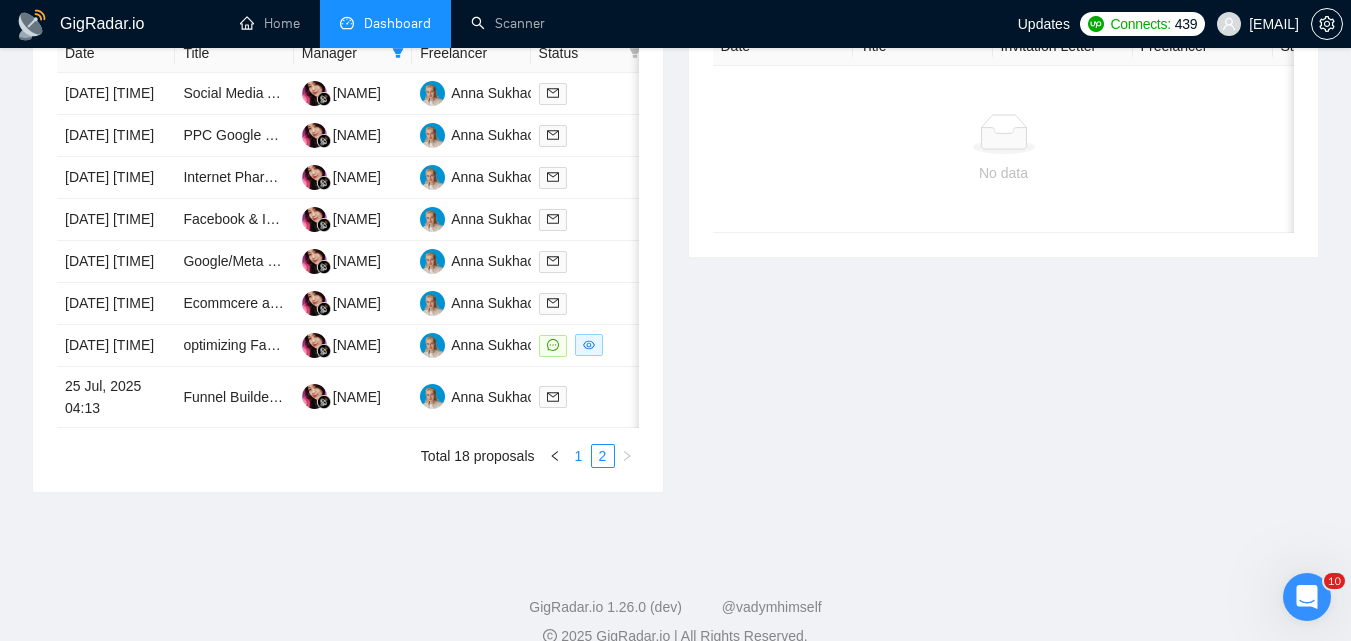 click on "1" at bounding box center (579, 456) 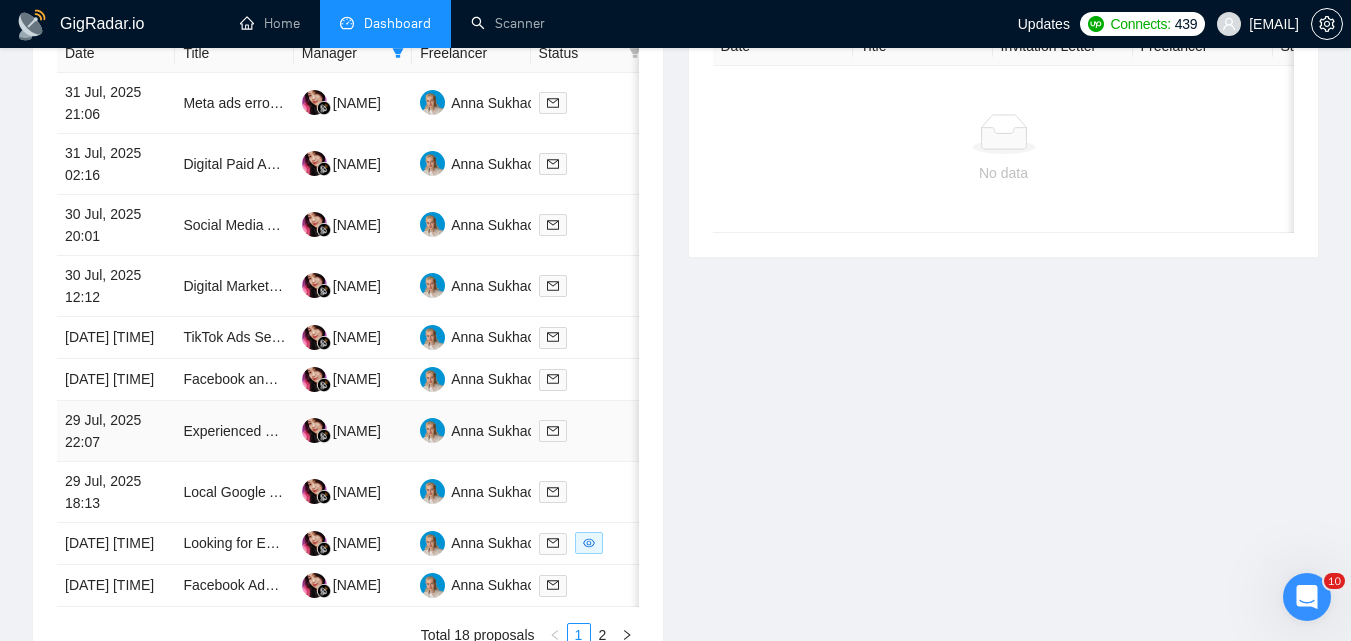 click at bounding box center (590, 431) 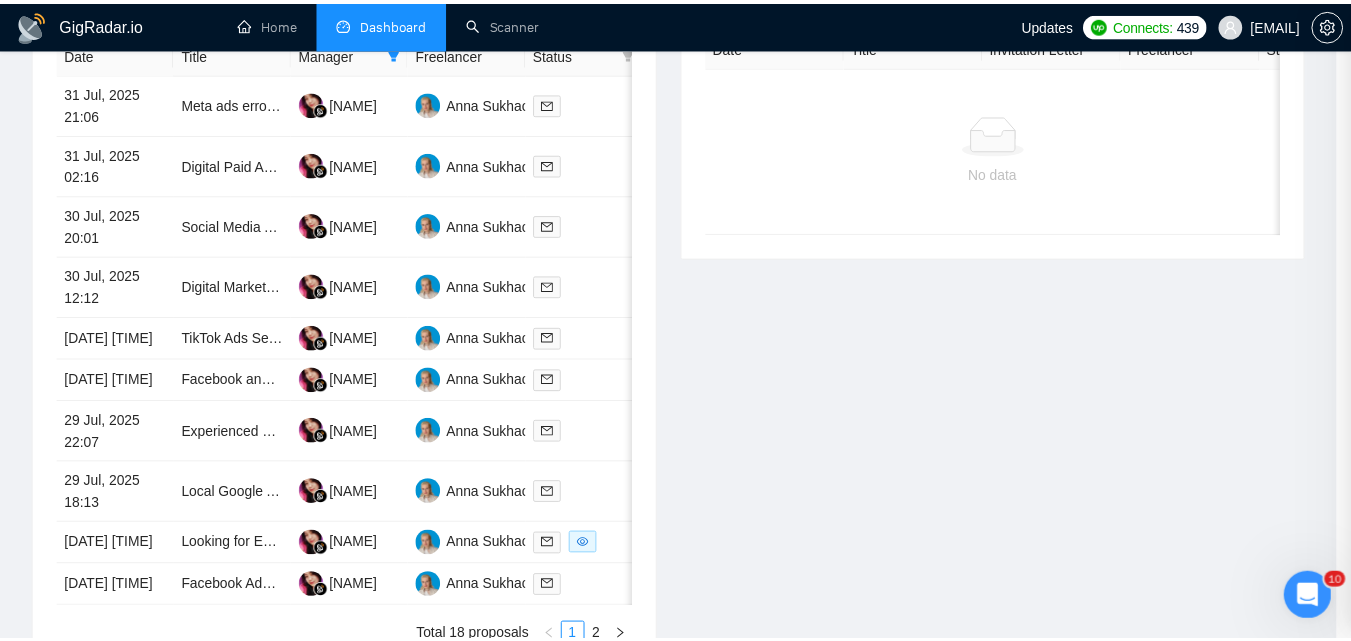 scroll, scrollTop: 688, scrollLeft: 0, axis: vertical 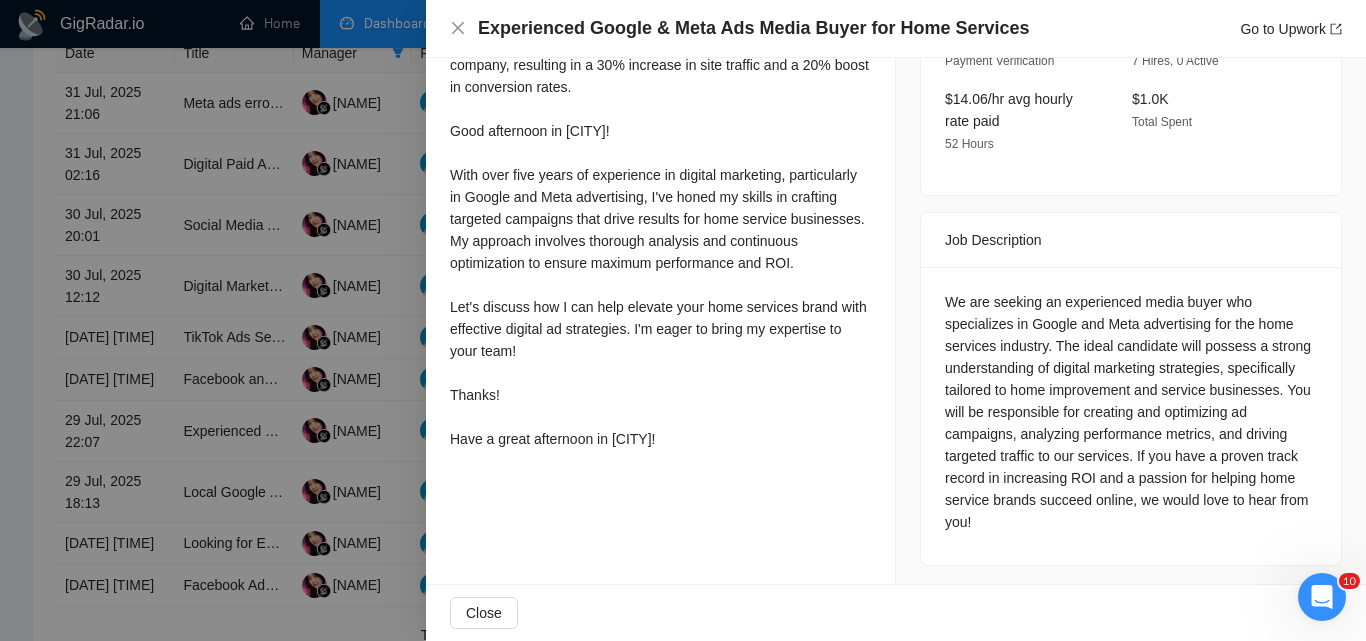 click at bounding box center (683, 320) 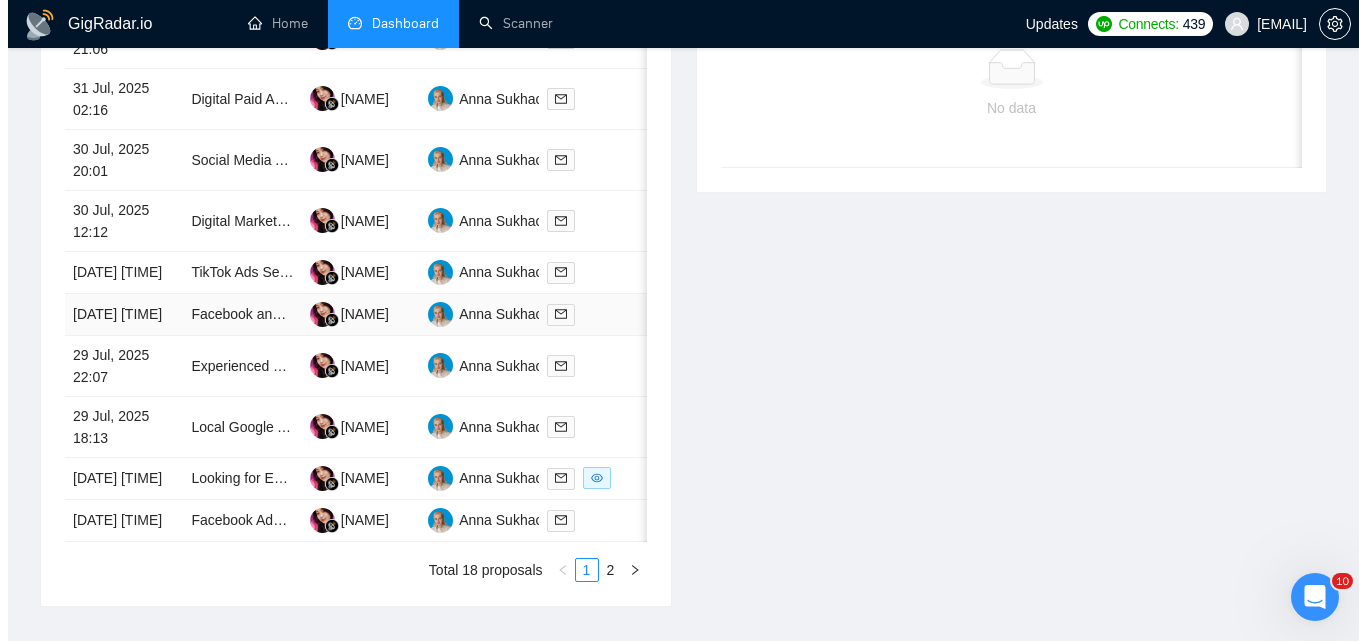 scroll, scrollTop: 971, scrollLeft: 0, axis: vertical 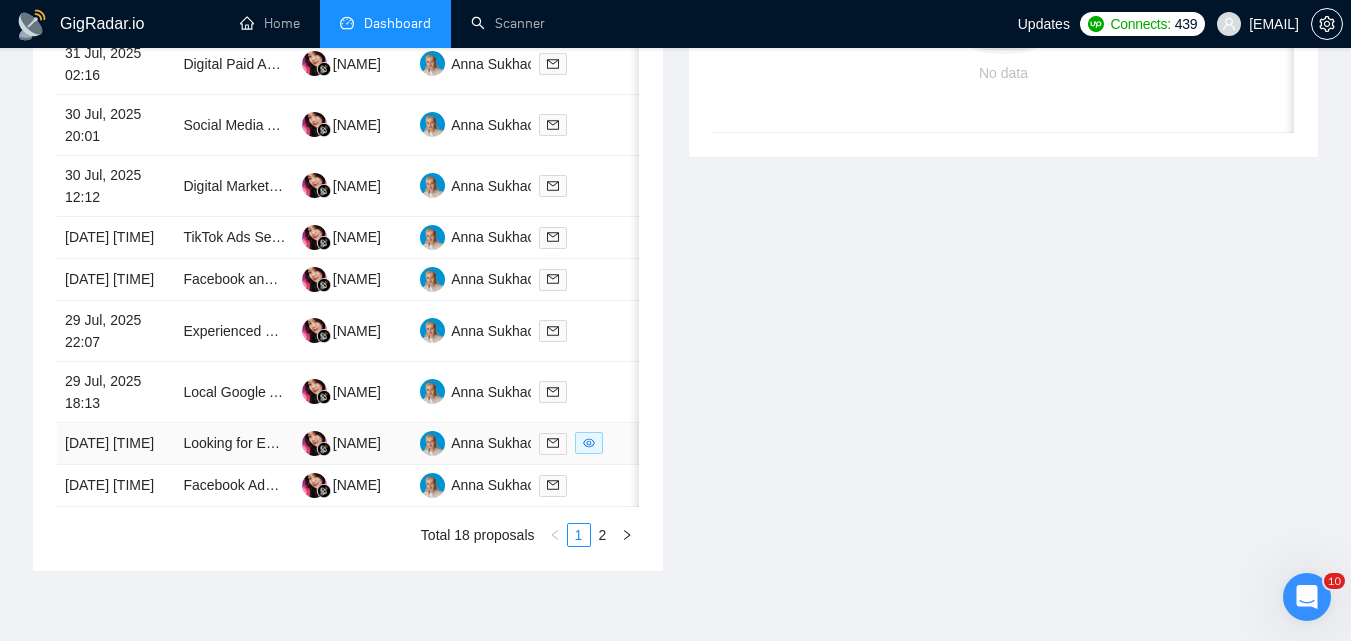 click at bounding box center [590, 444] 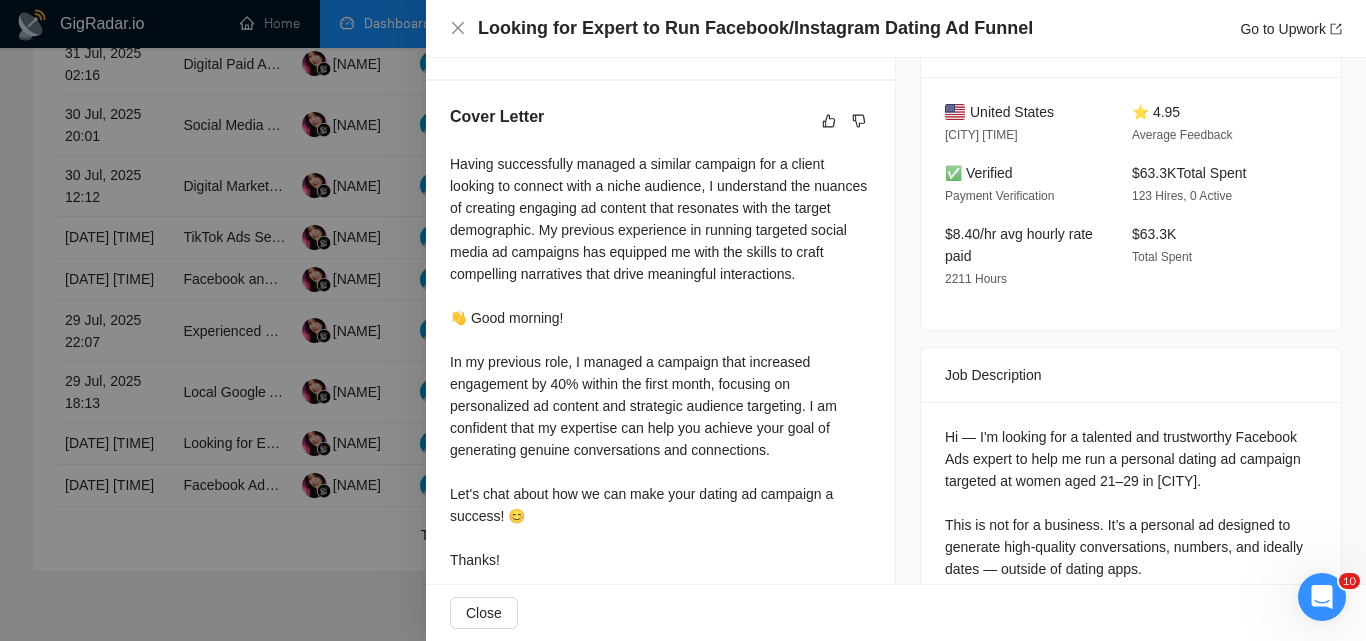 scroll, scrollTop: 466, scrollLeft: 0, axis: vertical 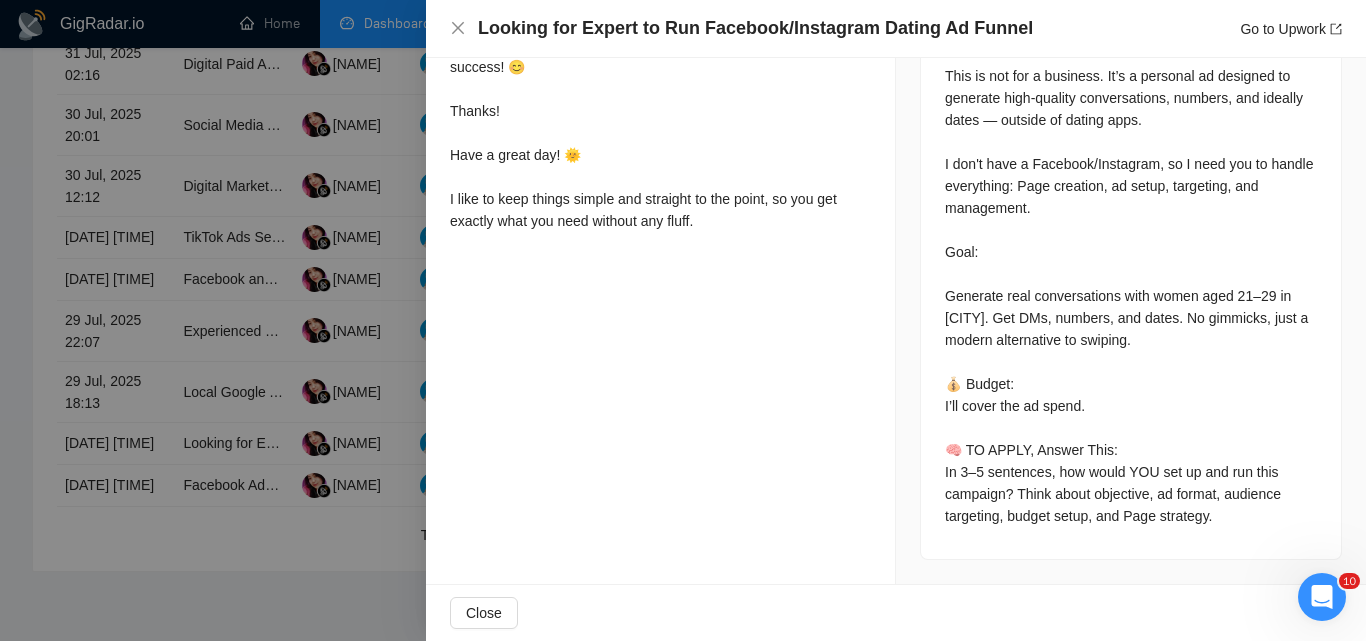click at bounding box center (683, 320) 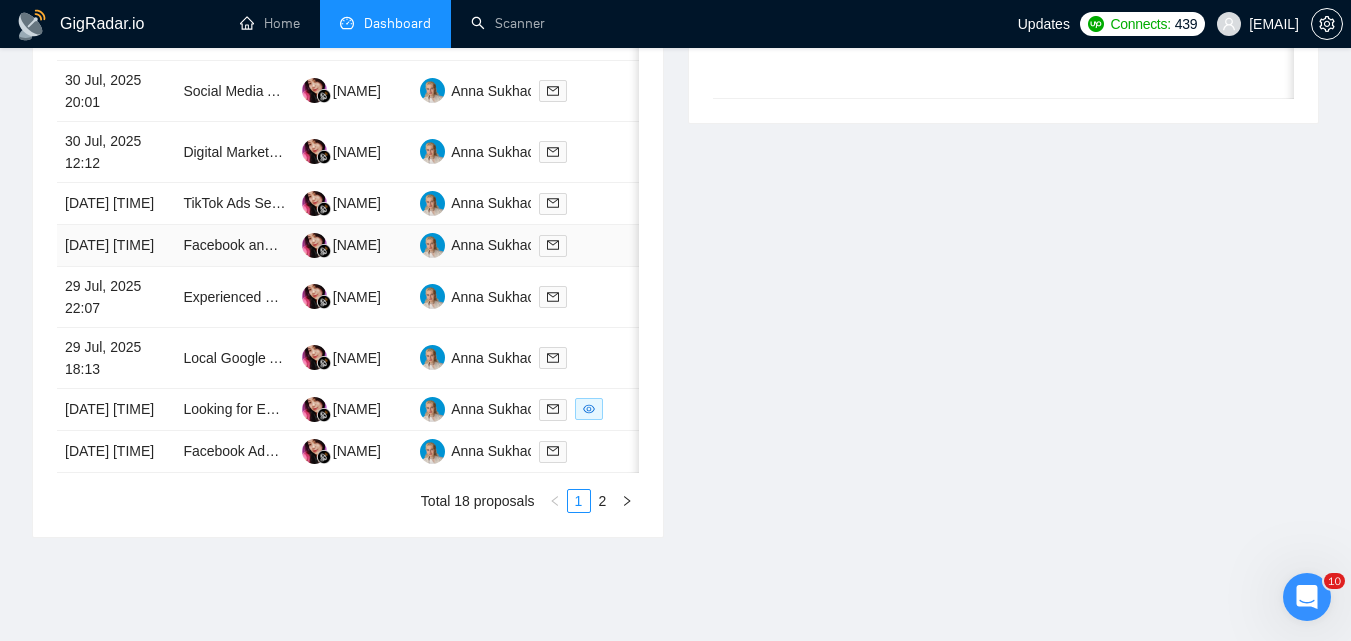 scroll, scrollTop: 1071, scrollLeft: 0, axis: vertical 